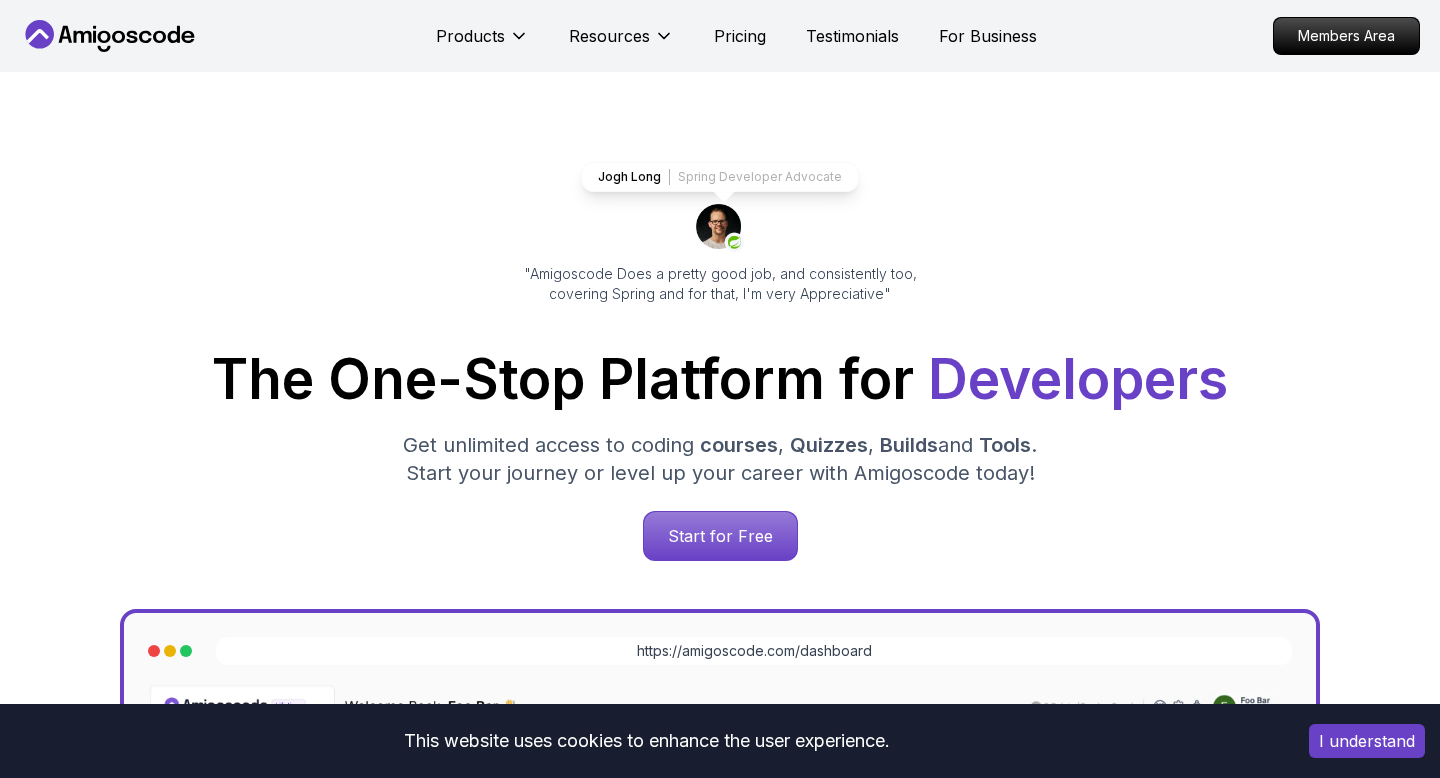 scroll, scrollTop: 38, scrollLeft: 0, axis: vertical 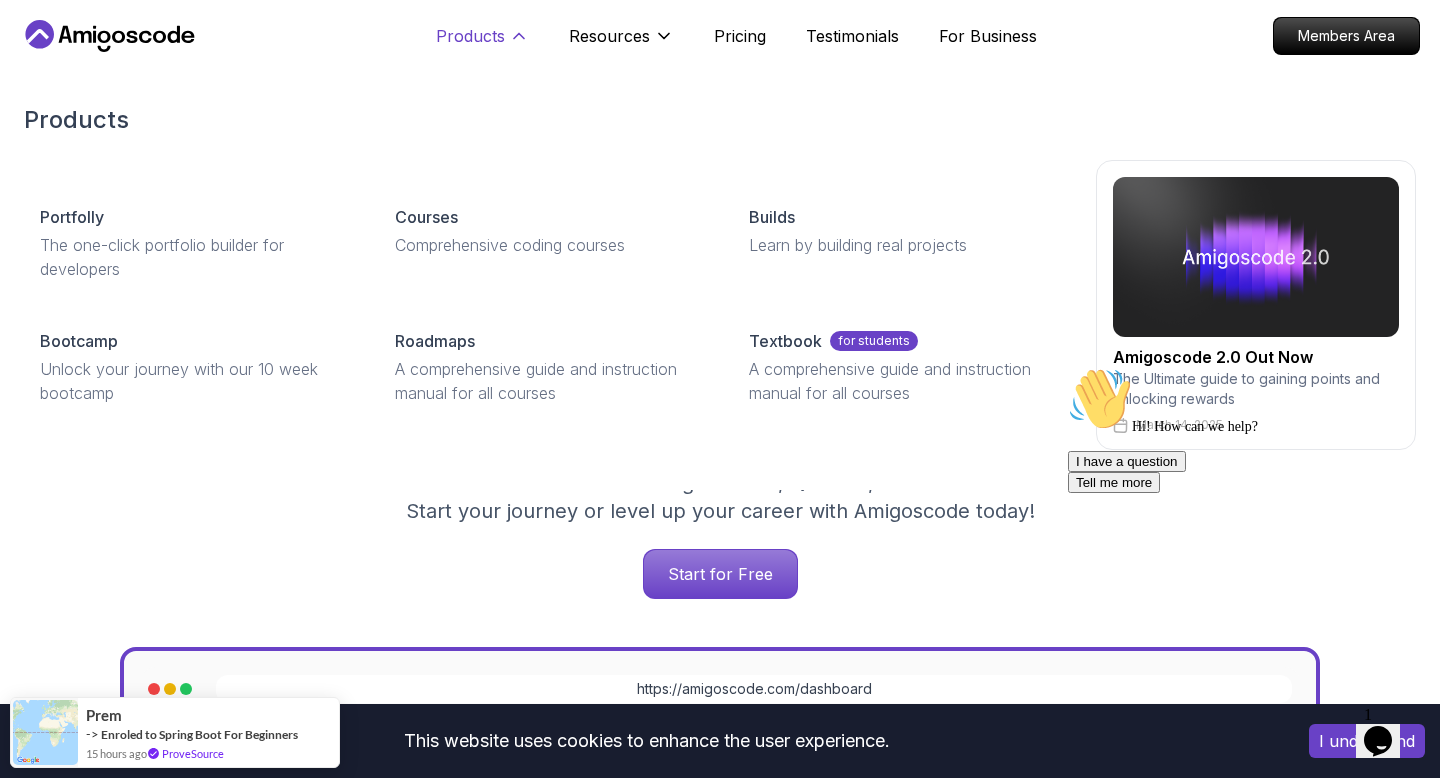 click 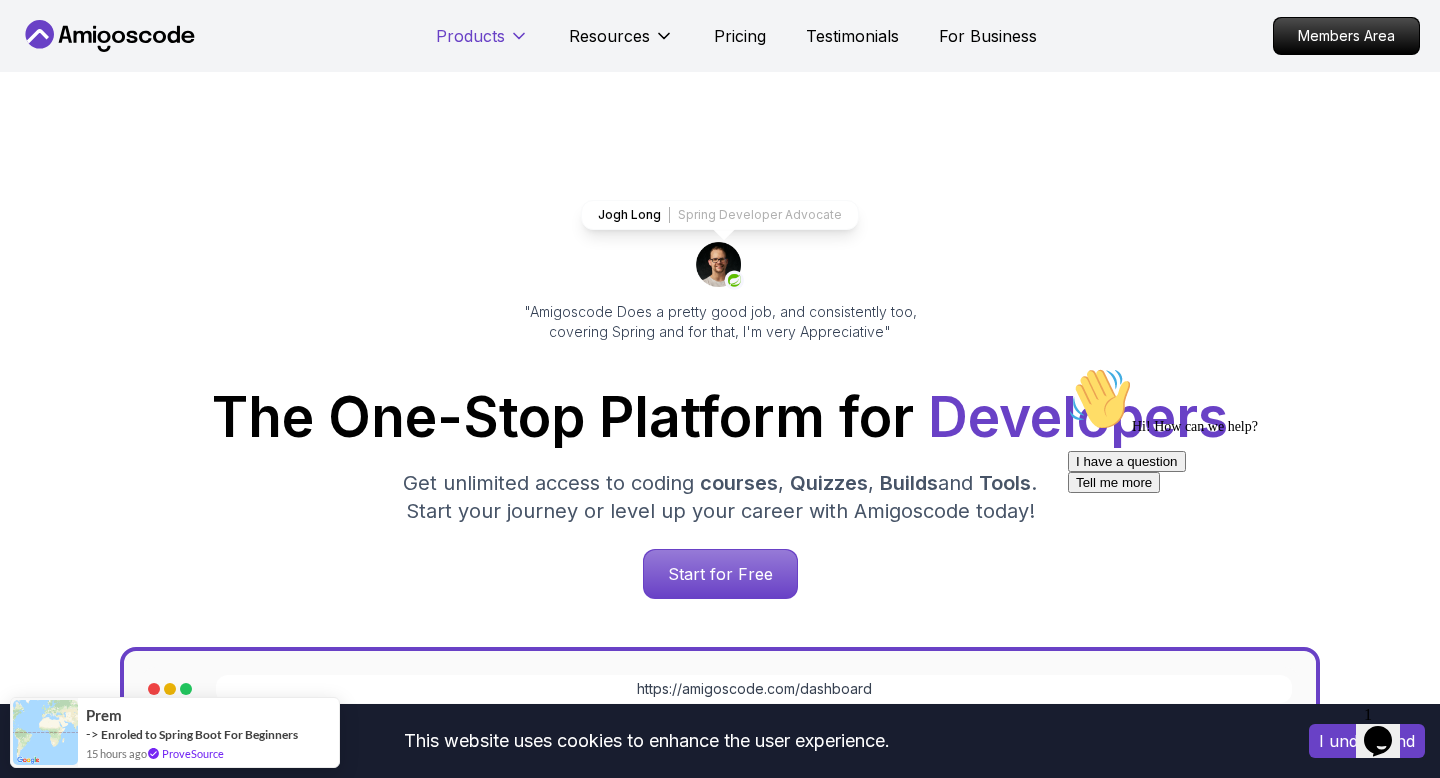 click 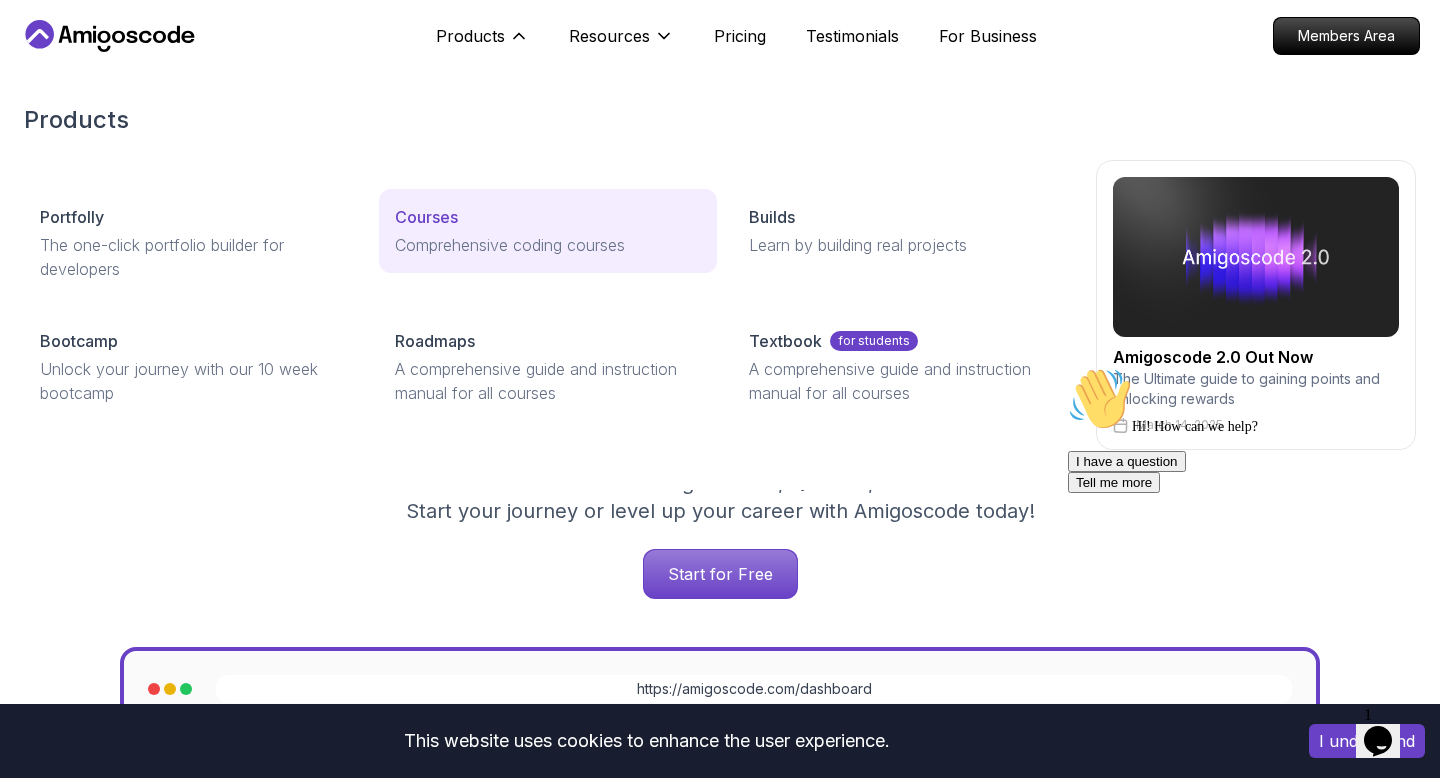 click on "Comprehensive coding courses" at bounding box center [548, 245] 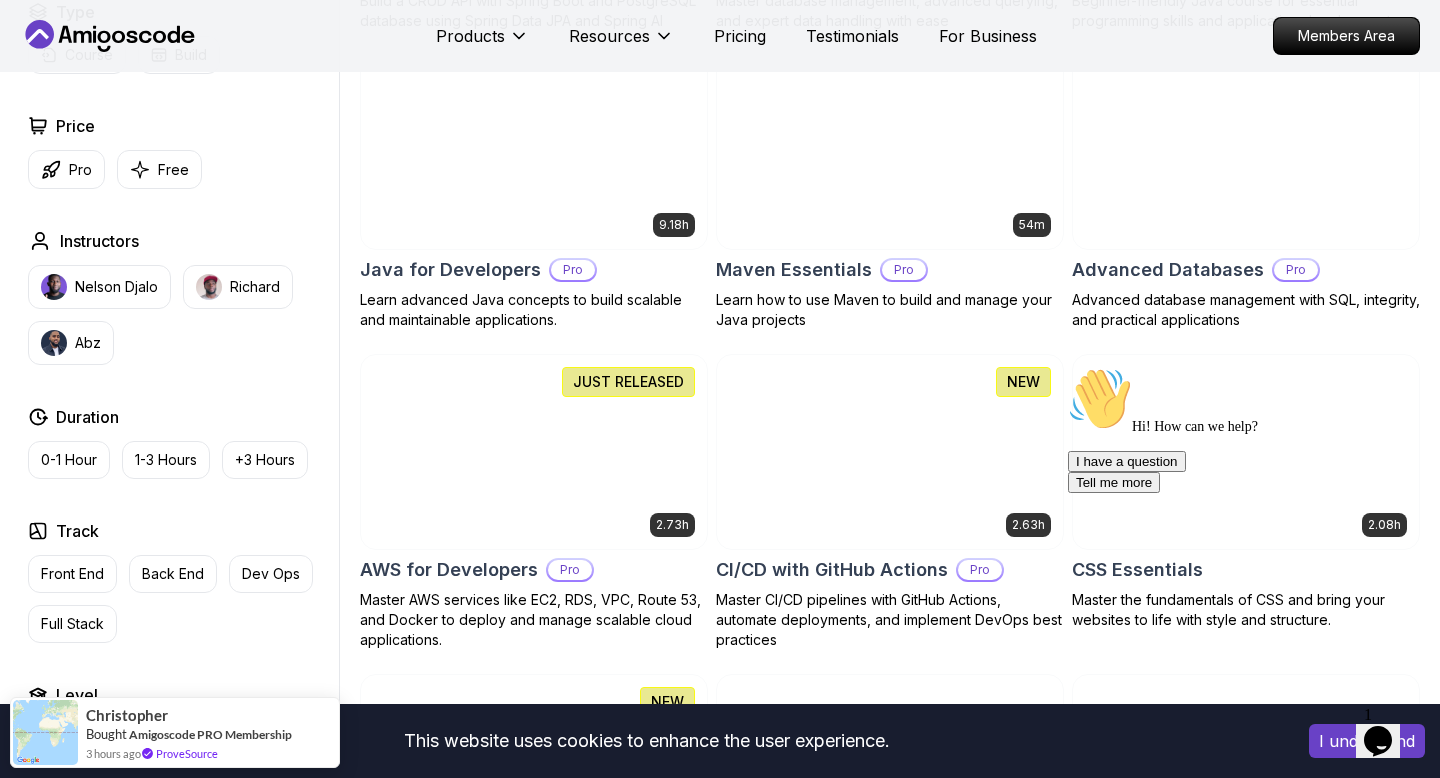 scroll, scrollTop: 1200, scrollLeft: 0, axis: vertical 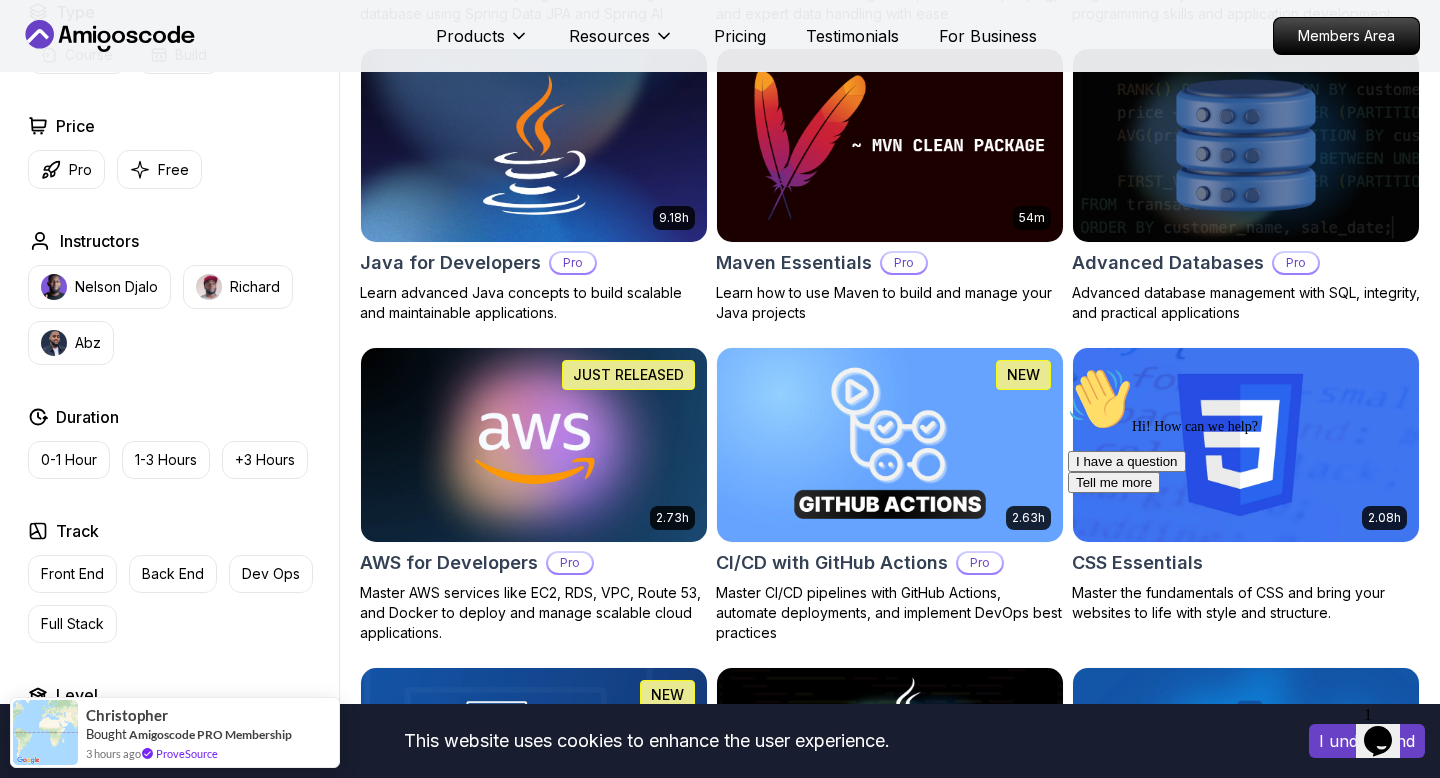 click on "This website uses cookies to enhance the user experience. I understand Products Resources Pricing Testimonials For Business Members Area Products Resources Pricing Testimonials For Business Members Area All Courses Learn Java, Spring Boot, DevOps & More with Amigoscode Premium Courses Master in-demand skills like Java, Spring Boot, DevOps, React, and more through hands-on, expert-led courses. Advance your software development career with real-world projects and practical learning. Filters Filters Type Course Build Price Pro Free Instructors Nelson Djalo Richard Abz Duration 0-1 Hour 1-3 Hours +3 Hours Track Front End Back End Dev Ops Full Stack Level Junior Mid-level Senior 6.00h Linux Fundamentals Pro Learn the fundamentals of Linux and how to use the command line 5.18h Advanced Spring Boot Pro Dive deep into Spring Boot with our advanced course, designed to take your skills from intermediate to expert level. 3.30h Building APIs with Spring Boot Pro 1.67h NEW Spring Boot for Beginners 6.65h NEW Pro 2.41h Pro" at bounding box center (720, 3775) 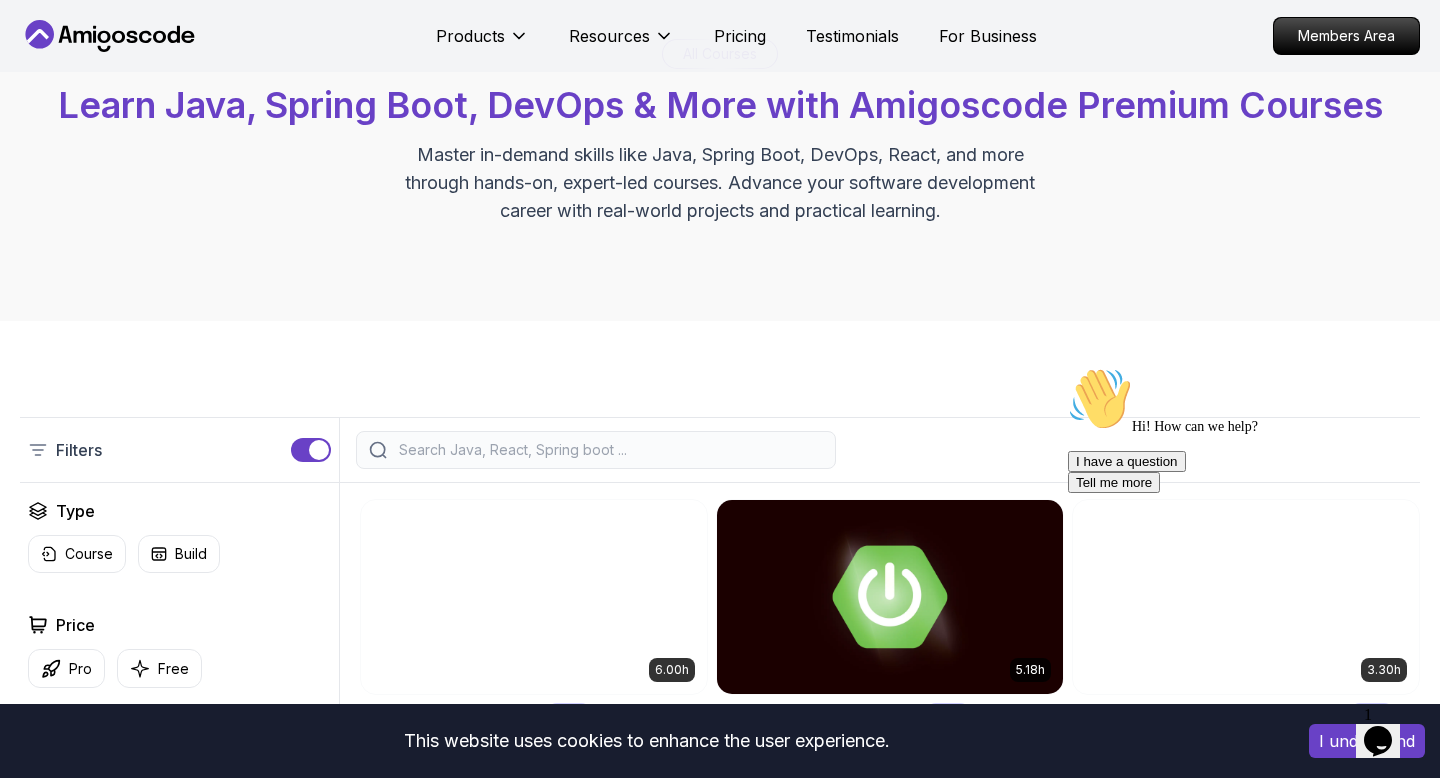scroll, scrollTop: 0, scrollLeft: 0, axis: both 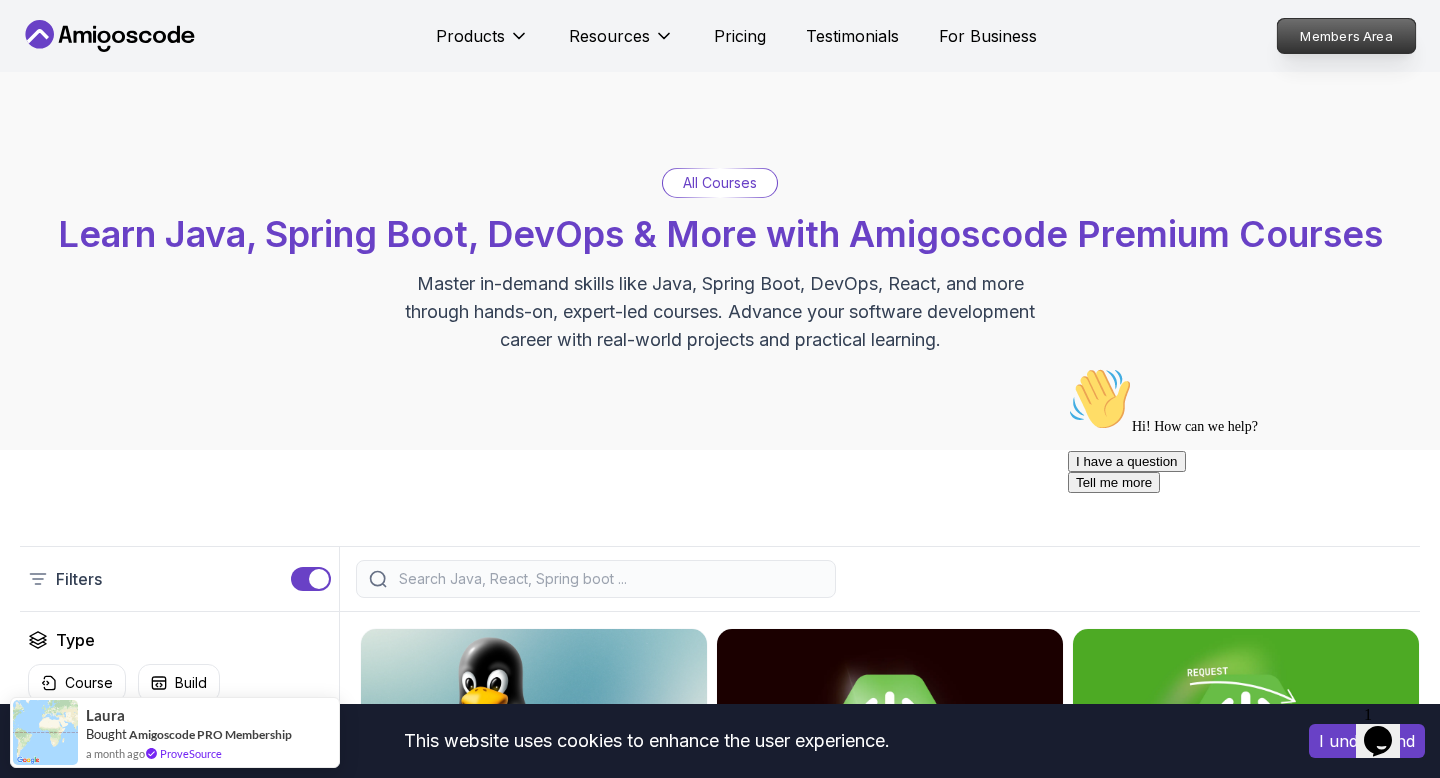 click on "Members Area" at bounding box center [1347, 36] 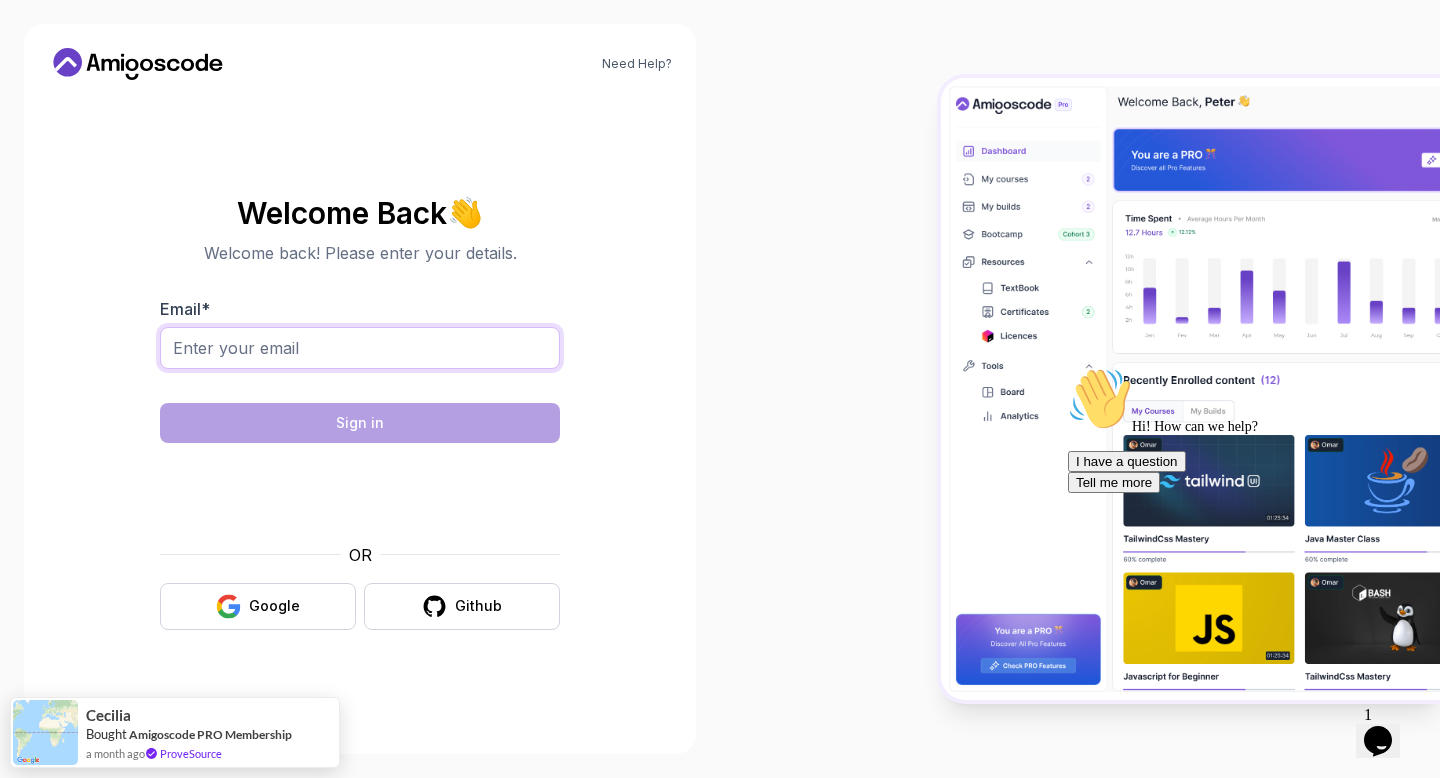 click on "Email *" at bounding box center (360, 348) 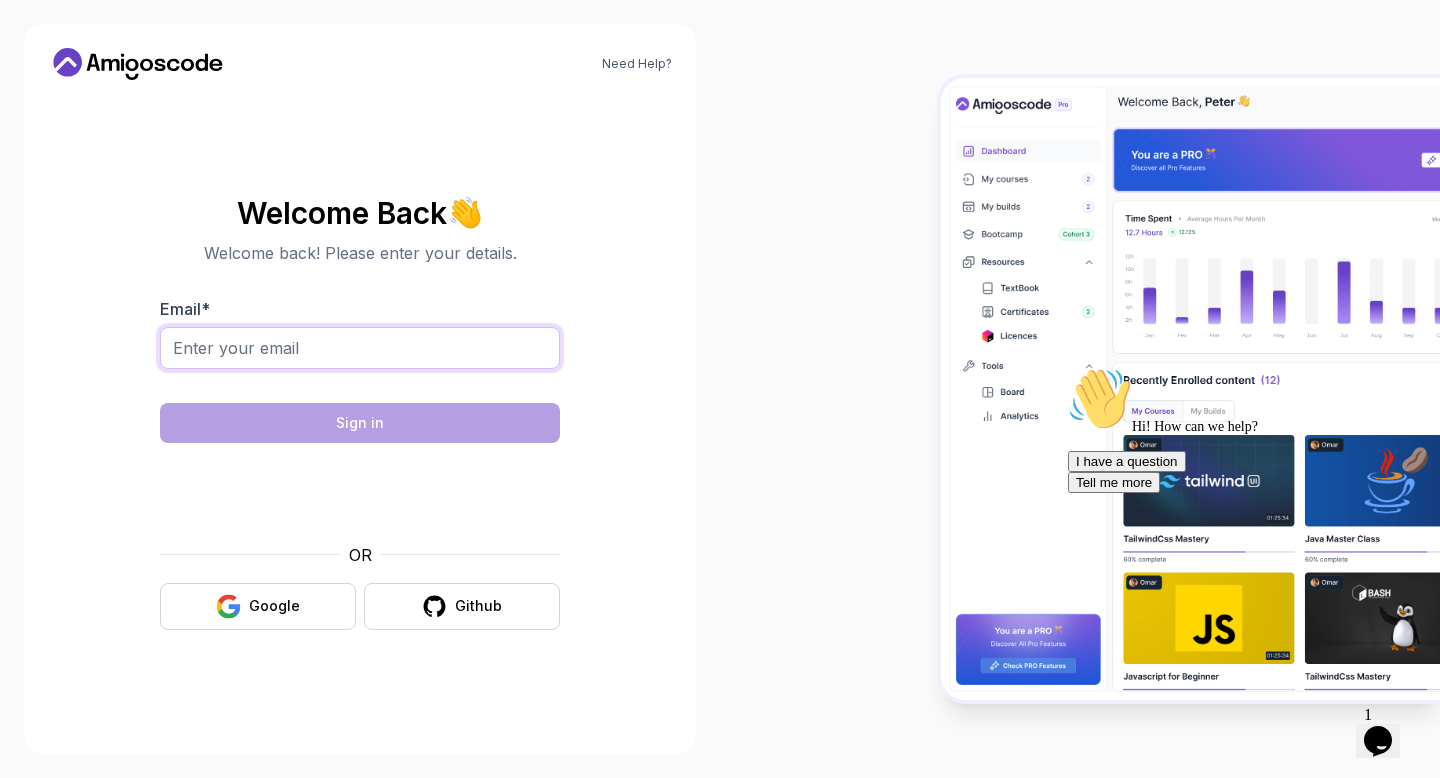 type on "i" 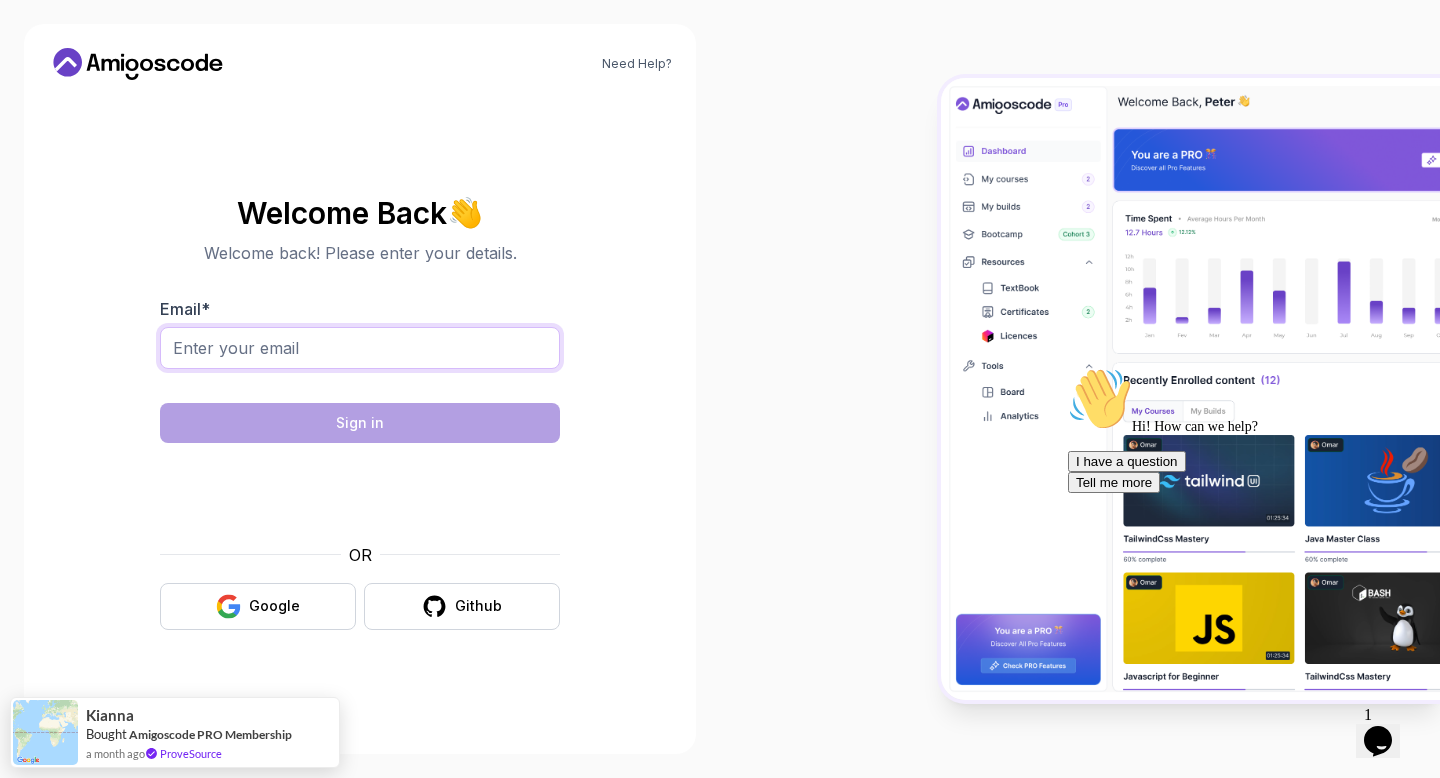 click on "Email *" at bounding box center [360, 348] 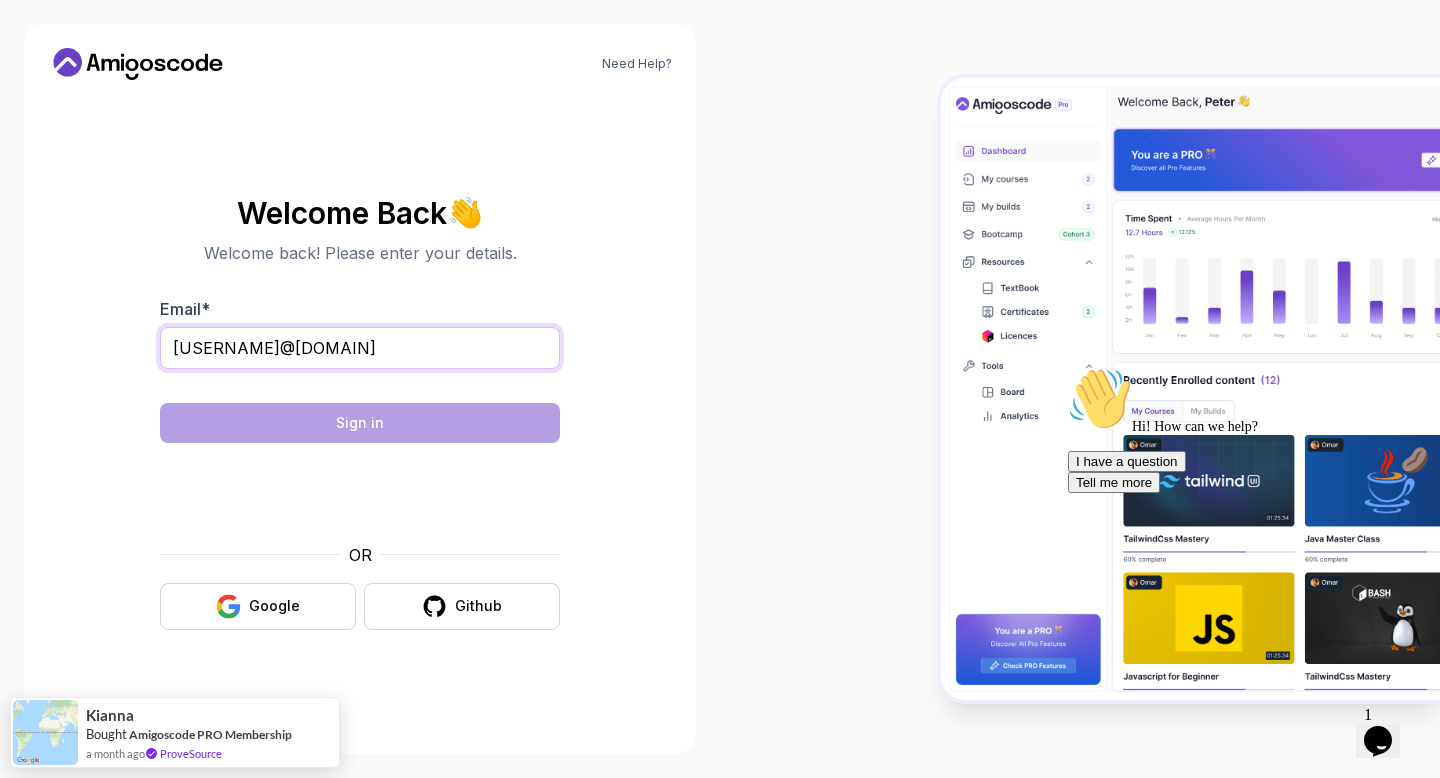 type on "bandipotaiye@gmail.com" 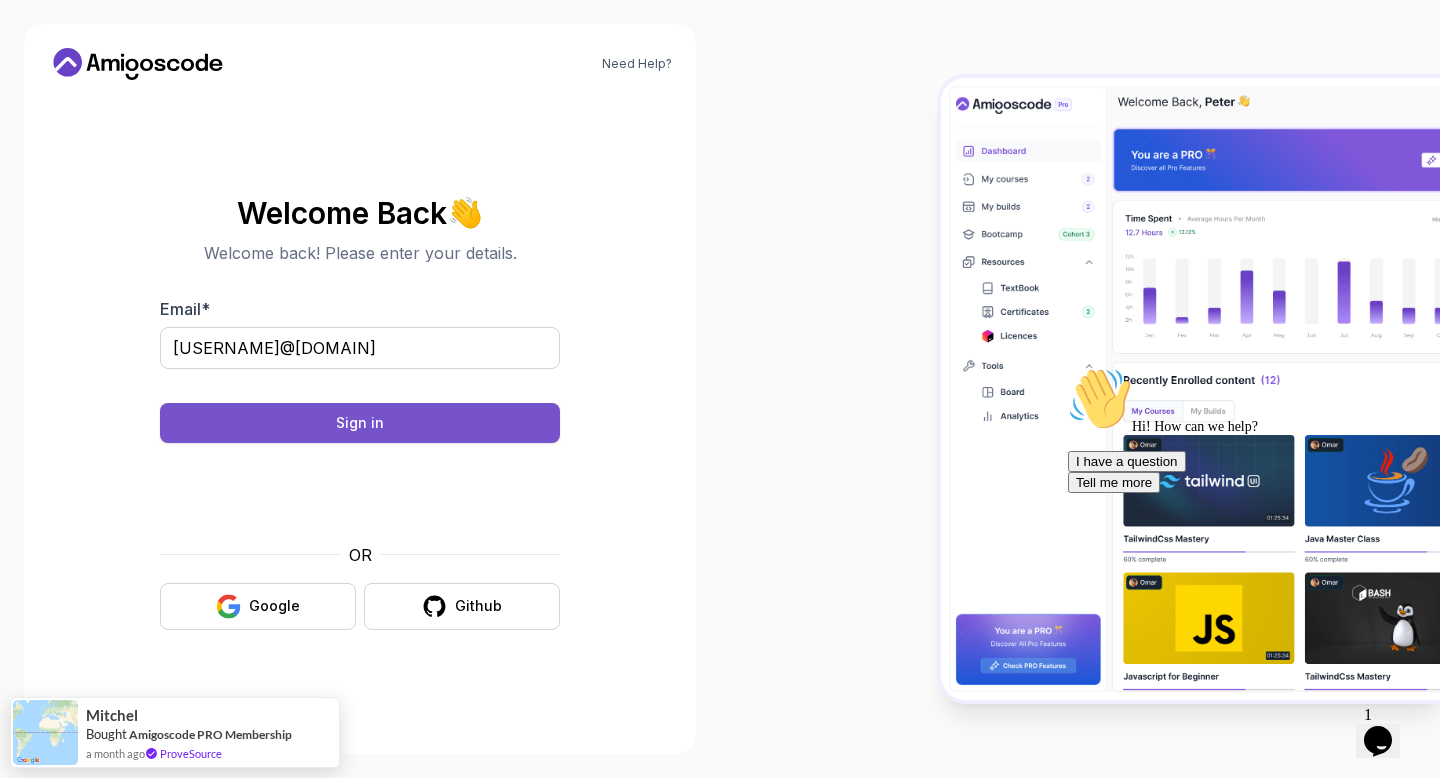 click on "Sign in" at bounding box center [360, 423] 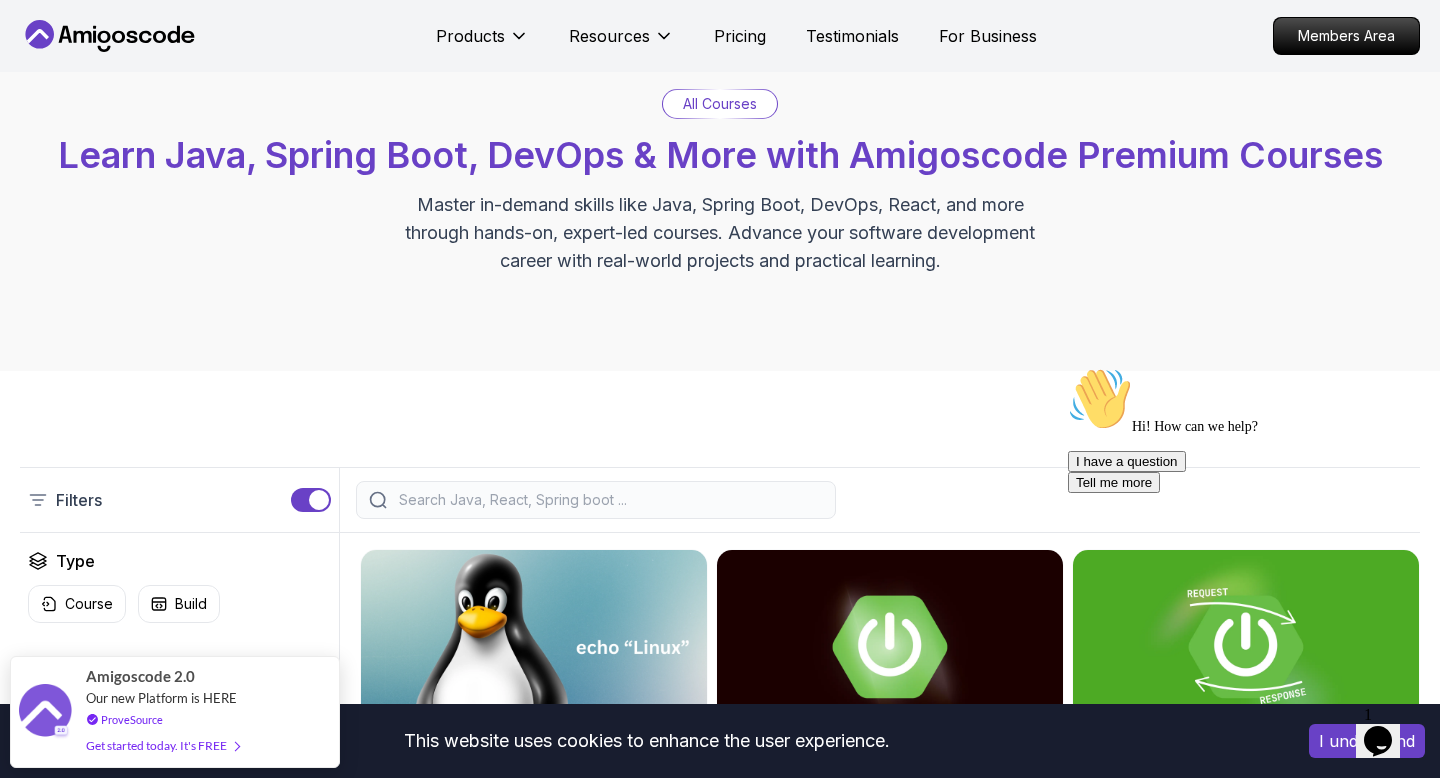 scroll, scrollTop: 0, scrollLeft: 0, axis: both 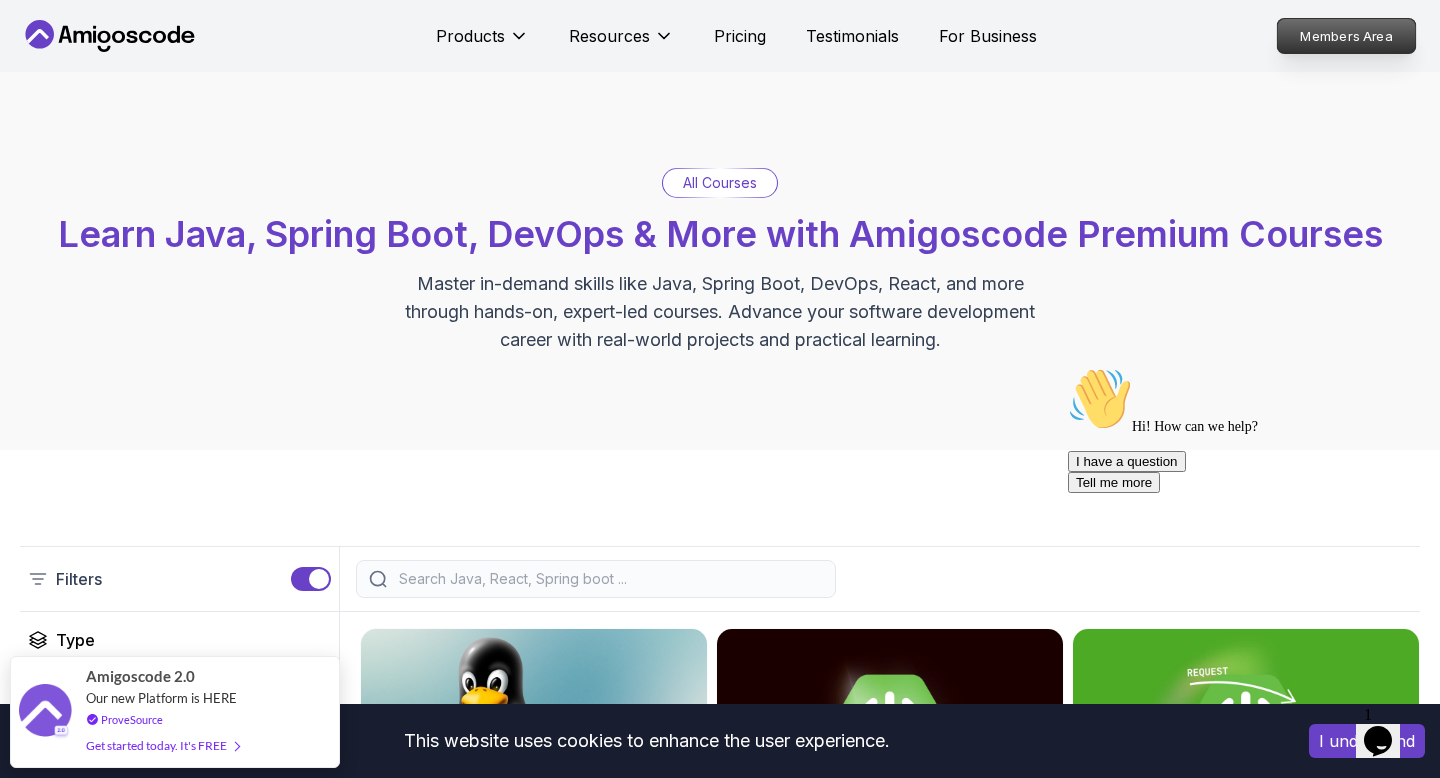 click on "Members Area" at bounding box center [1347, 36] 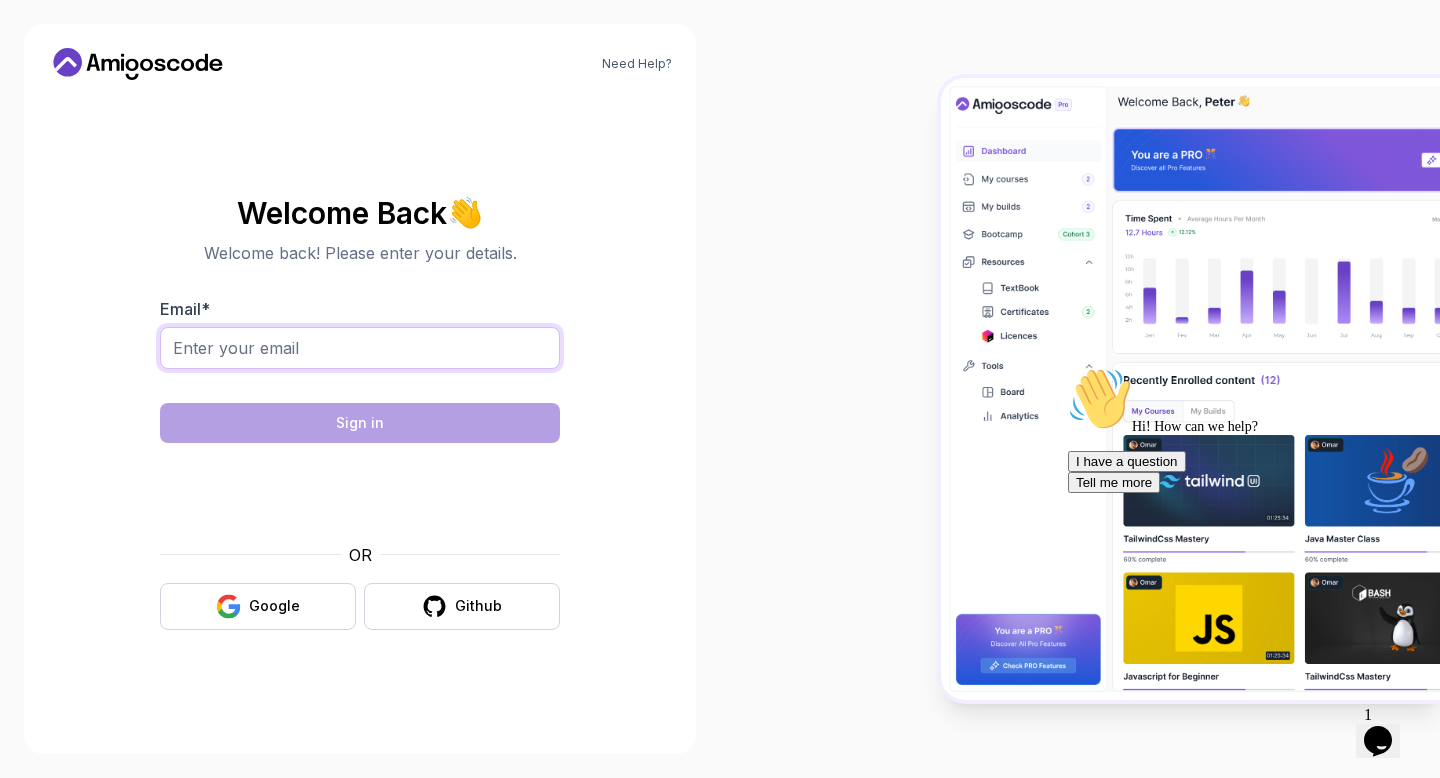click on "Email *" at bounding box center (360, 348) 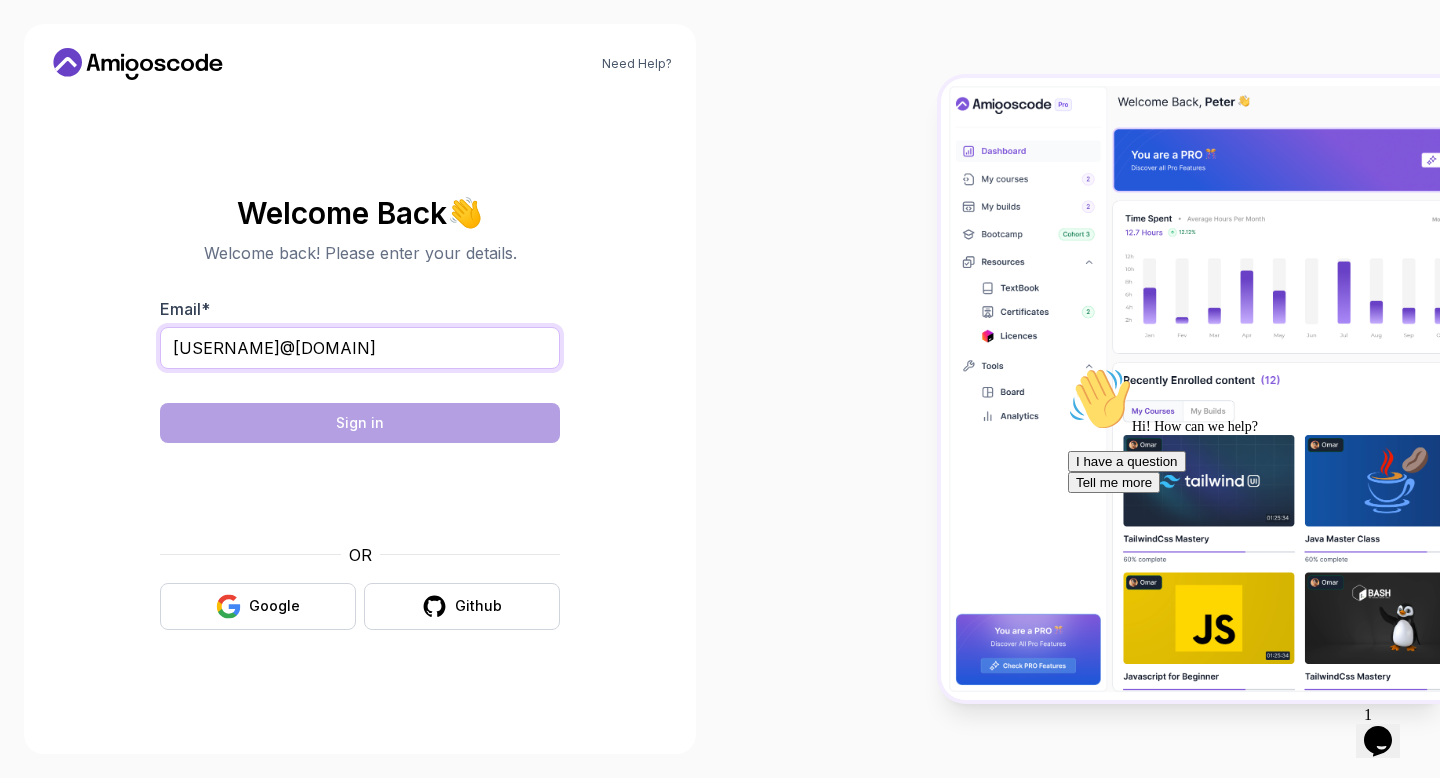 click on "bandipotaiye@gmail.com" at bounding box center [360, 348] 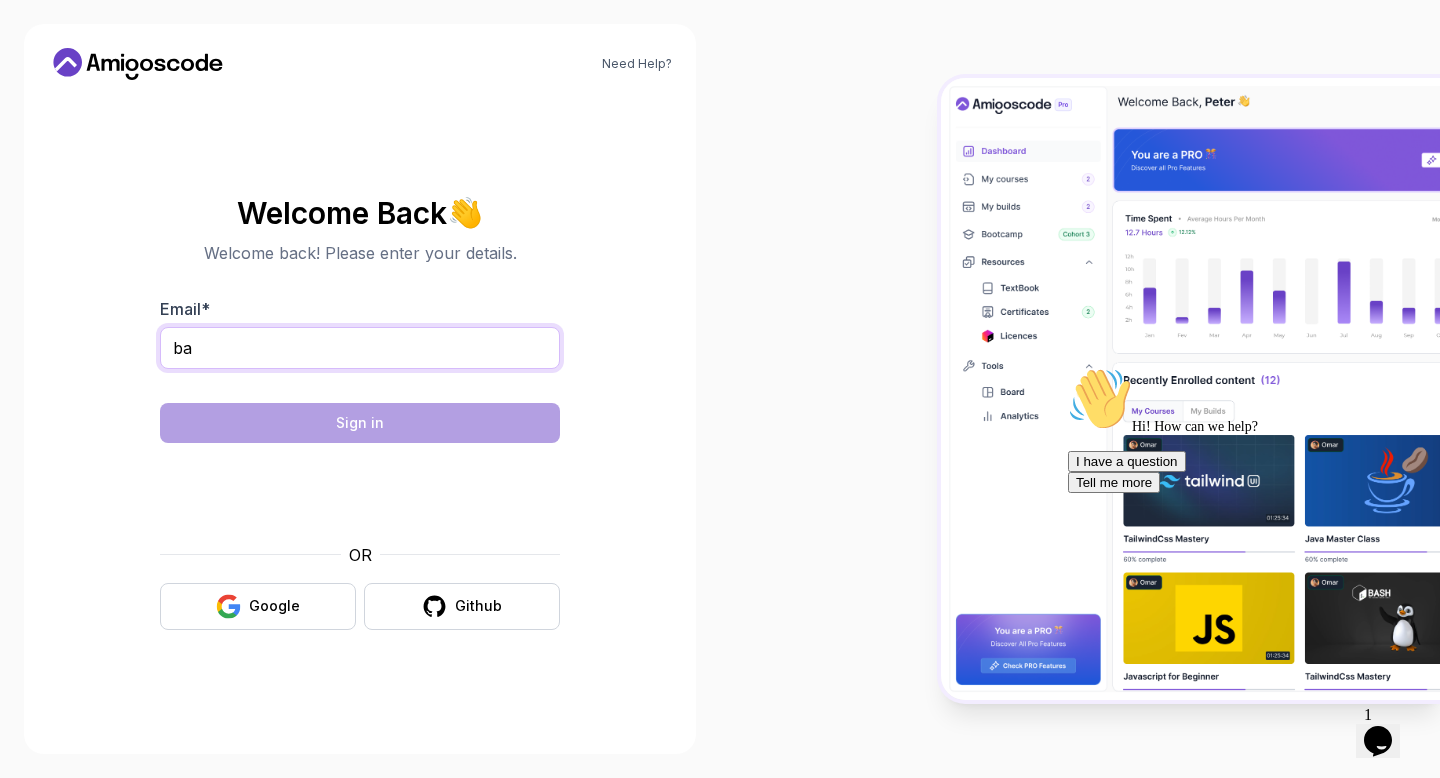 type on "b" 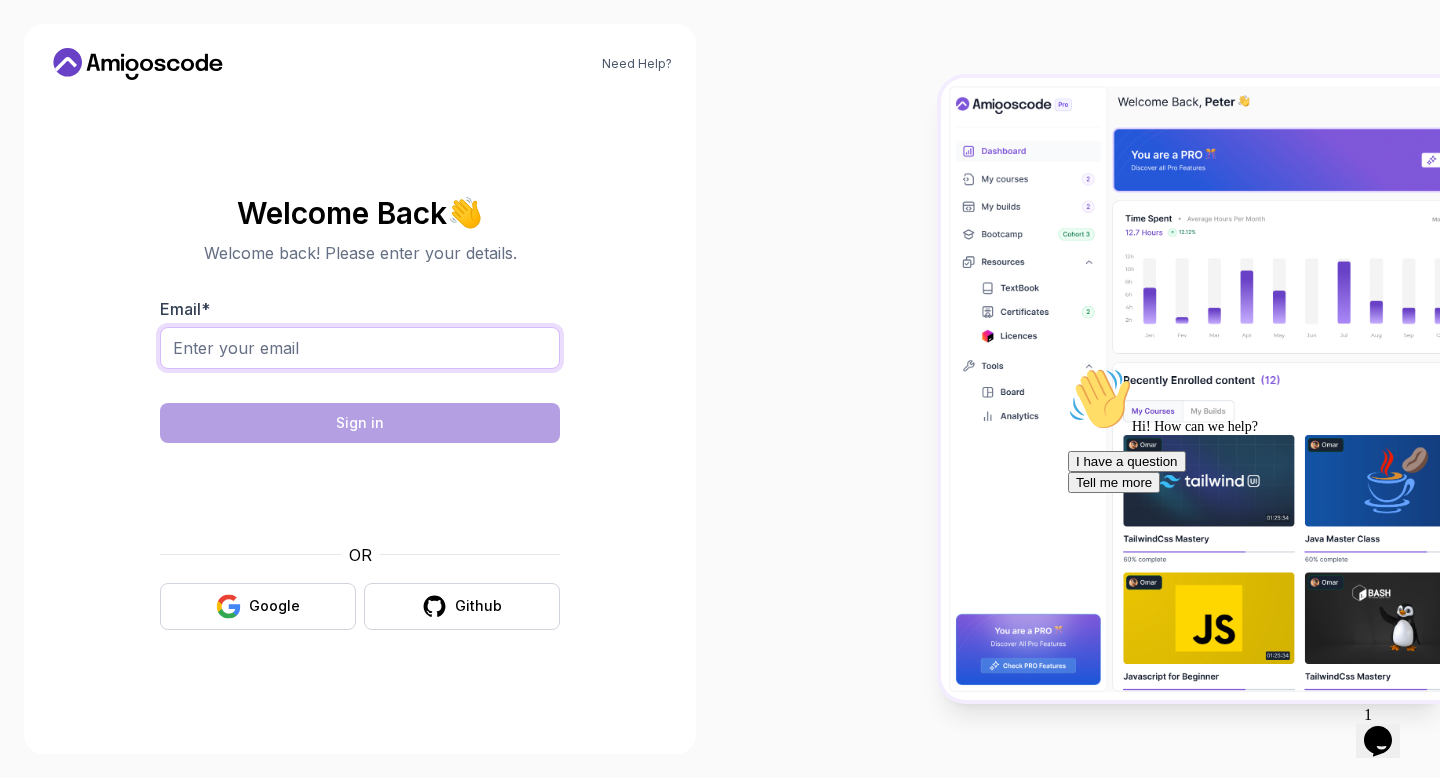 type 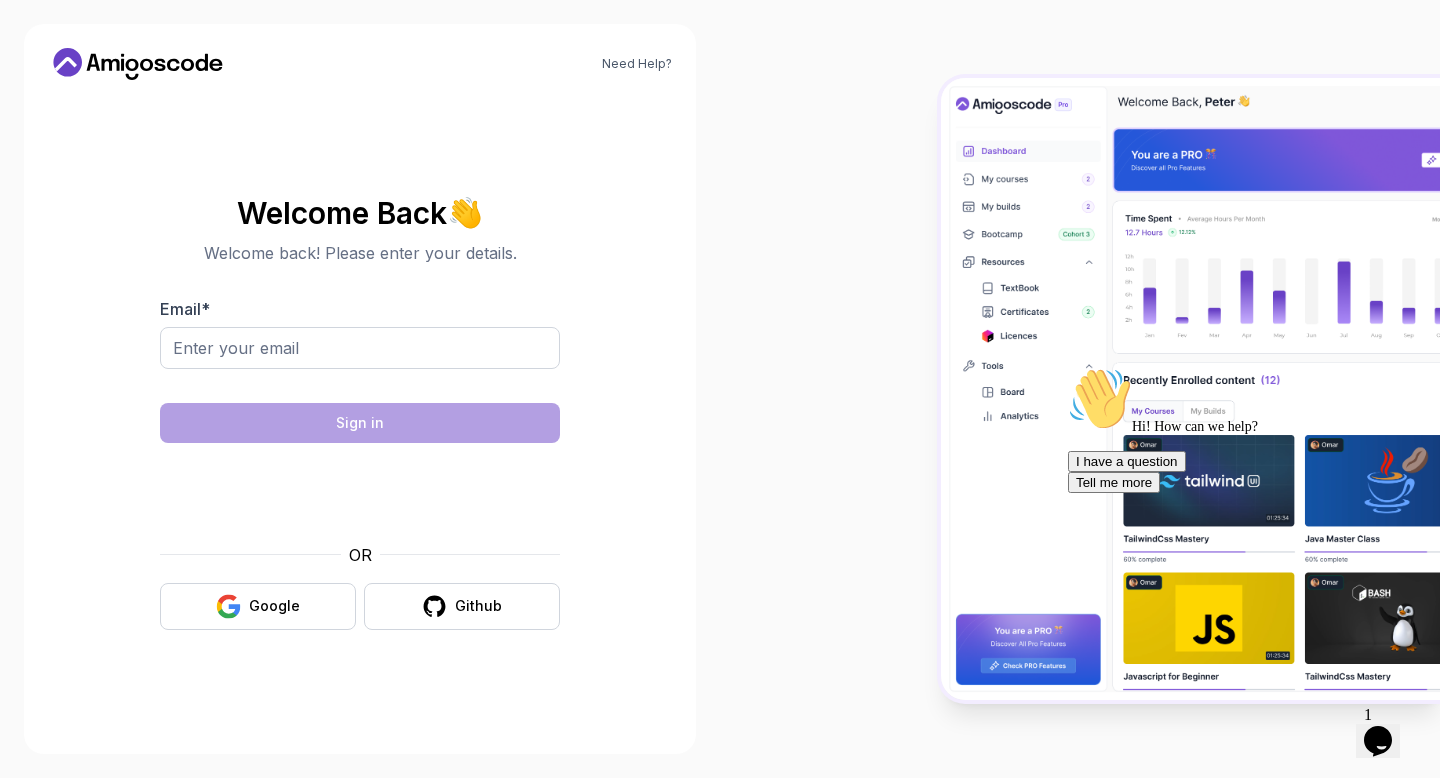 click on "Welcome Back 👋 Welcome back! Please enter your details. Email * Sign in OR Google Github" at bounding box center [360, 413] 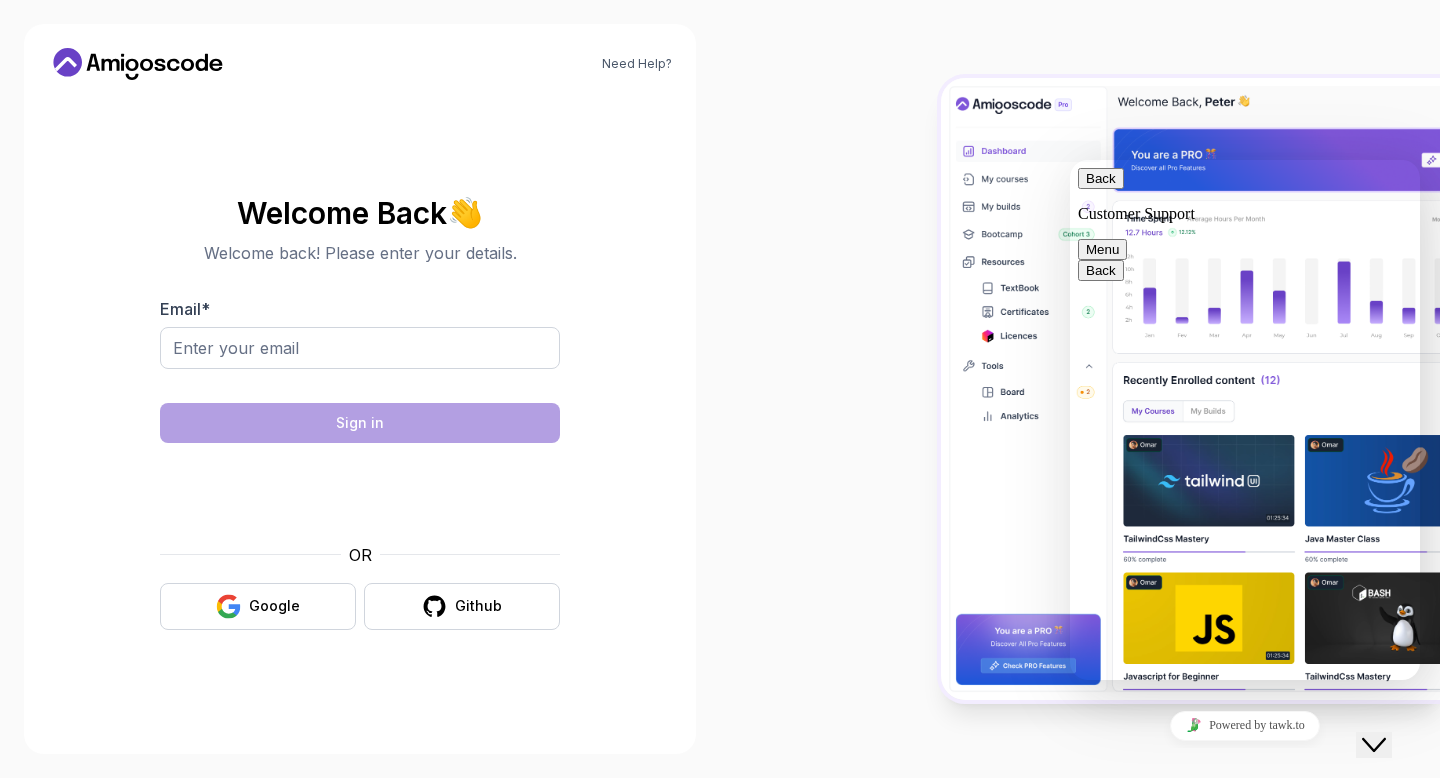 click at bounding box center (1080, 389) 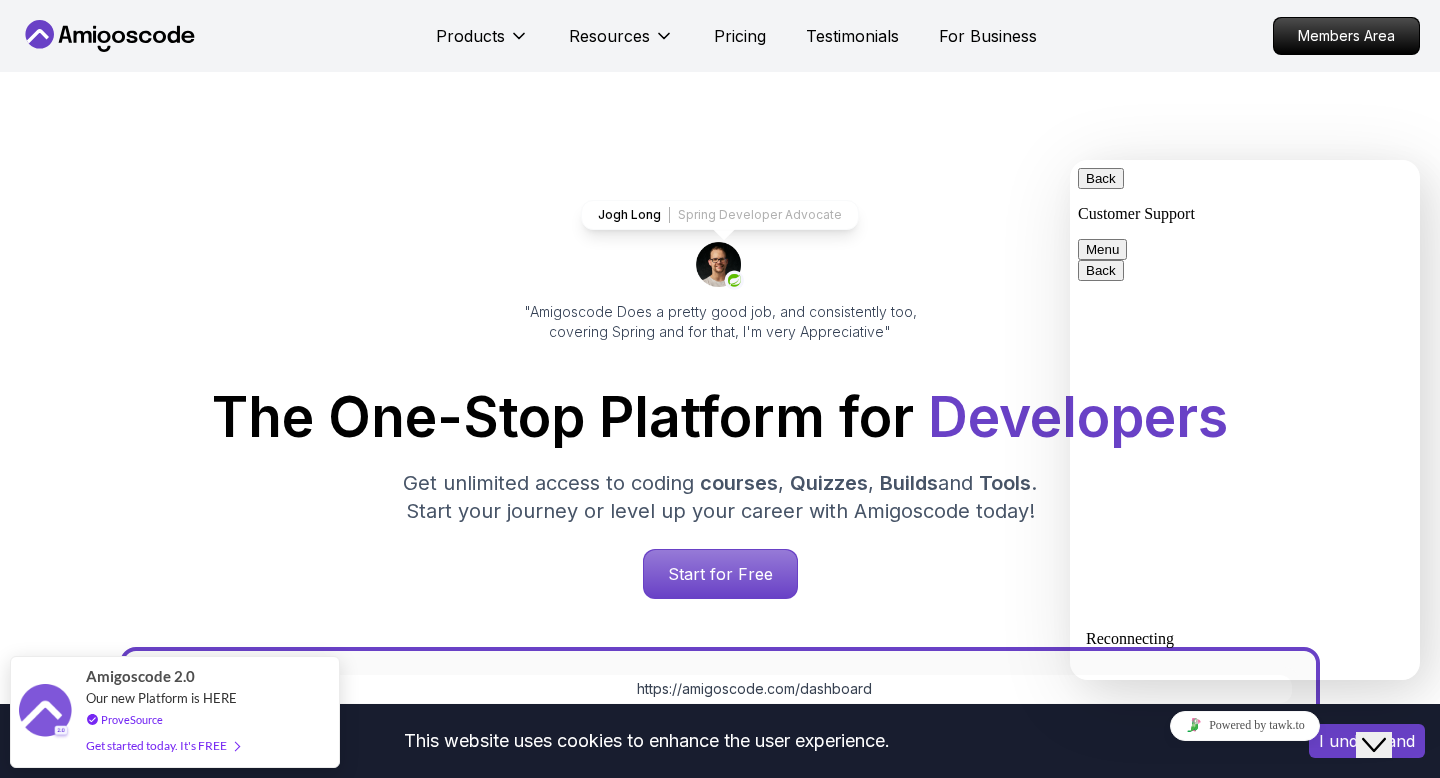 scroll, scrollTop: 73, scrollLeft: 0, axis: vertical 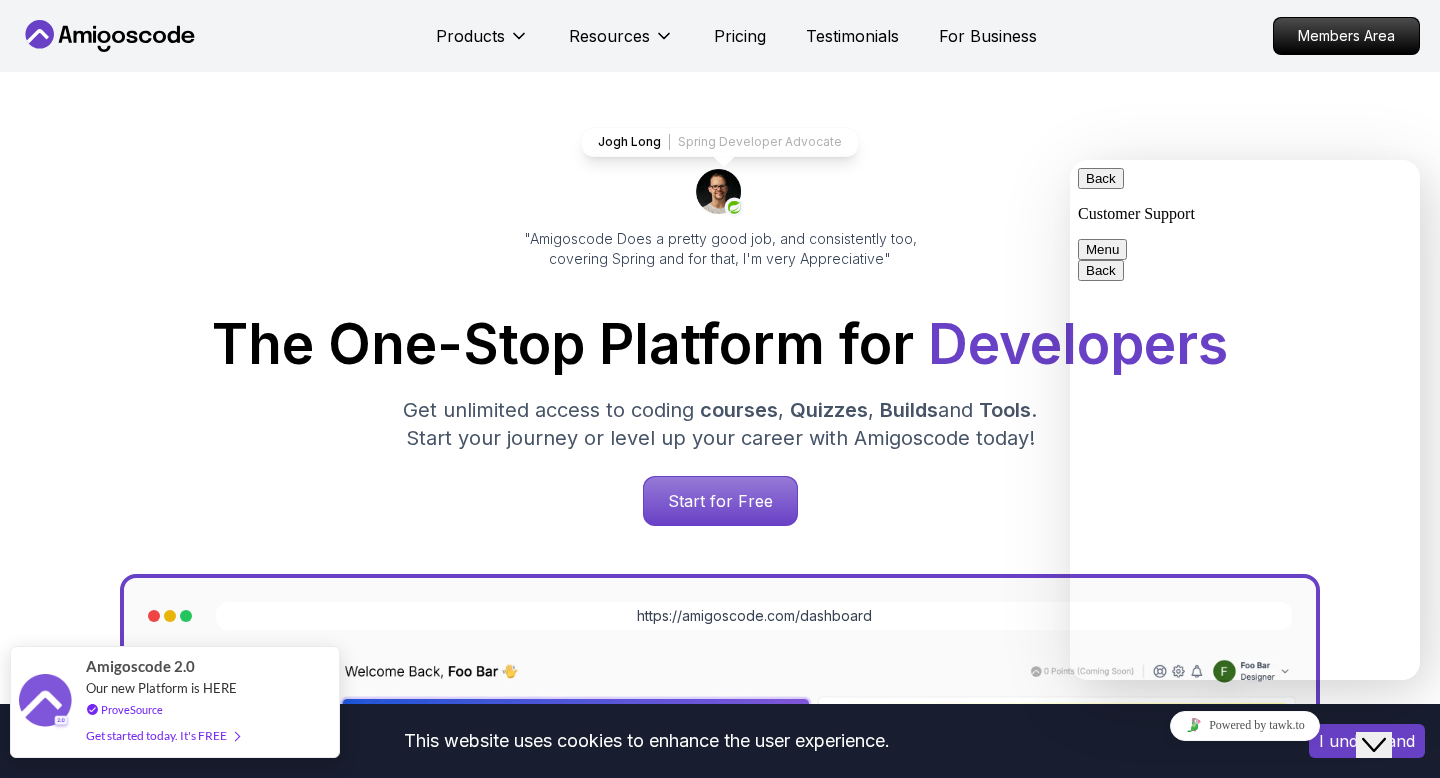 click on "Get started today. It's FREE" at bounding box center (162, 735) 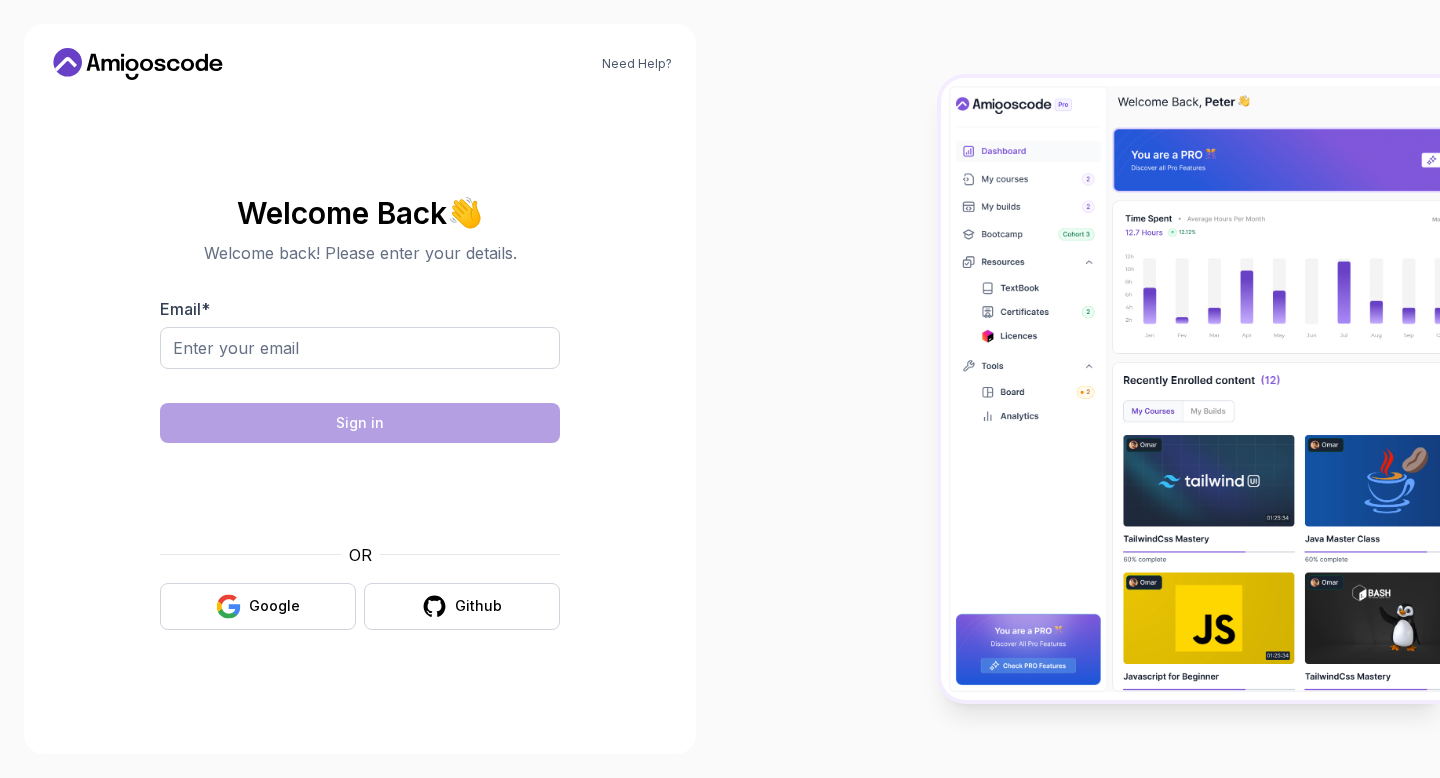 scroll, scrollTop: 0, scrollLeft: 0, axis: both 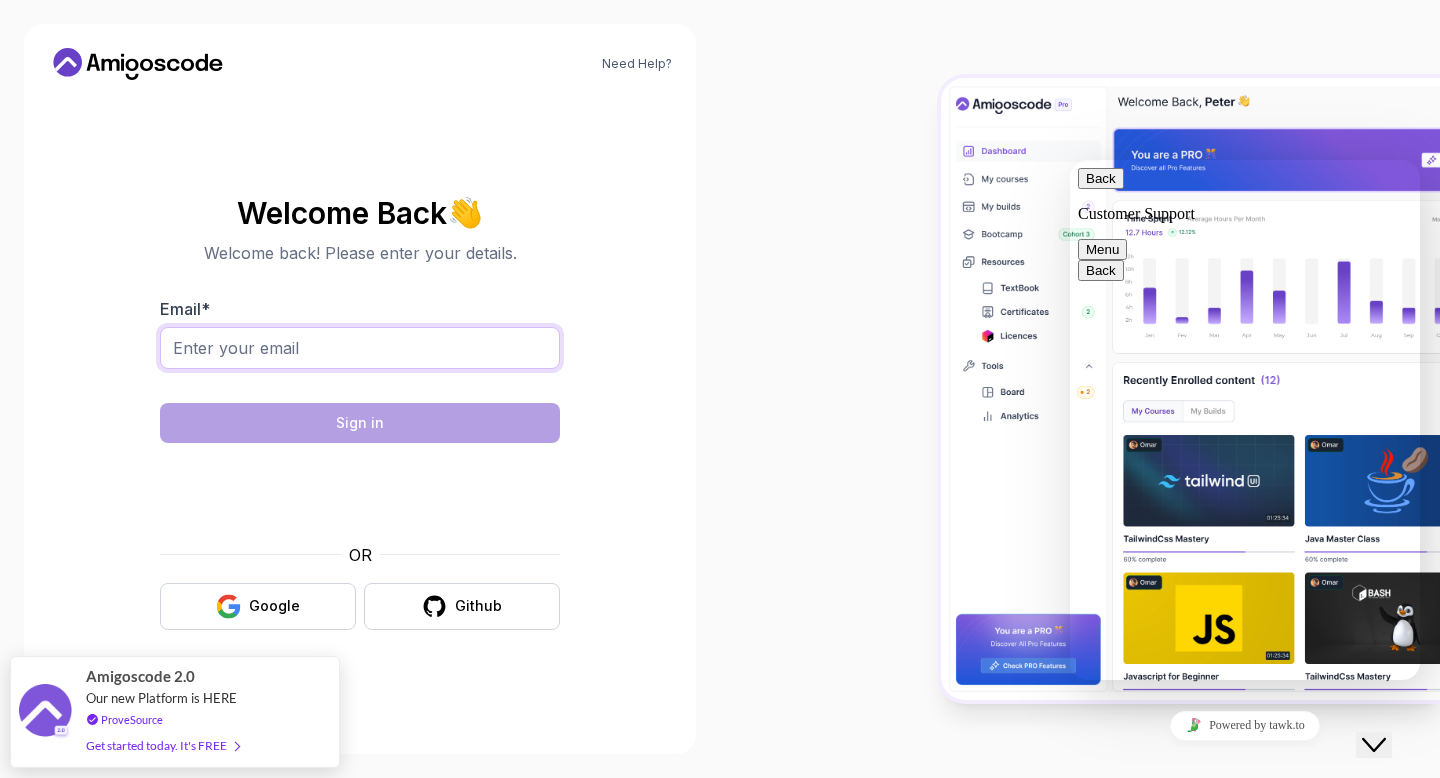 click on "Email *" at bounding box center [360, 348] 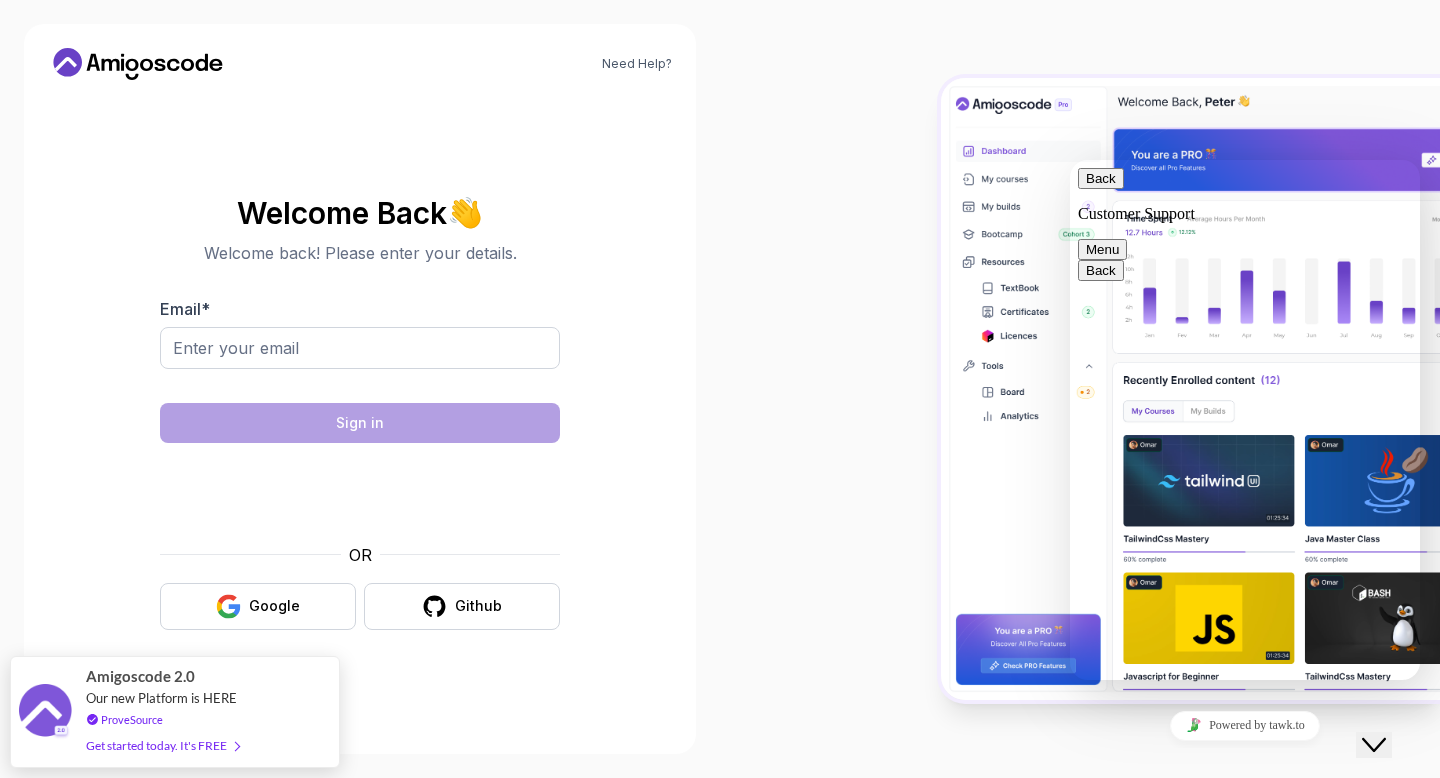 click on "Welcome Back 👋 Welcome back! Please enter your details. Email * Sign in OR Google Github" at bounding box center (360, 413) 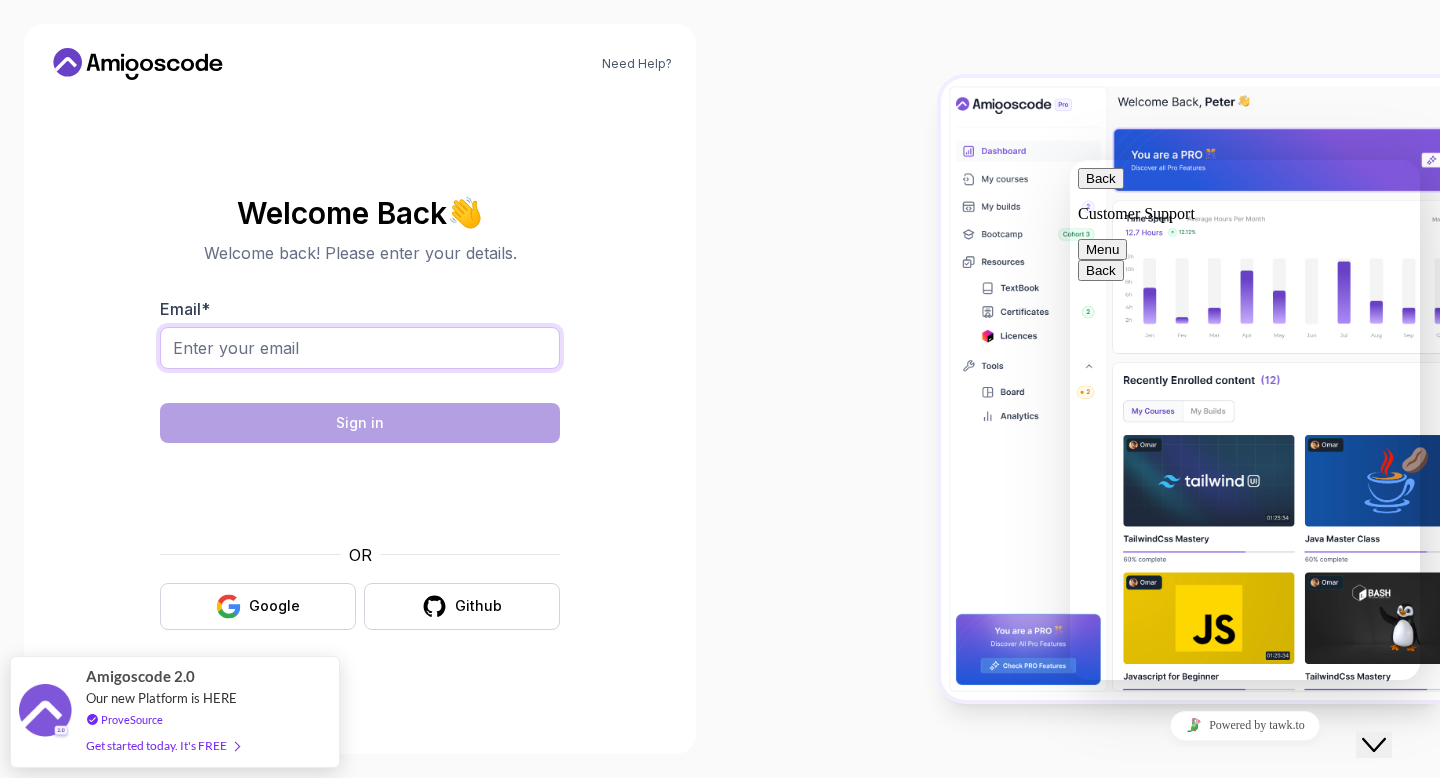 click on "Email *" at bounding box center [360, 348] 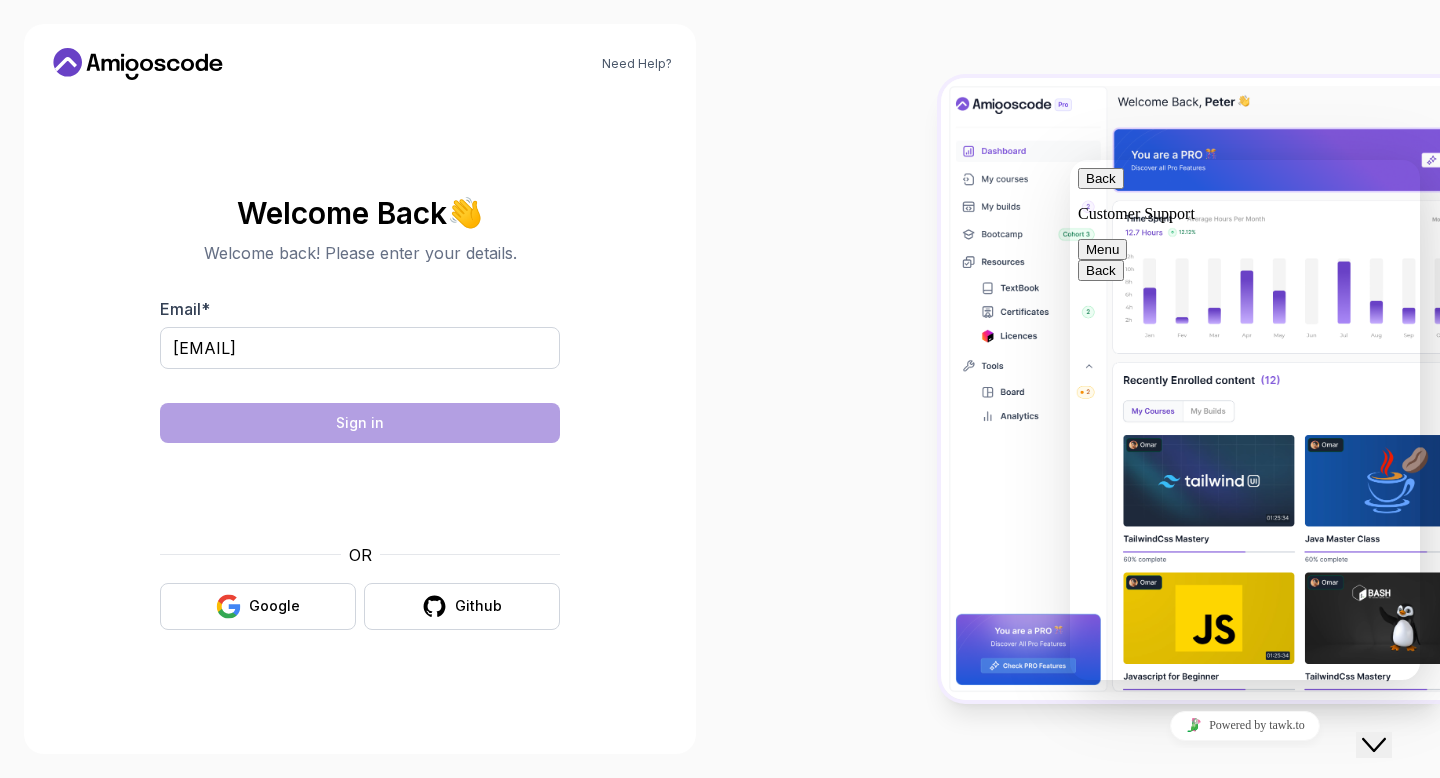 click at bounding box center (1080, 389) 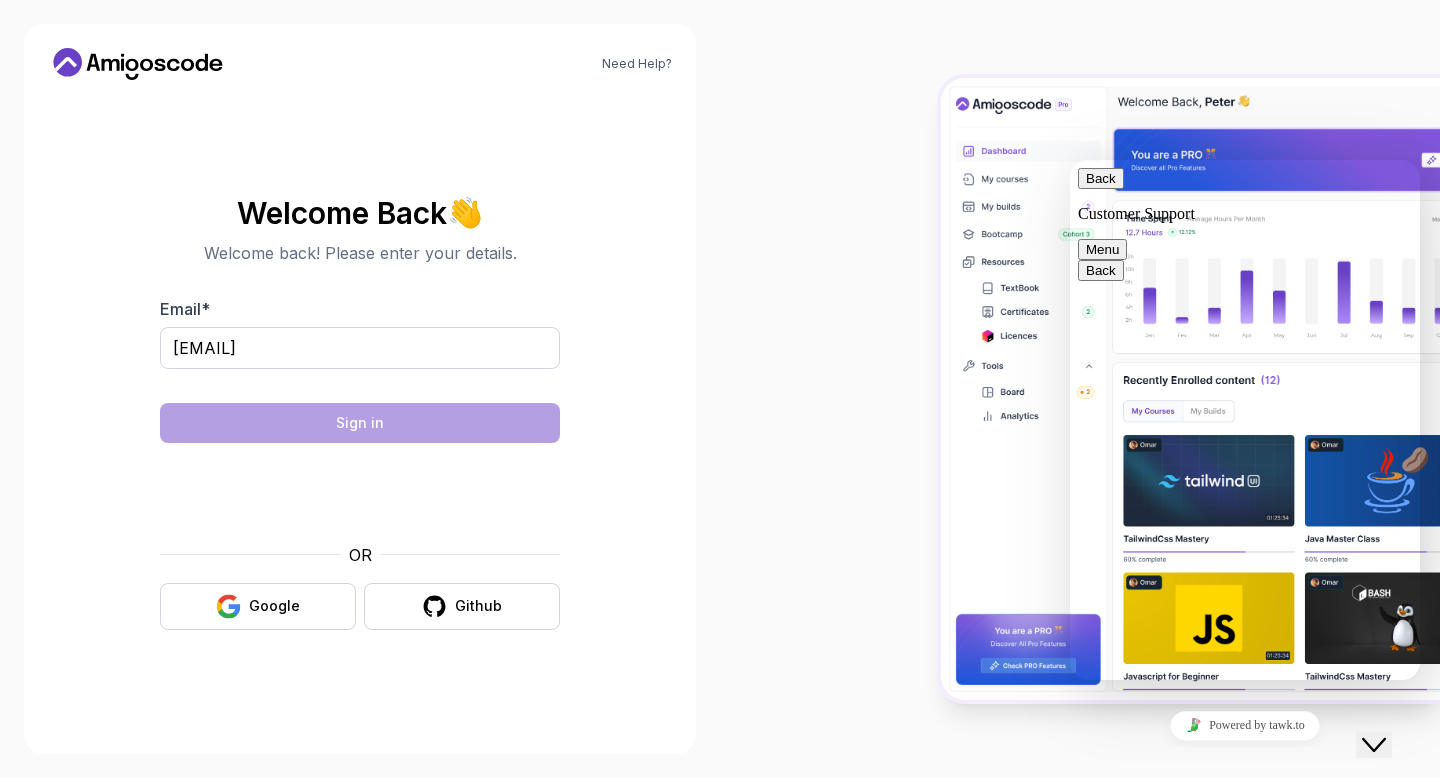 click on "Close Chat This icon closes the chat window." 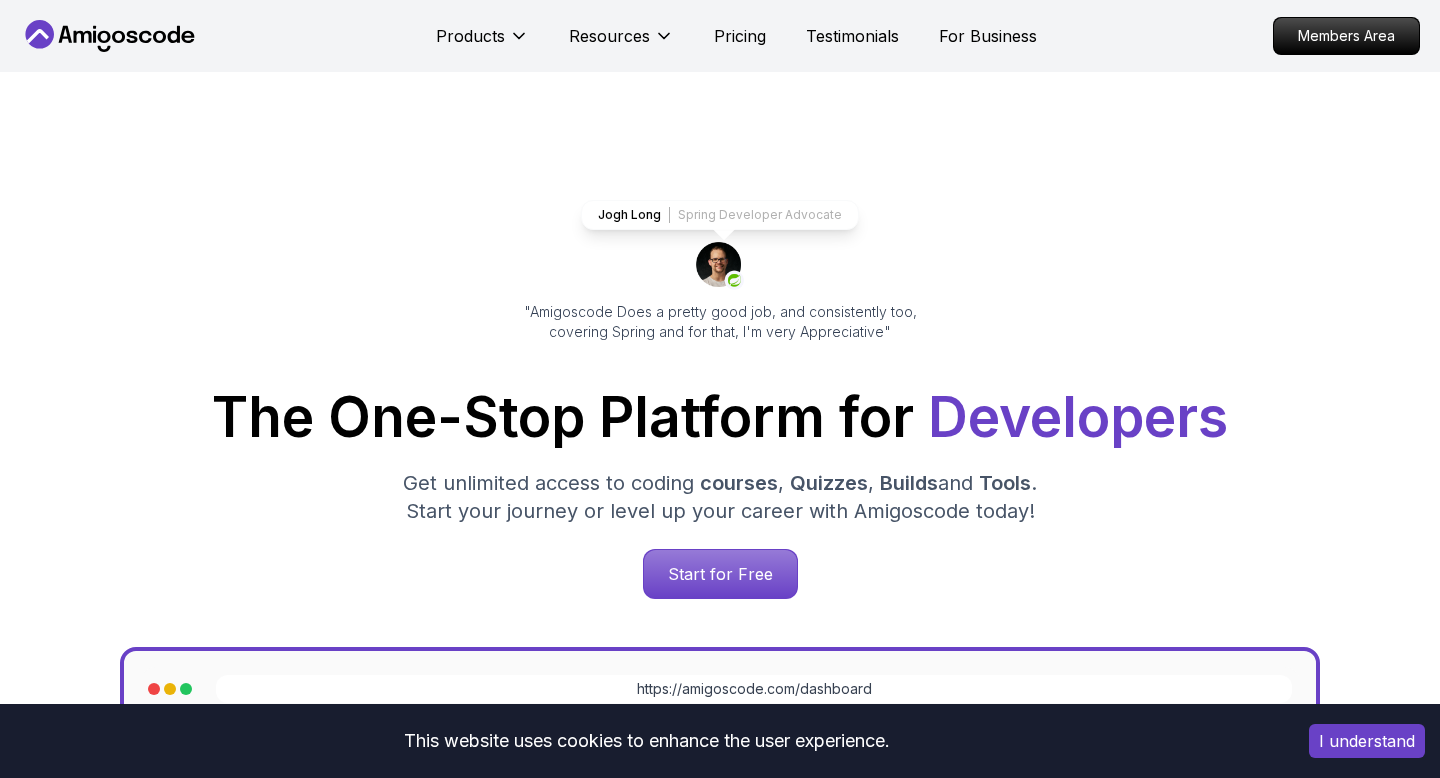 scroll, scrollTop: 73, scrollLeft: 0, axis: vertical 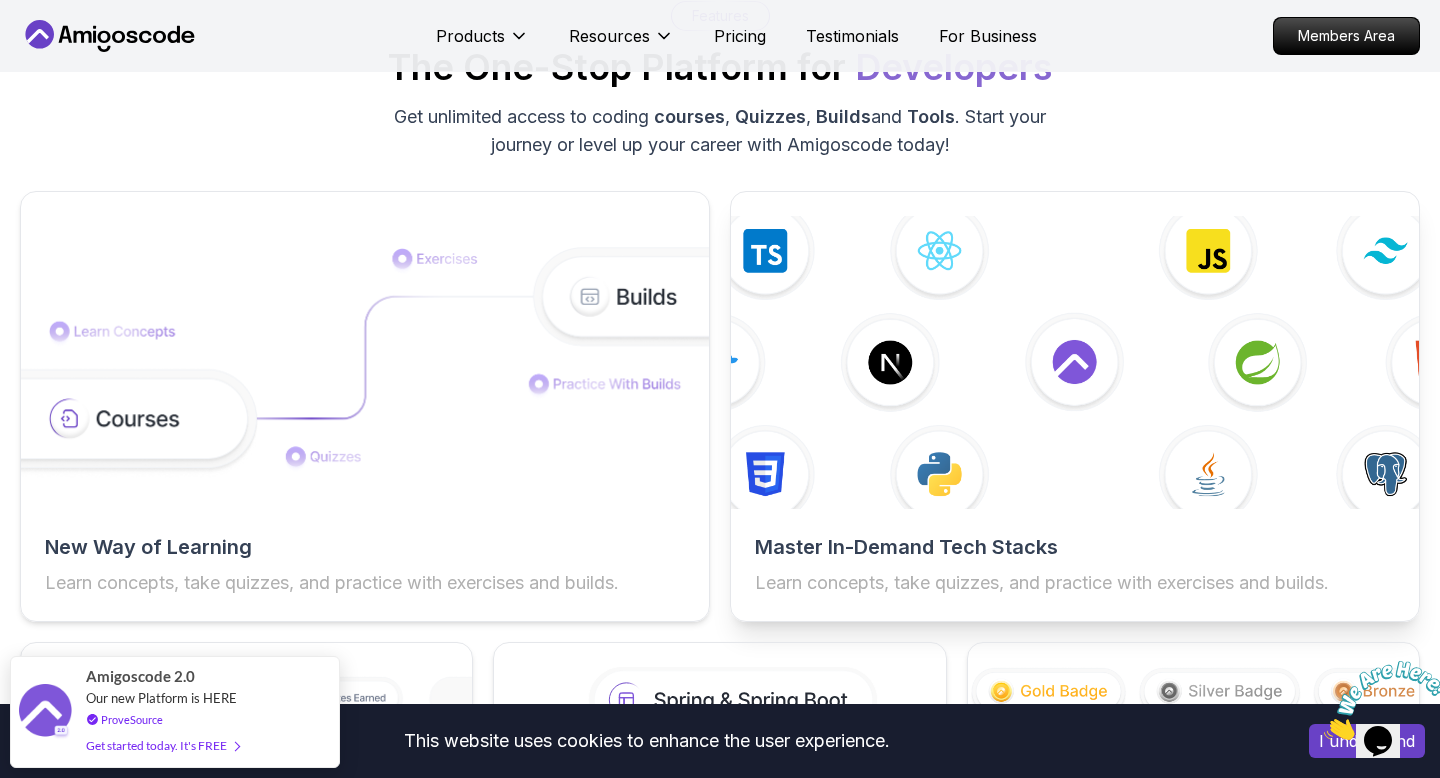 click at bounding box center [1075, 363] 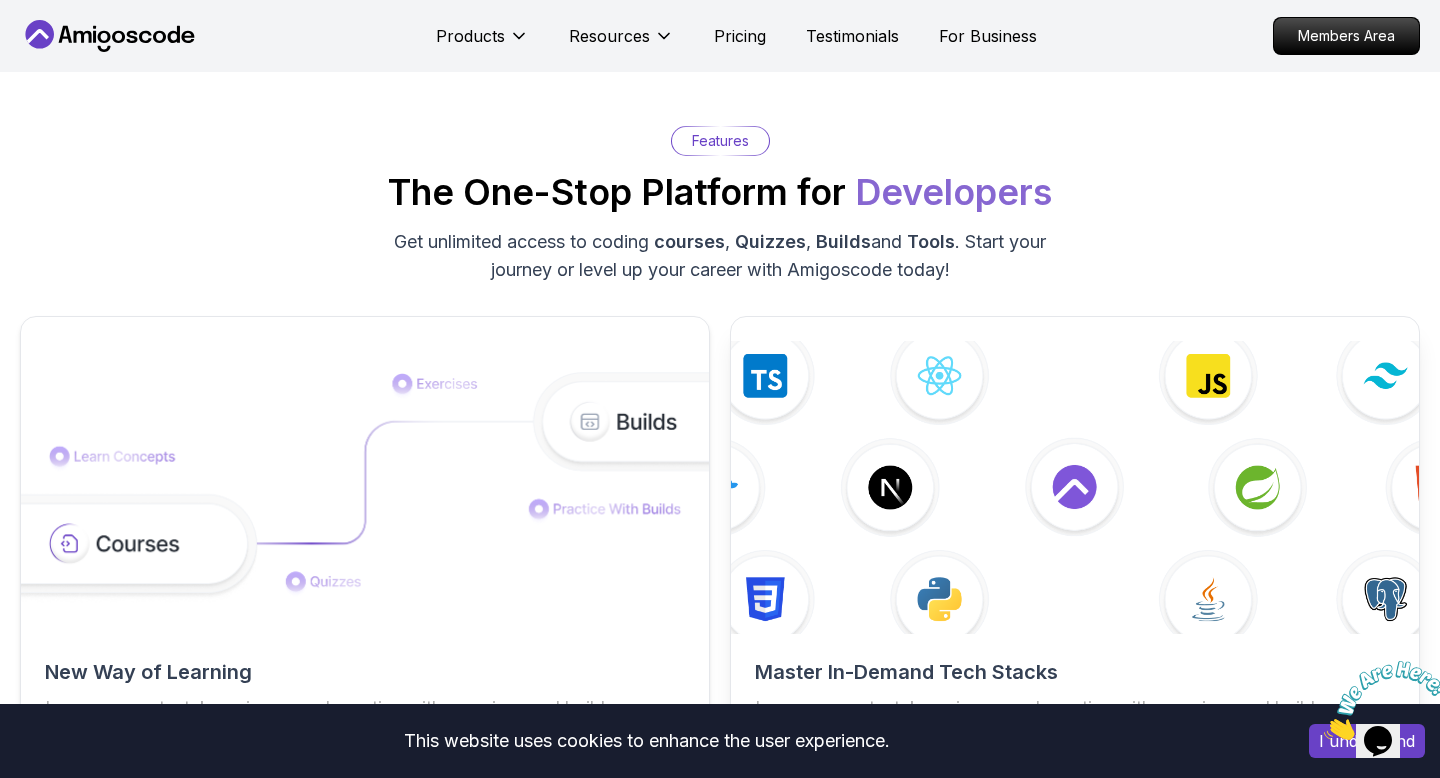 scroll, scrollTop: 2958, scrollLeft: 0, axis: vertical 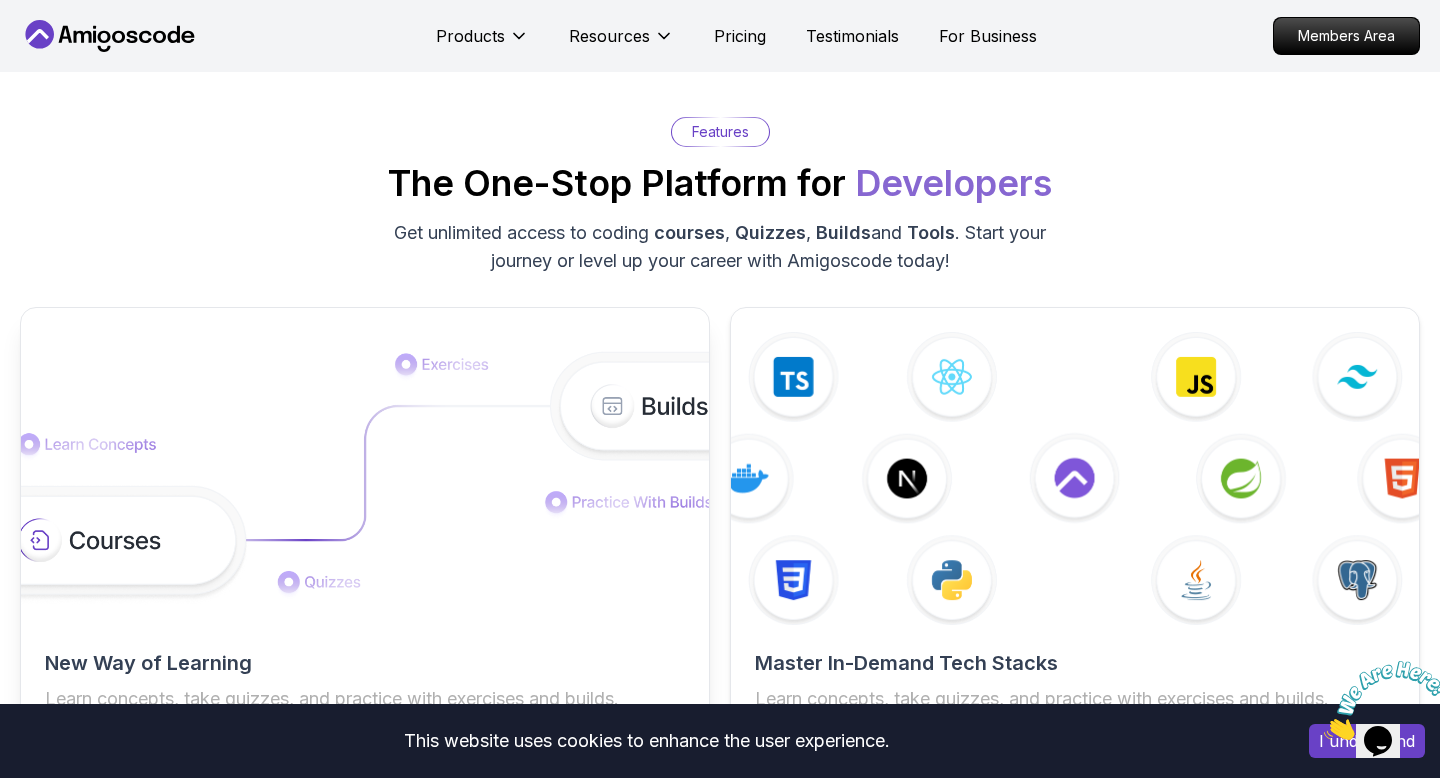 click at bounding box center (365, 479) 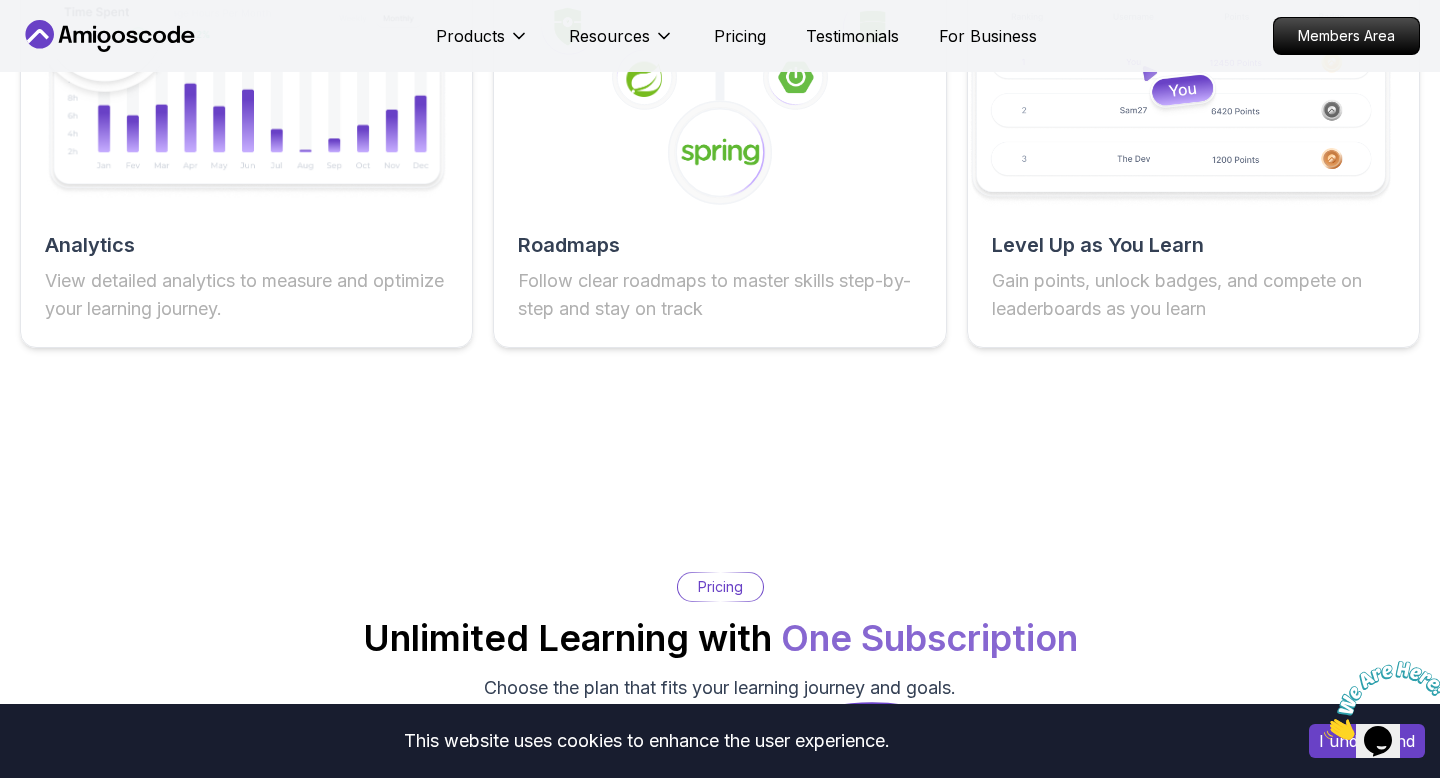 scroll, scrollTop: 3683, scrollLeft: 0, axis: vertical 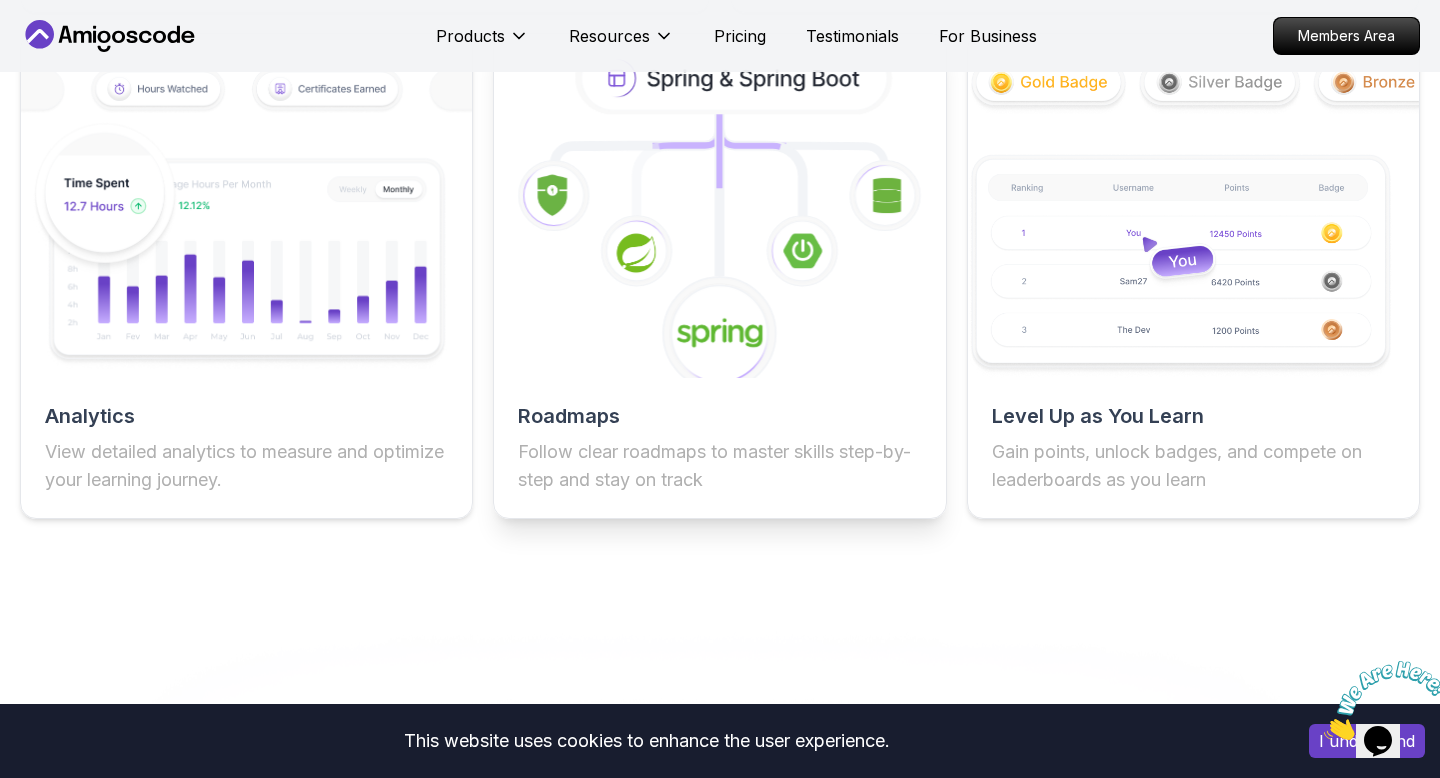 click 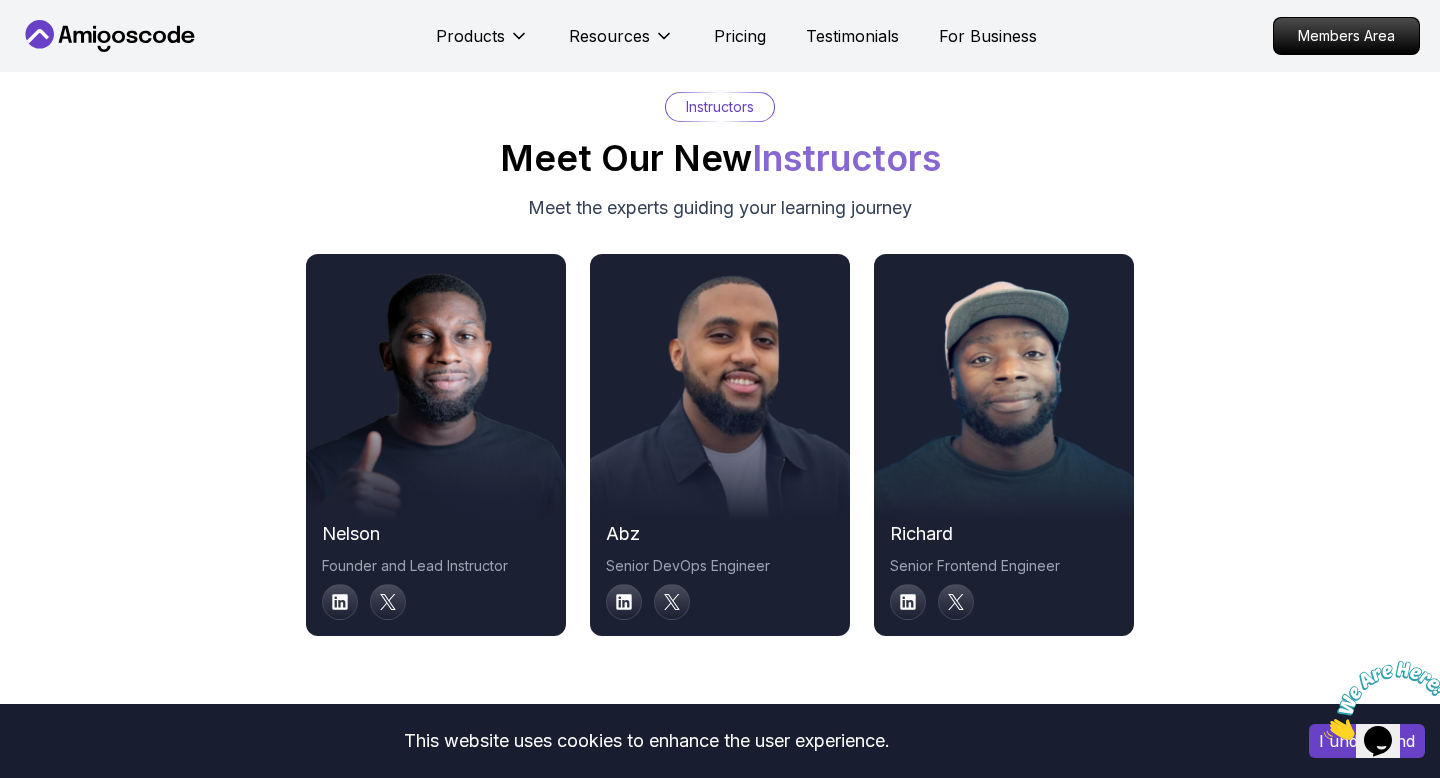 scroll, scrollTop: 10017, scrollLeft: 0, axis: vertical 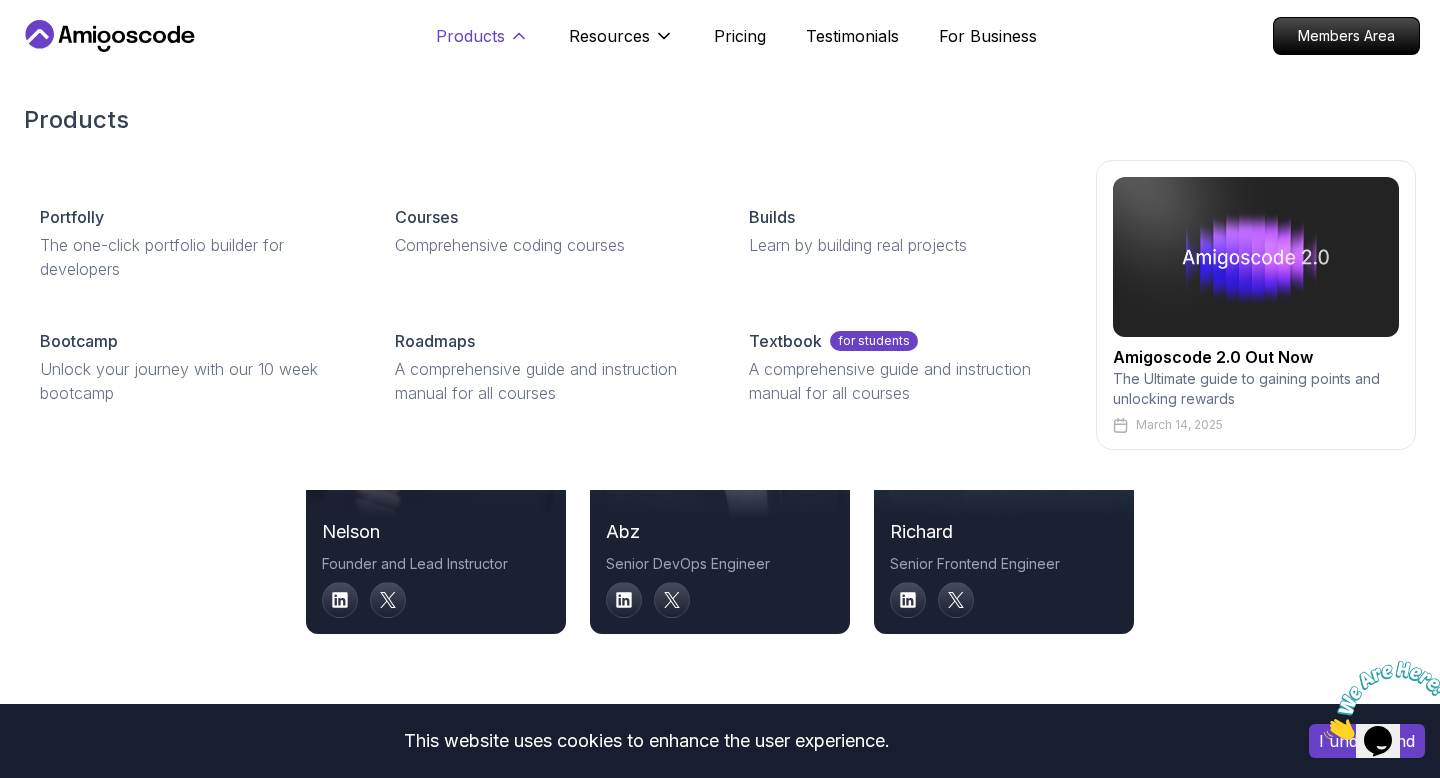 click 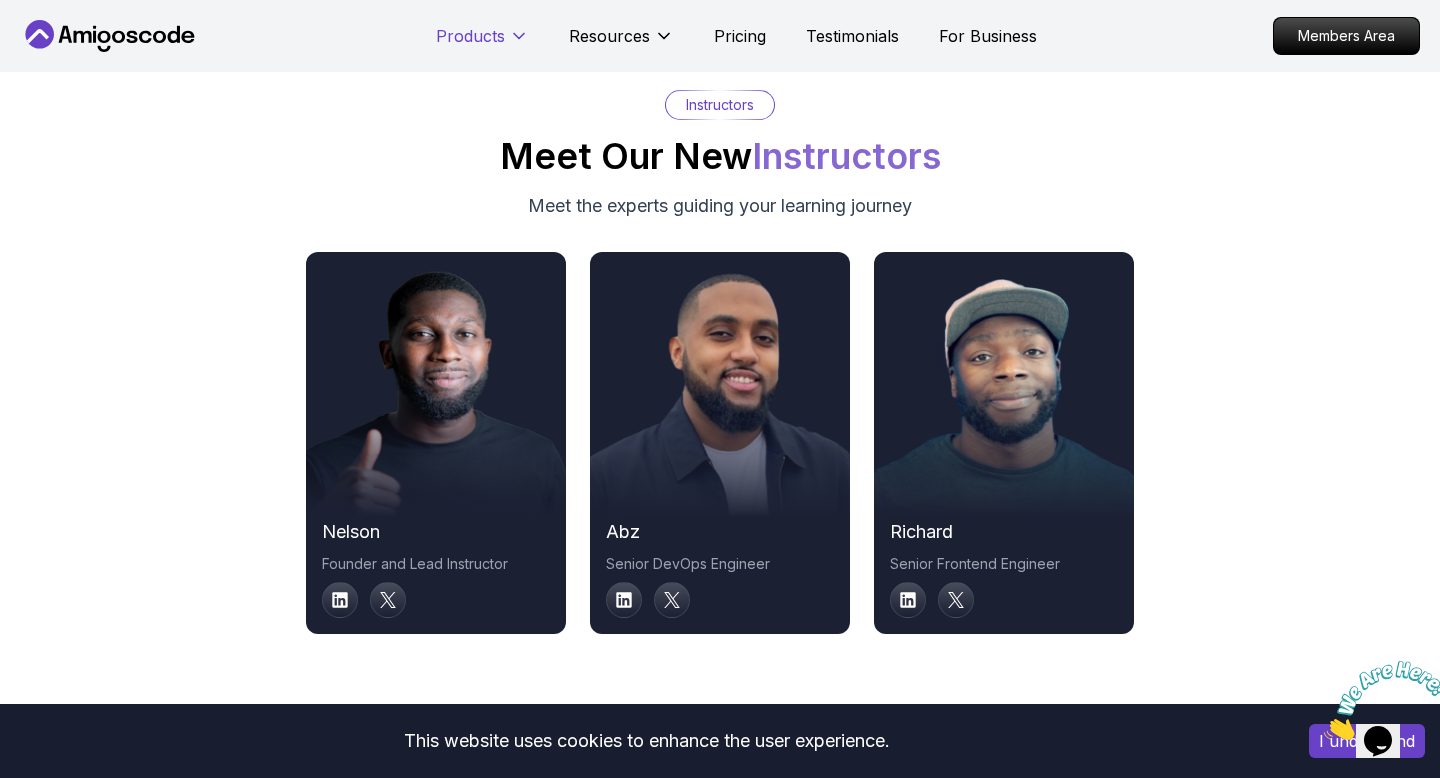 click 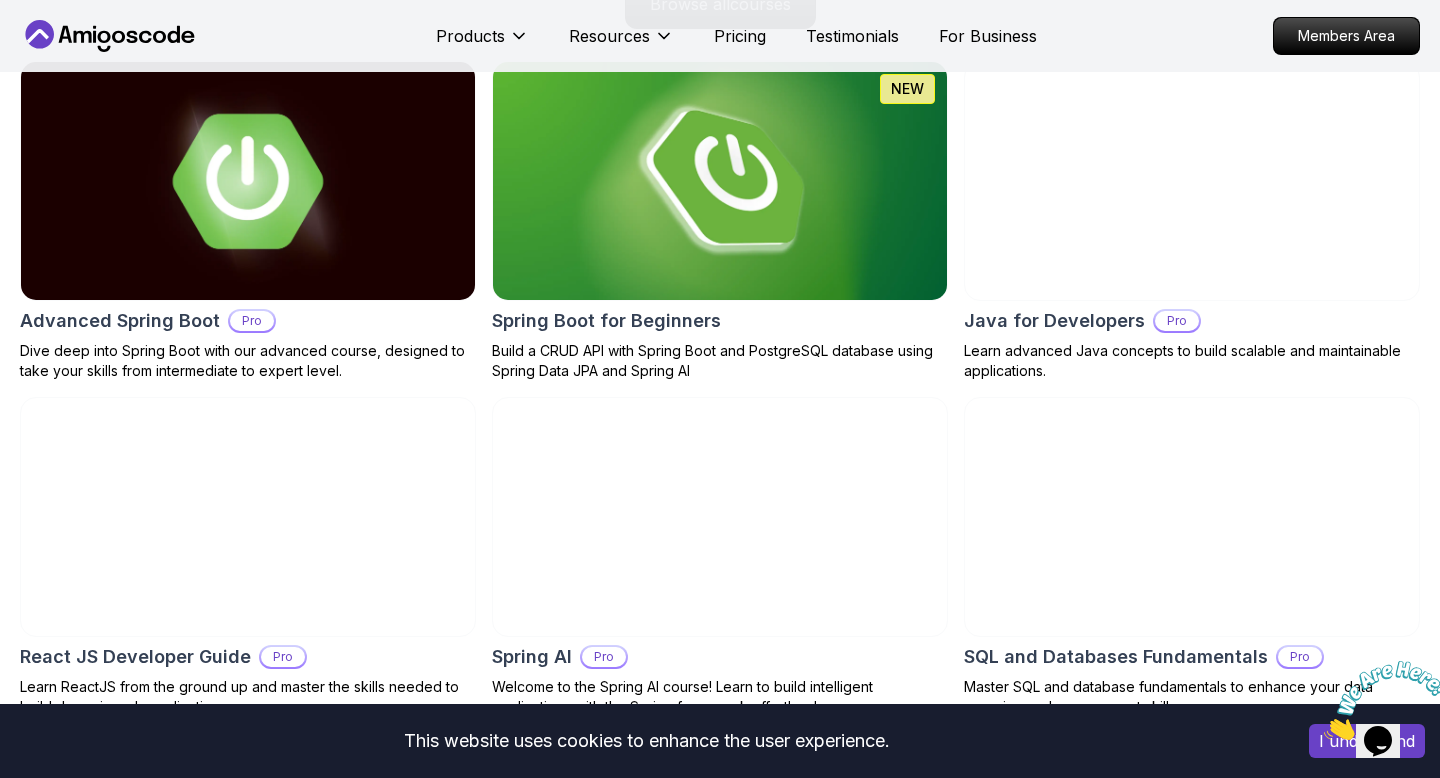 scroll, scrollTop: 2110, scrollLeft: 0, axis: vertical 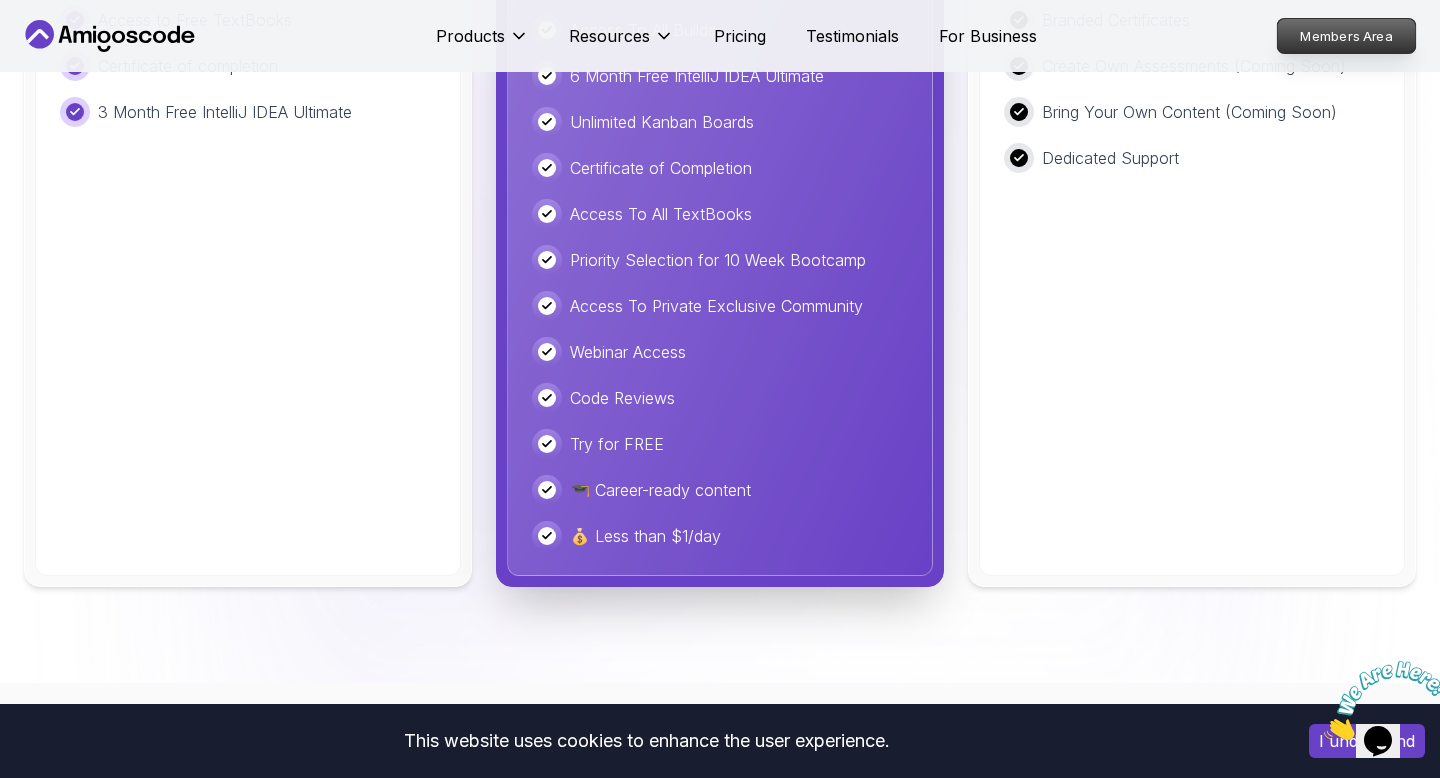click on "Members Area" at bounding box center [1347, 36] 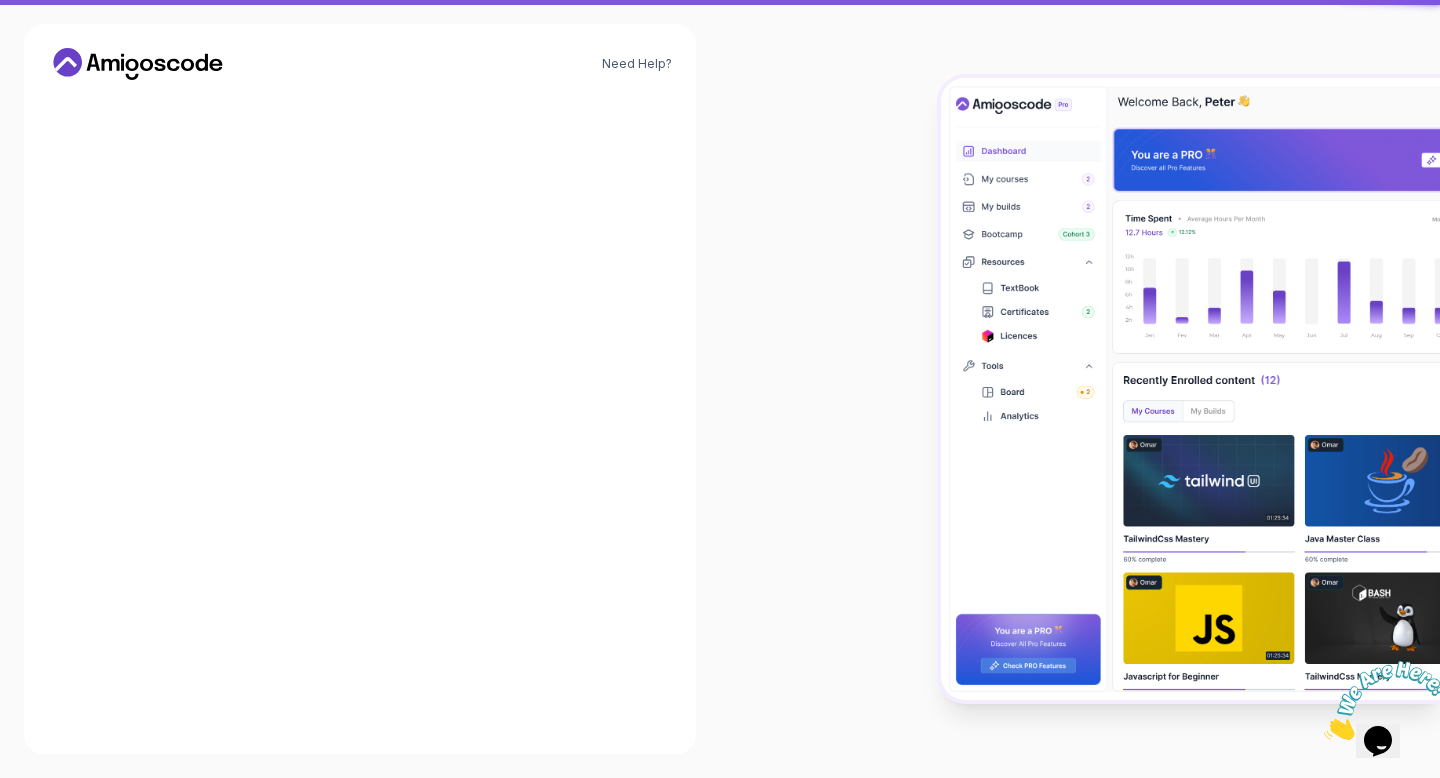 scroll, scrollTop: 0, scrollLeft: 0, axis: both 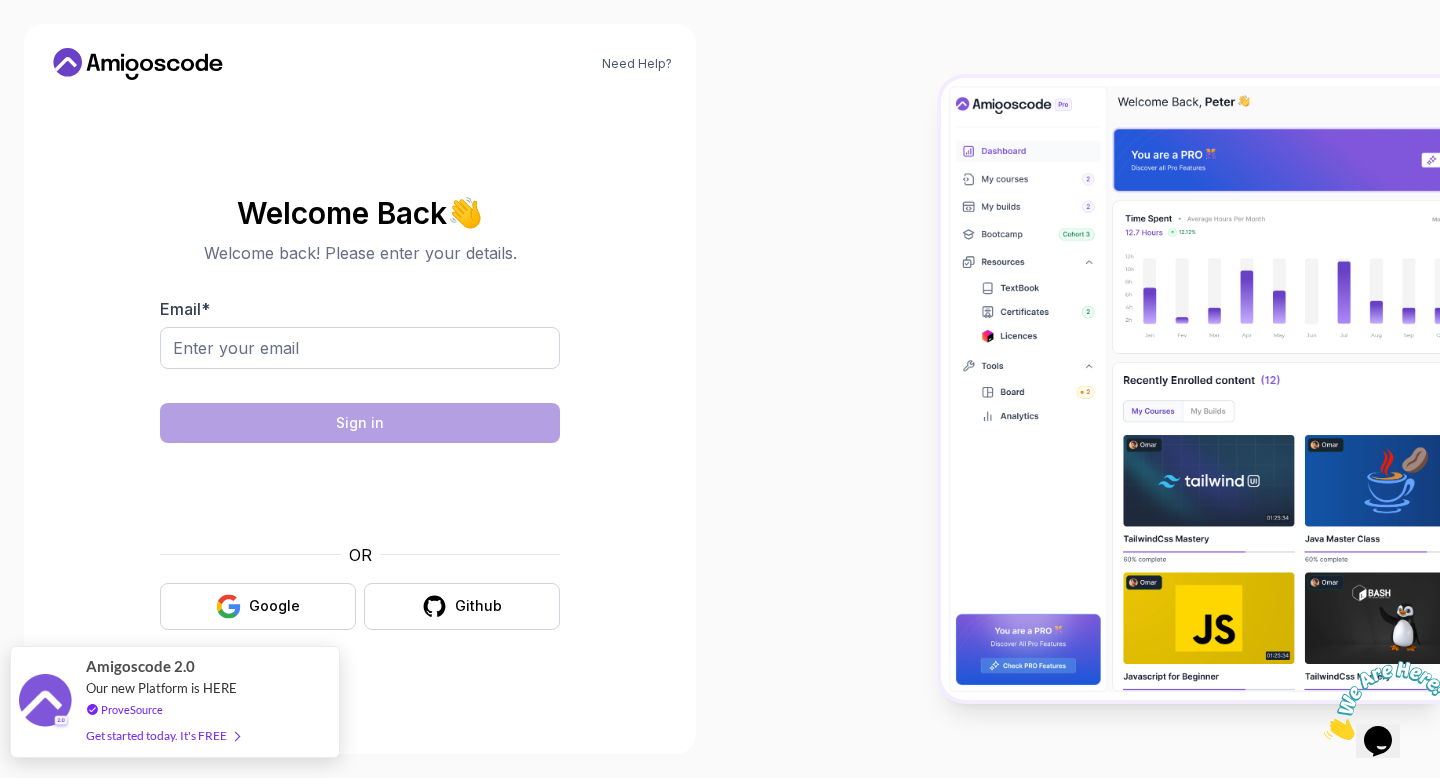 click on "Our new Platform is HERE" at bounding box center [161, 688] 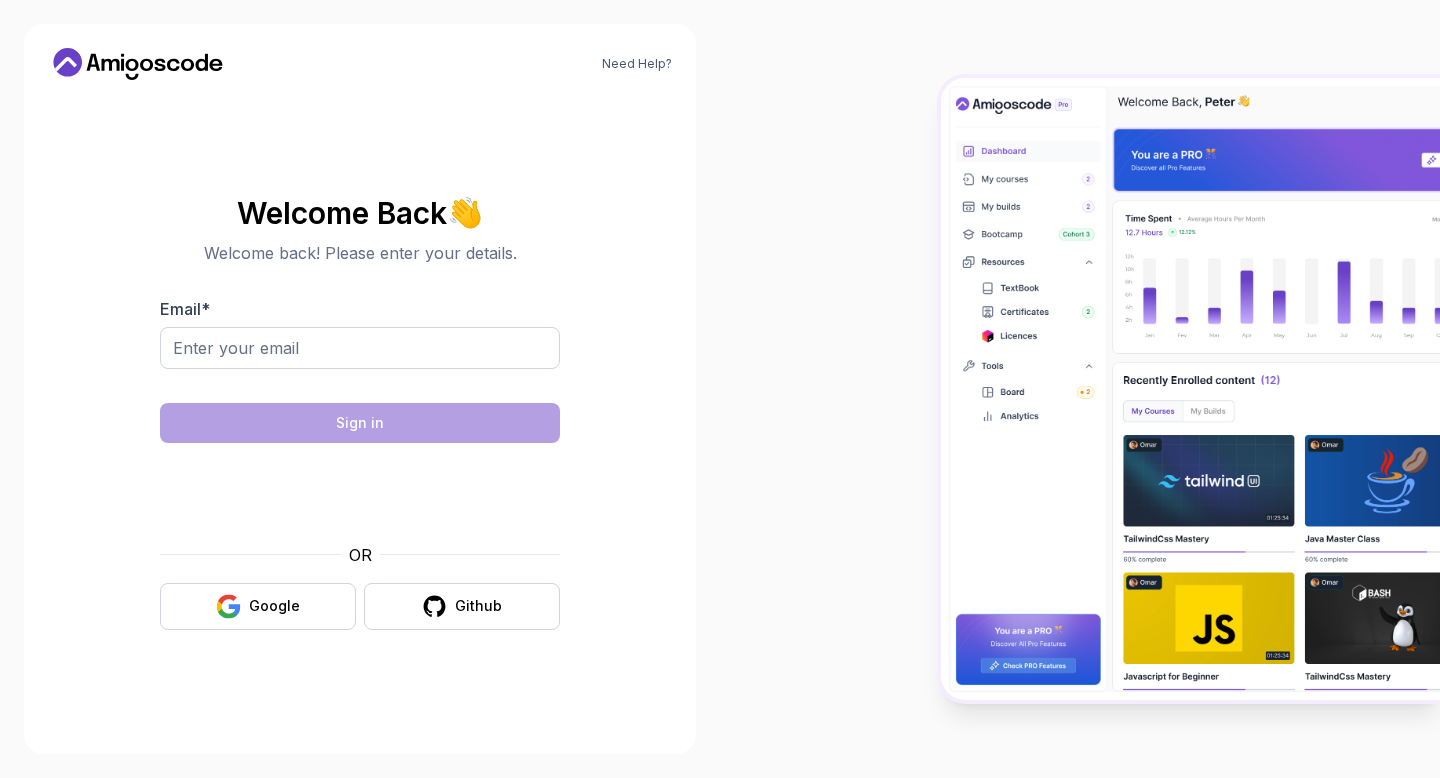 scroll, scrollTop: 0, scrollLeft: 0, axis: both 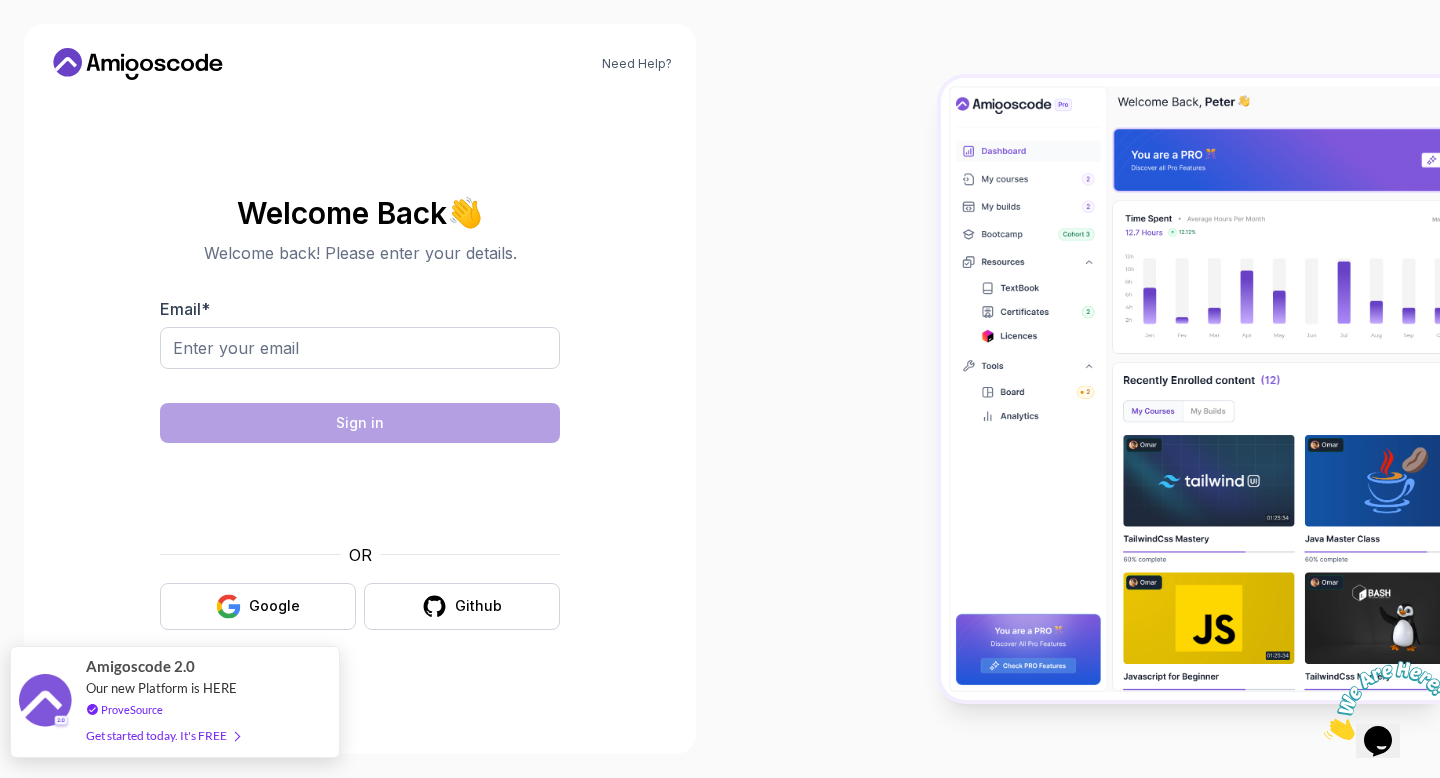 click on "Get started today. It's FREE" at bounding box center [162, 735] 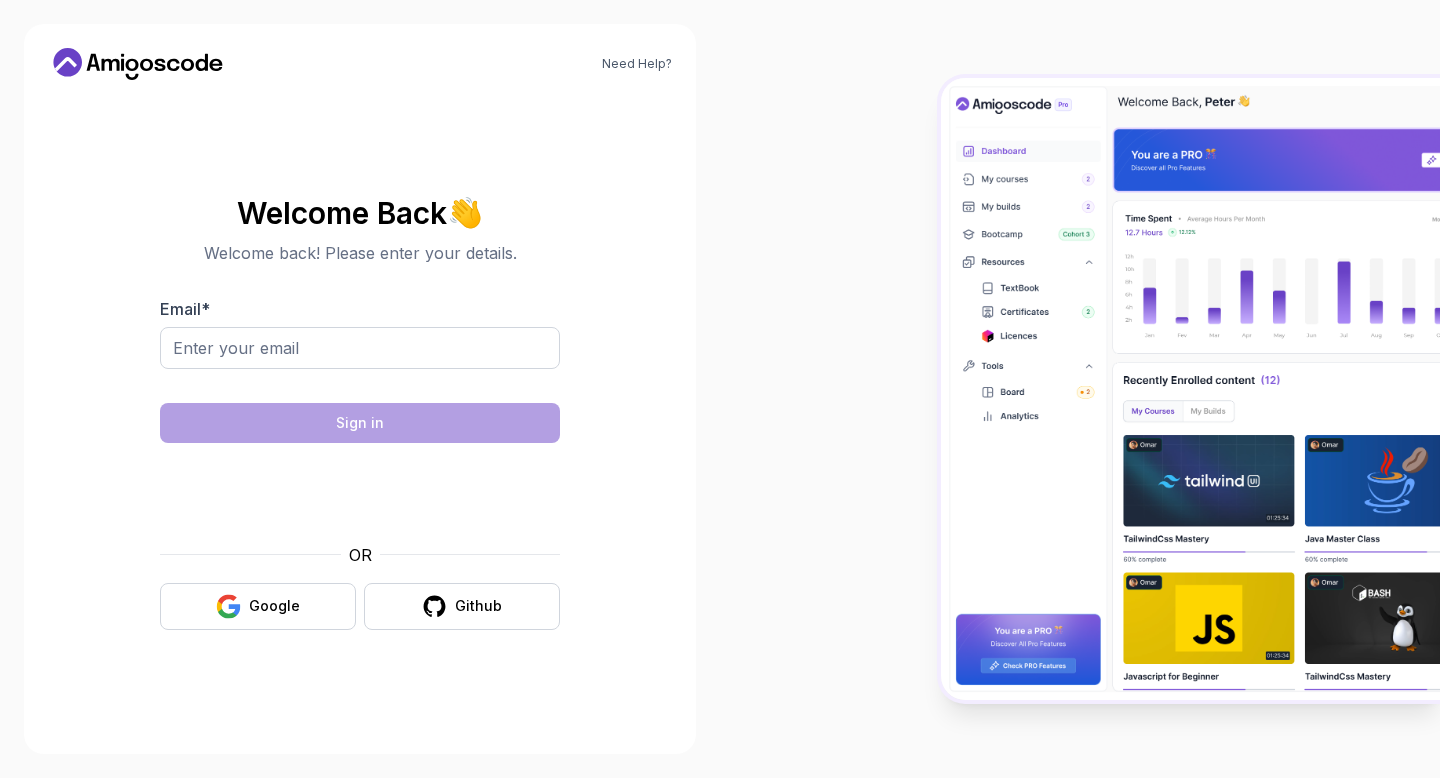 scroll, scrollTop: 0, scrollLeft: 0, axis: both 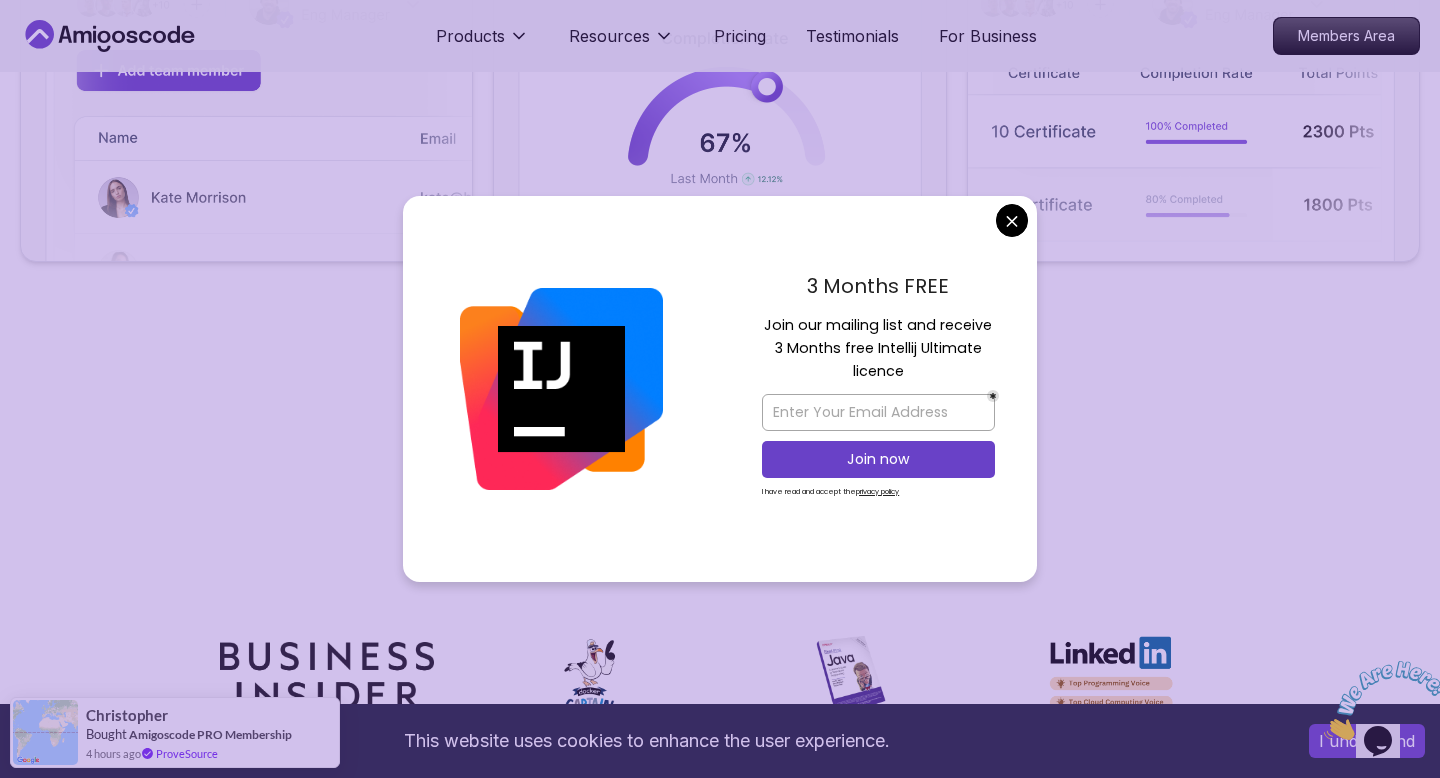 click on "3 Months FREE Join our mailing list and receive 3 Months free Intellij Ultimate licence Join now I have read and accept the  privacy policy" at bounding box center [878, 389] 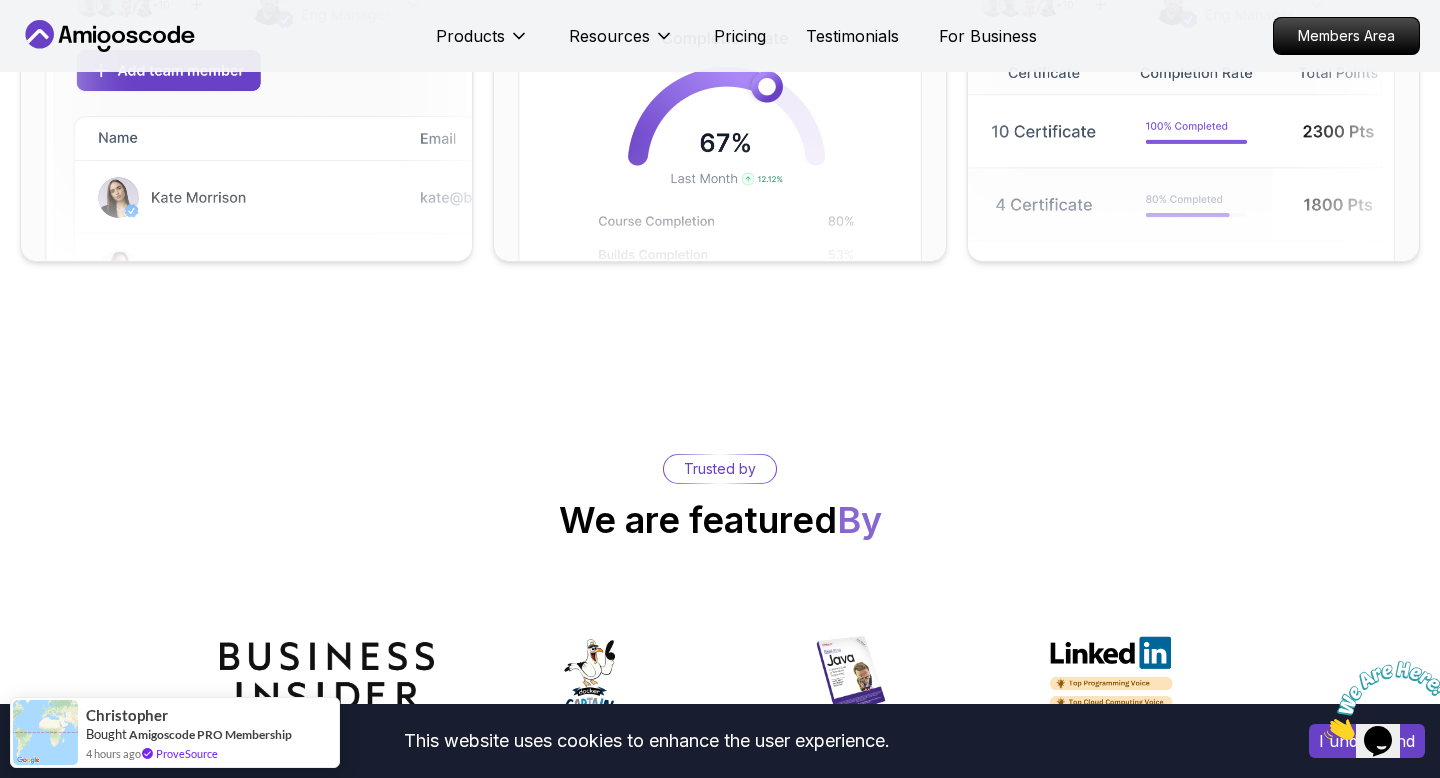click on "This website uses cookies to enhance the user experience. I understand Products Resources Pricing Testimonials For Business Members Area Products Resources Pricing Testimonials For Business Members Area [FIRST] [LAST] Developer Advocate "Amigoscode Does a pretty good job, and consistently too, covering Spring and for that, I'm very Appreciative" The One-Stop Platform for Developers Get unlimited access to coding courses , Quizzes , Builds and Tools . Start your journey or level up your career with Amigoscode today! Start for Free https://example.com/dashboard OUR AMIGO STUDENTS WORK IN TOP COMPANIES Courses Builds Discover Amigoscode's Latest Premium Courses! Get unlimited access to coding courses , Quizzes , Builds and Tools . Start your journey or level up your career with Amigoscode today! Browse all courses Advanced Spring Boot Pro NEW Spring Boot for Beginners Java for Developers Pro React JS Developer Guide Pro Pro" at bounding box center (720, -3122) 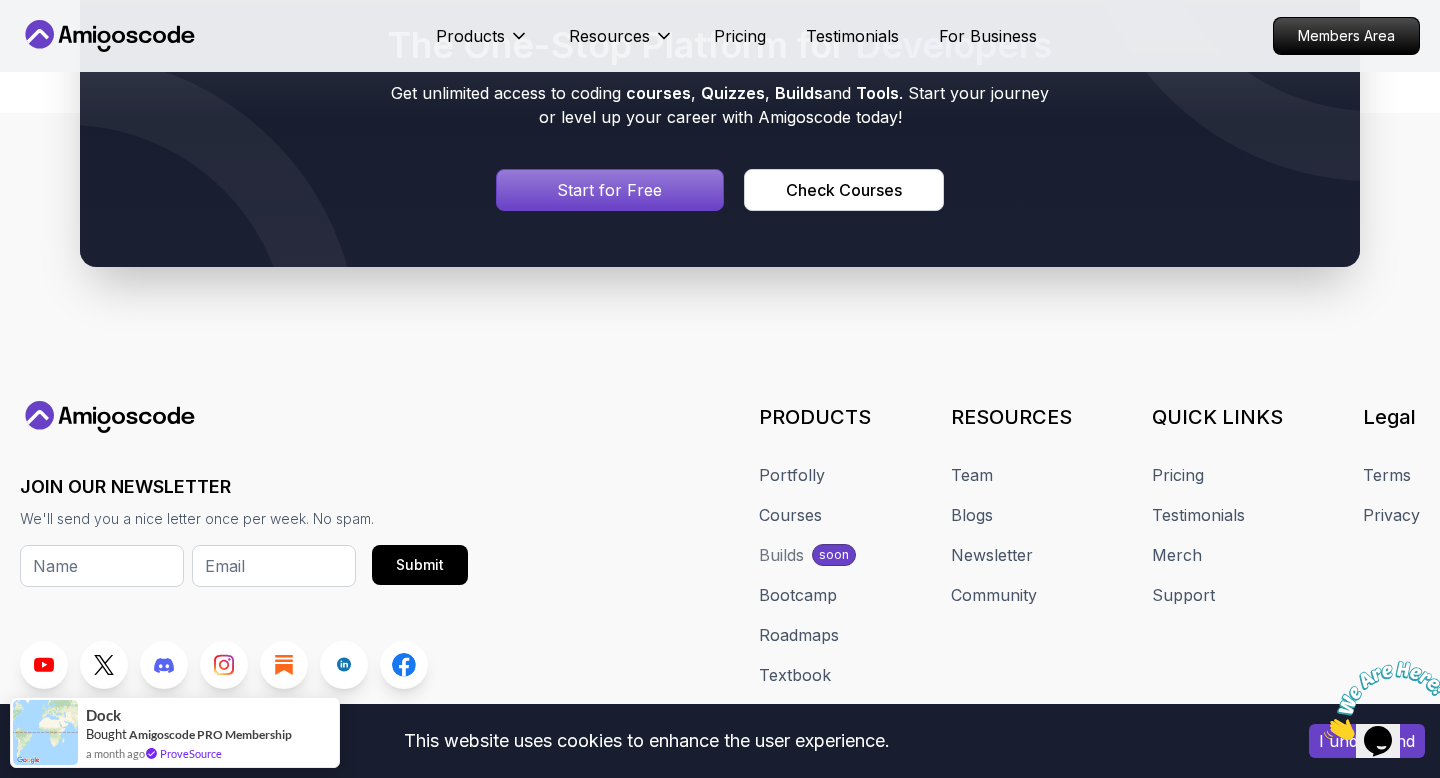scroll, scrollTop: 10811, scrollLeft: 0, axis: vertical 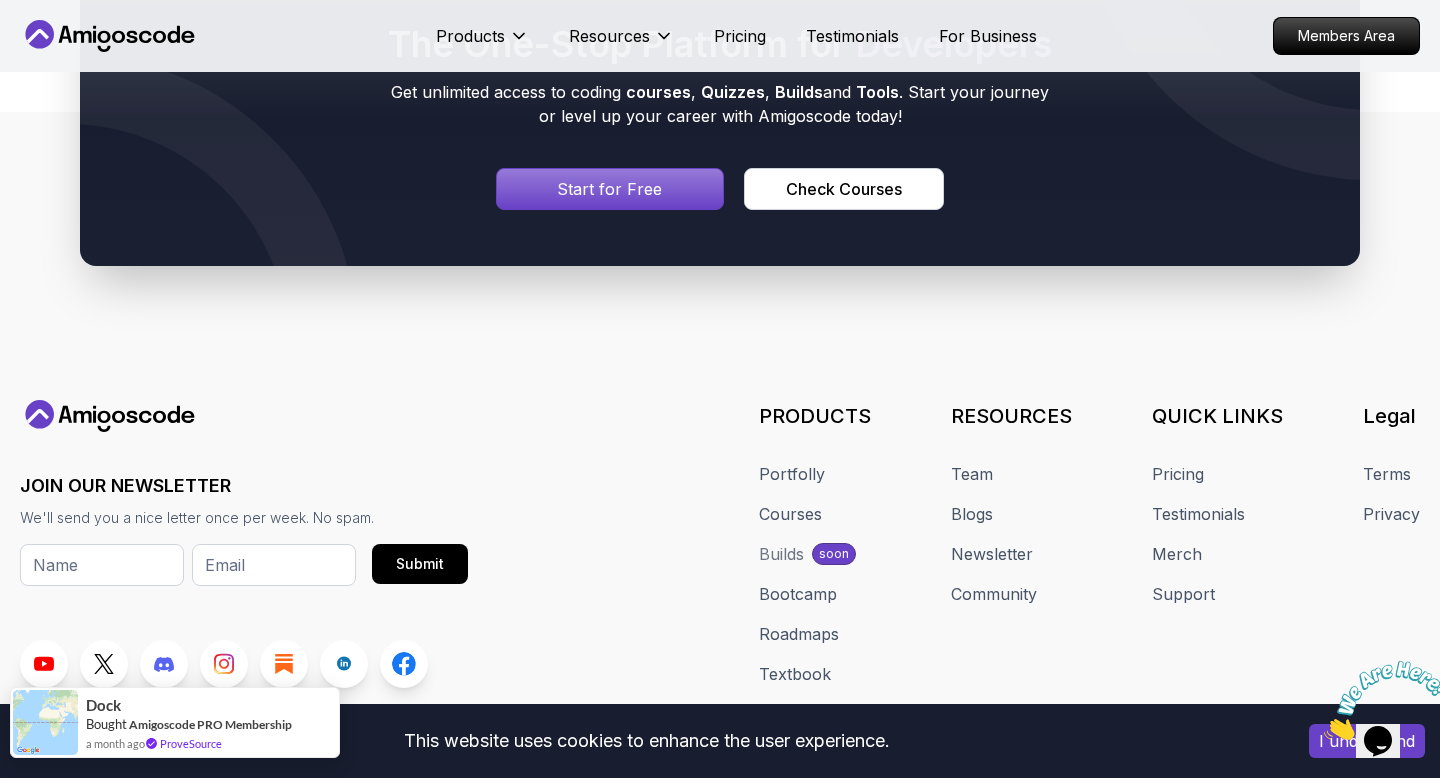 click on "ProveSource" at bounding box center [191, 743] 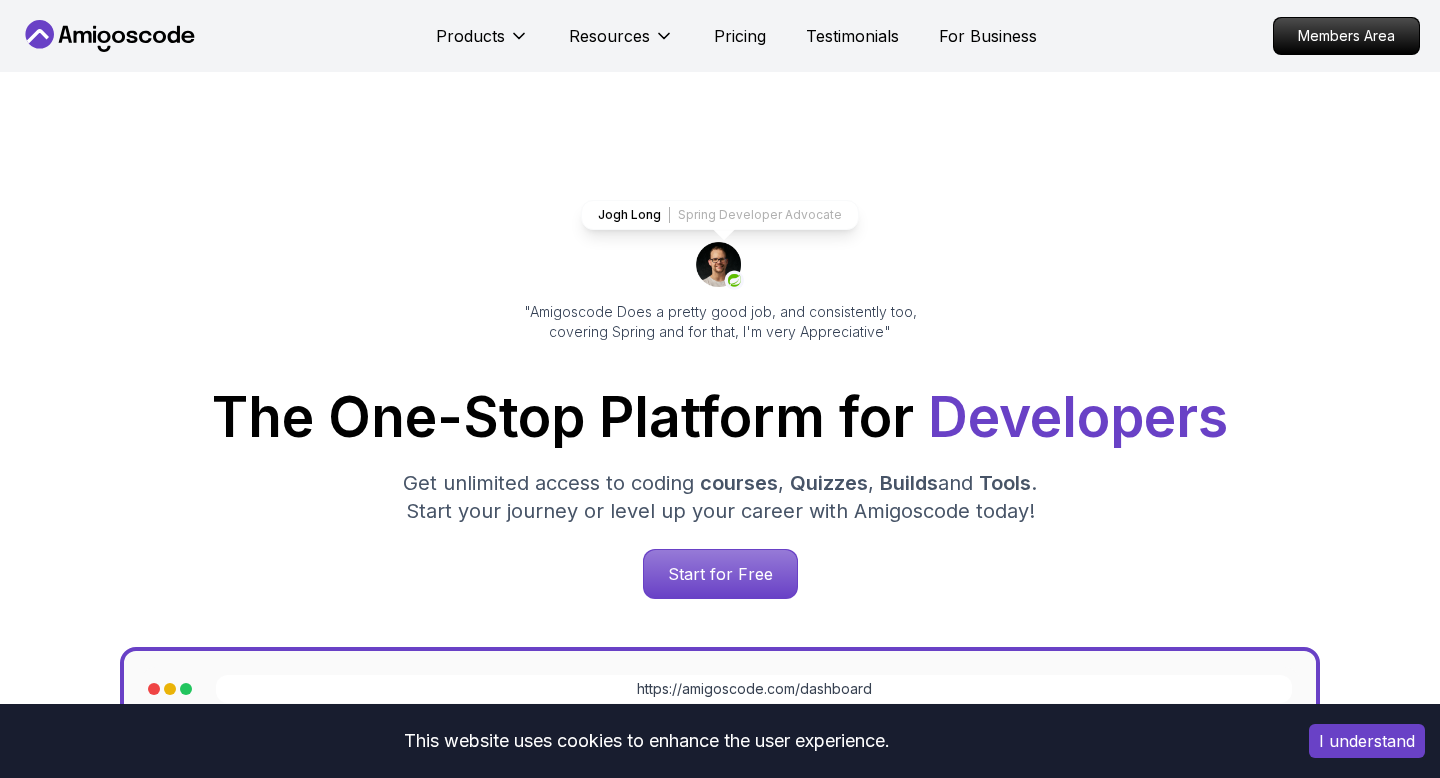 scroll, scrollTop: 0, scrollLeft: 0, axis: both 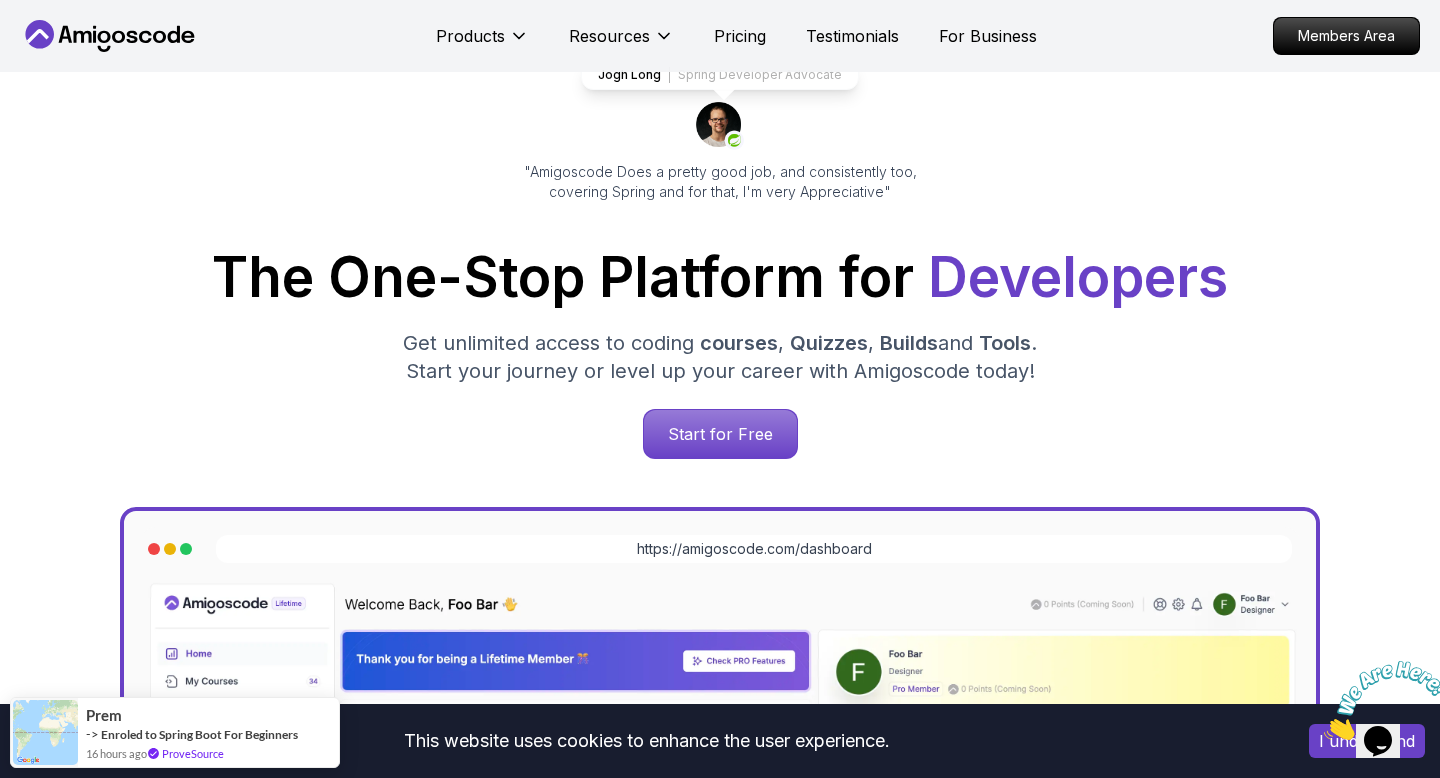 click at bounding box center (1324, 734) 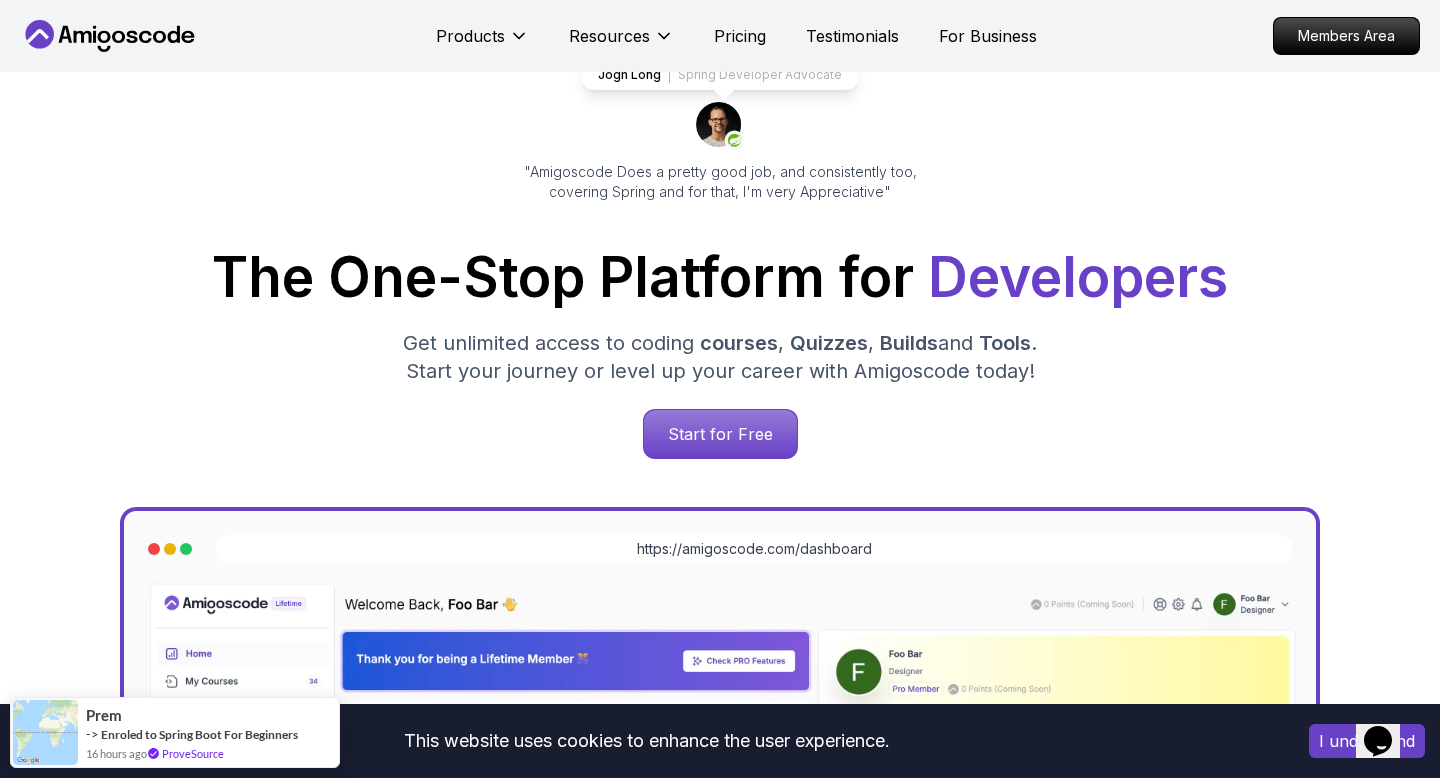 click on "I understand" at bounding box center [1367, 741] 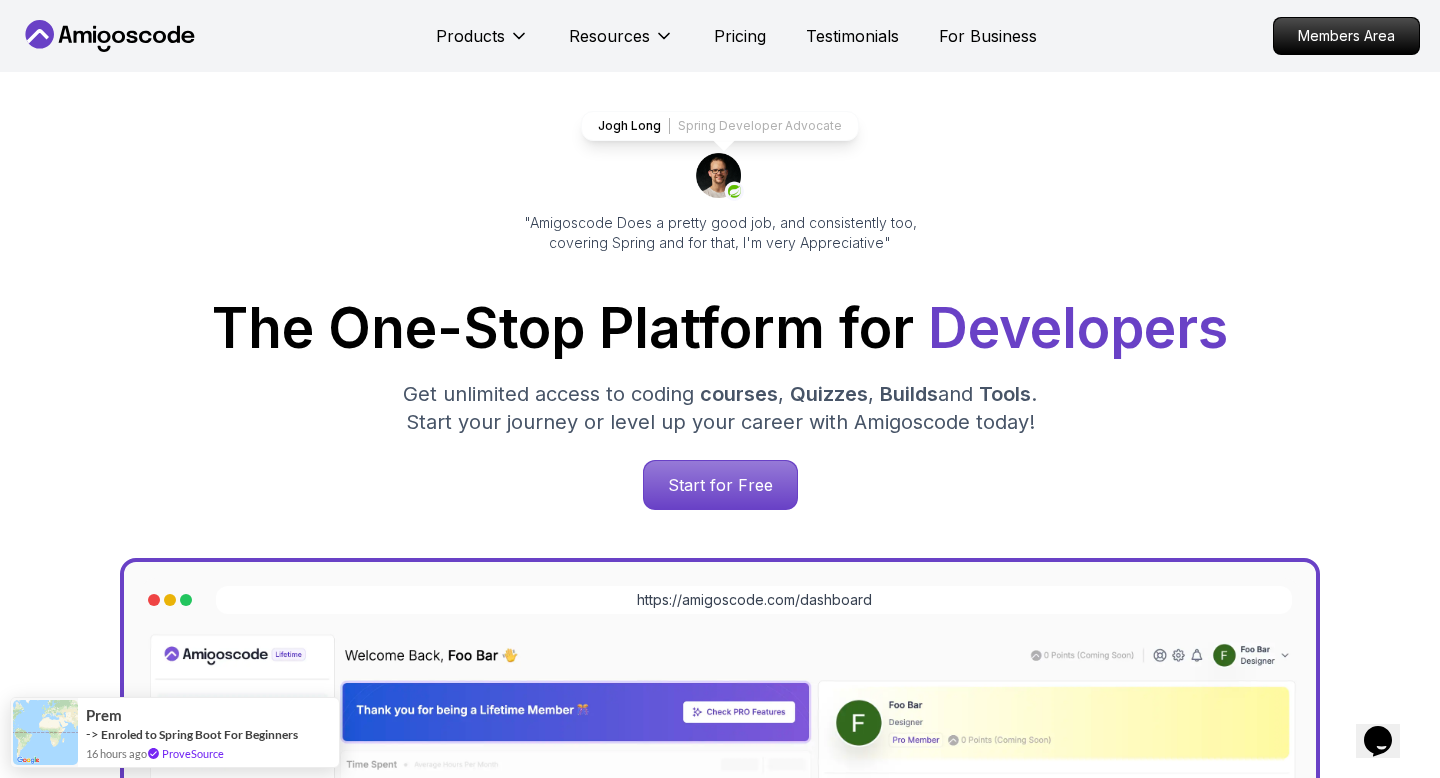 scroll, scrollTop: 0, scrollLeft: 0, axis: both 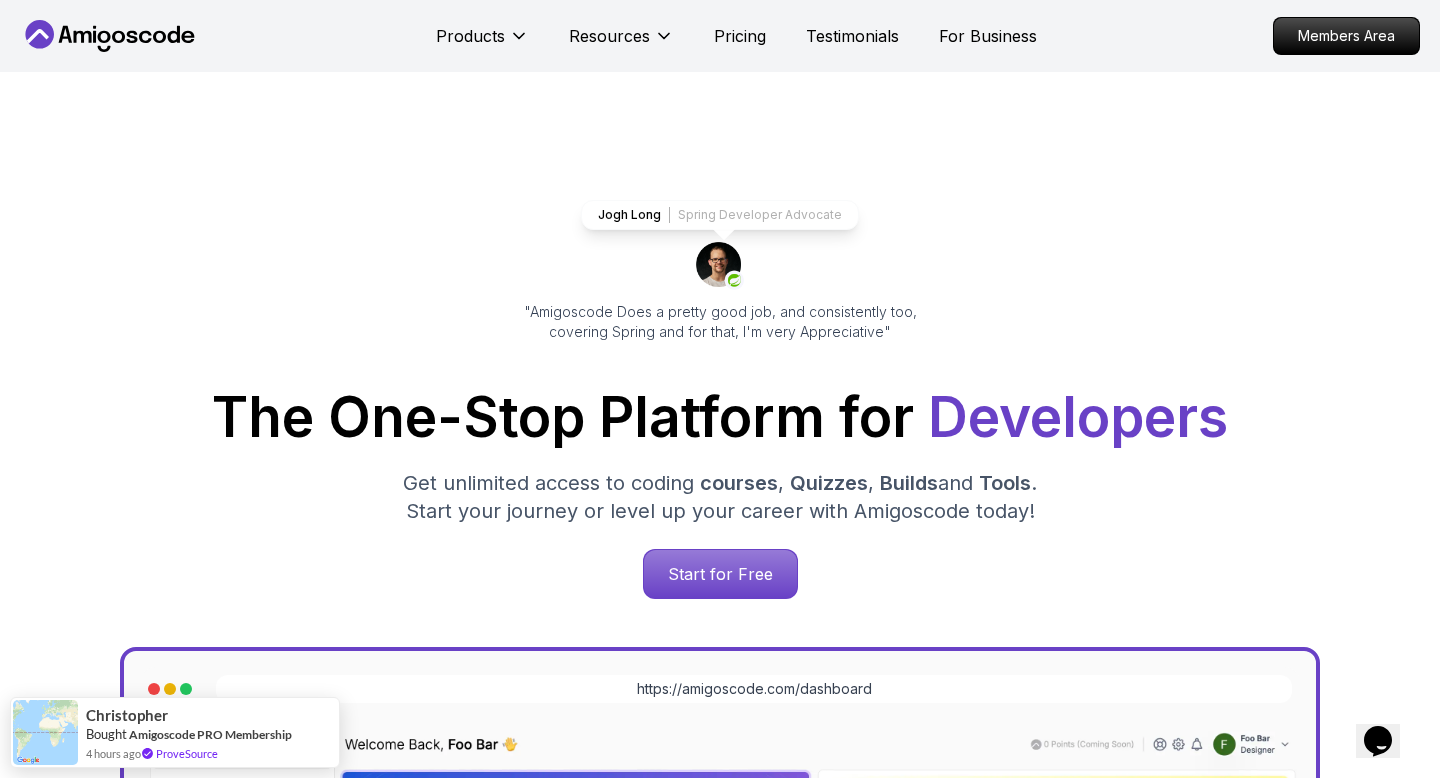 click 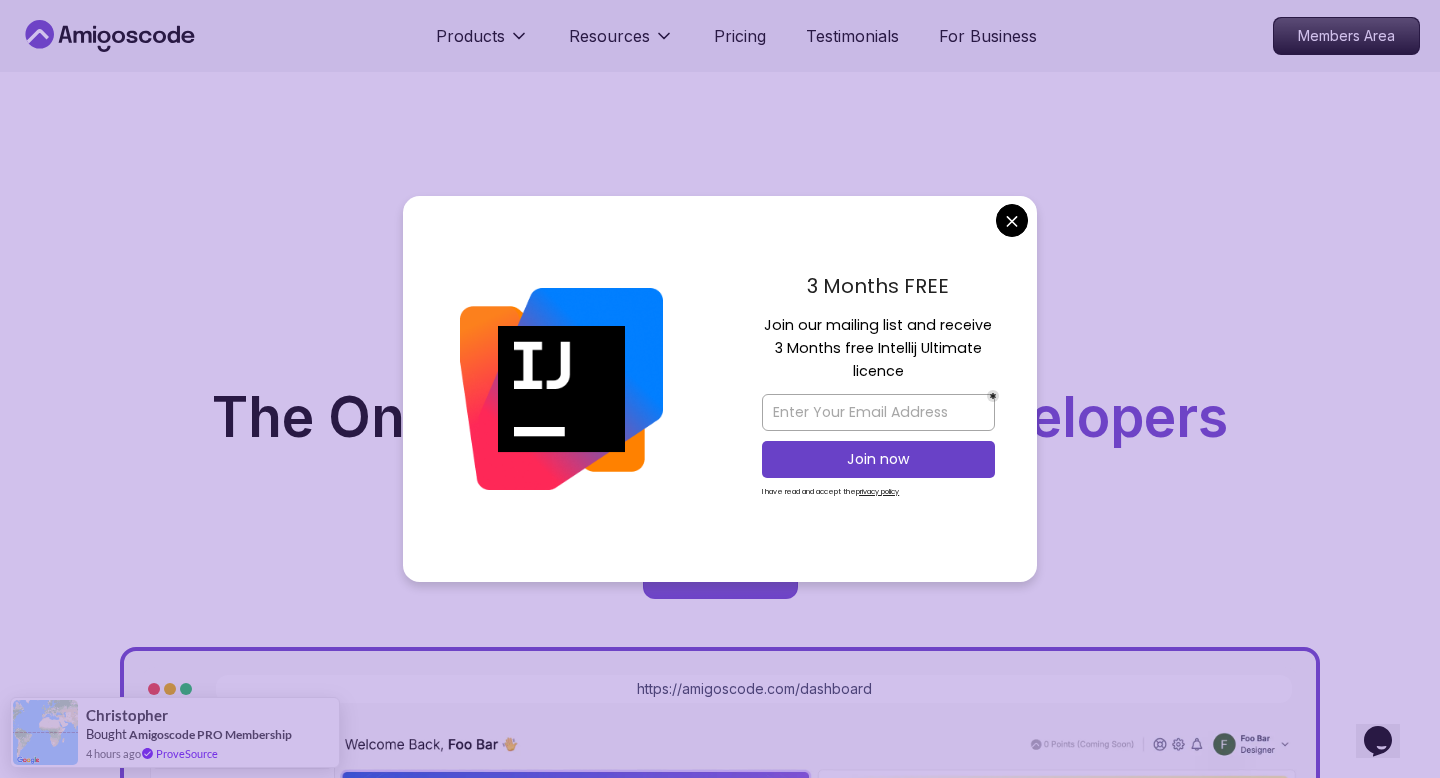 click on "Products Resources Pricing Testimonials For Business Members Area Products Resources Pricing Testimonials For Business Members Area Jogh Long Spring Developer Advocate "Amigoscode Does a pretty good job, and consistently too, covering Spring and for that, I'm very Appreciative" The One-Stop Platform for   Developers Get unlimited access to coding   courses ,   Quizzes ,   Builds  and   Tools . Start your journey or level up your career with Amigoscode today! Start for Free https://amigoscode.com/dashboard OUR AMIGO STUDENTS WORK IN TOP COMPANIES Courses Builds Discover Amigoscode's Latest   Premium Courses! Get unlimited access to coding   courses ,   Quizzes ,   Builds  and   Tools . Start your journey or level up your career with Amigoscode today! Browse all  courses Advanced Spring Boot Pro Dive deep into Spring Boot with our advanced course, designed to take your skills from intermediate to expert level. NEW Spring Boot for Beginners Java for Developers Pro React JS Developer Guide Pro Spring AI Pro Pro" at bounding box center [720, 5861] 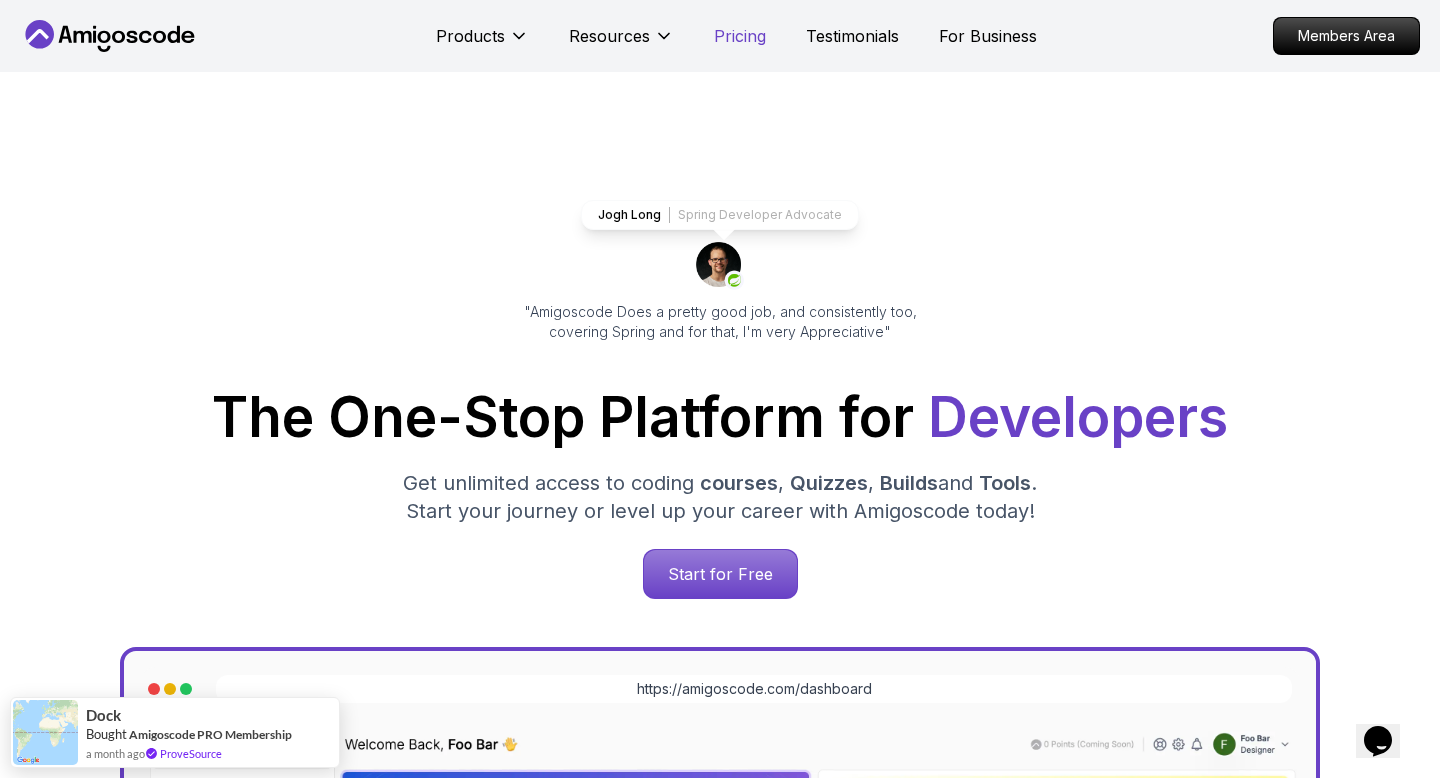 click on "Pricing" at bounding box center (740, 36) 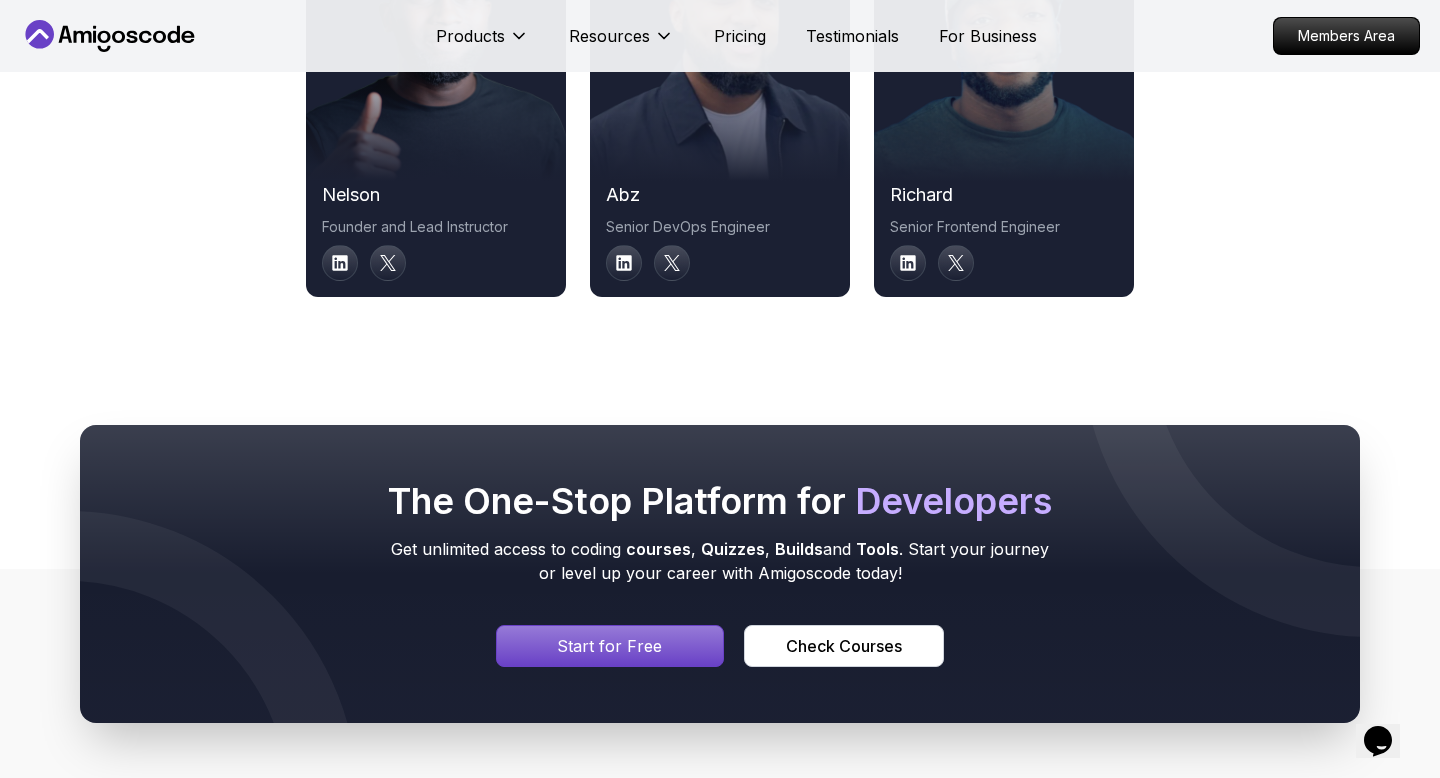 scroll, scrollTop: 10362, scrollLeft: 0, axis: vertical 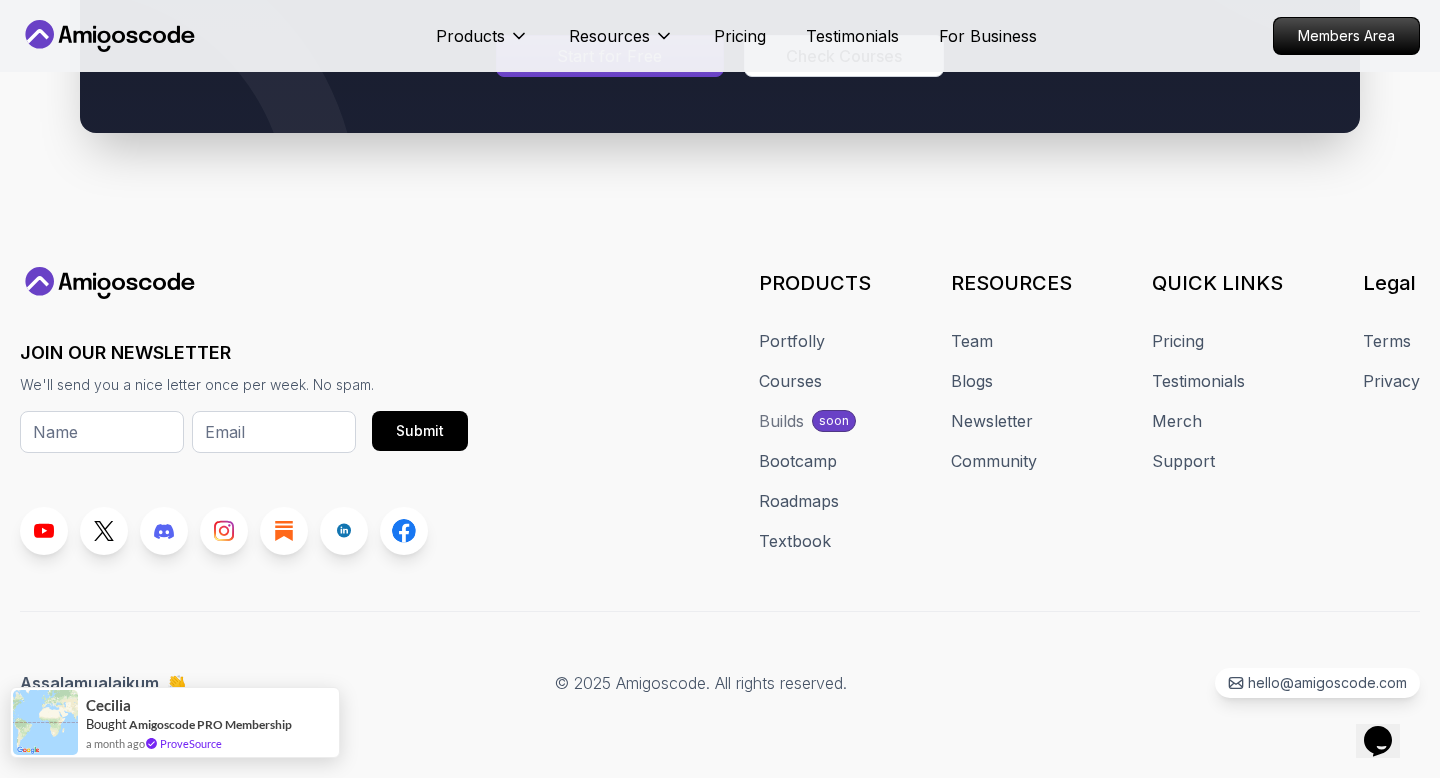 click on "Cecilia Bought   Amigoscode PRO Membership a month ago     ProveSource" at bounding box center (212, 722) 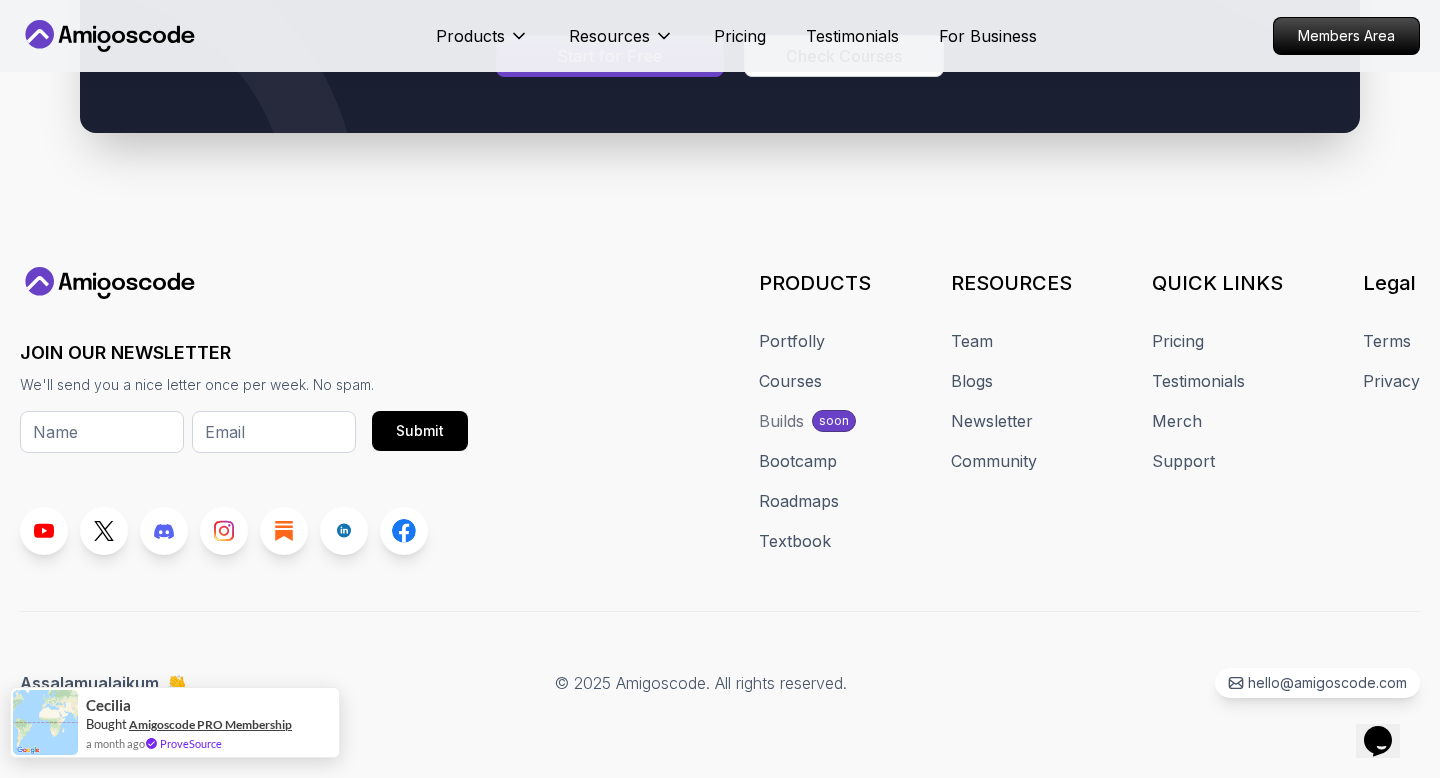click on "Amigoscode PRO Membership" at bounding box center (210, 724) 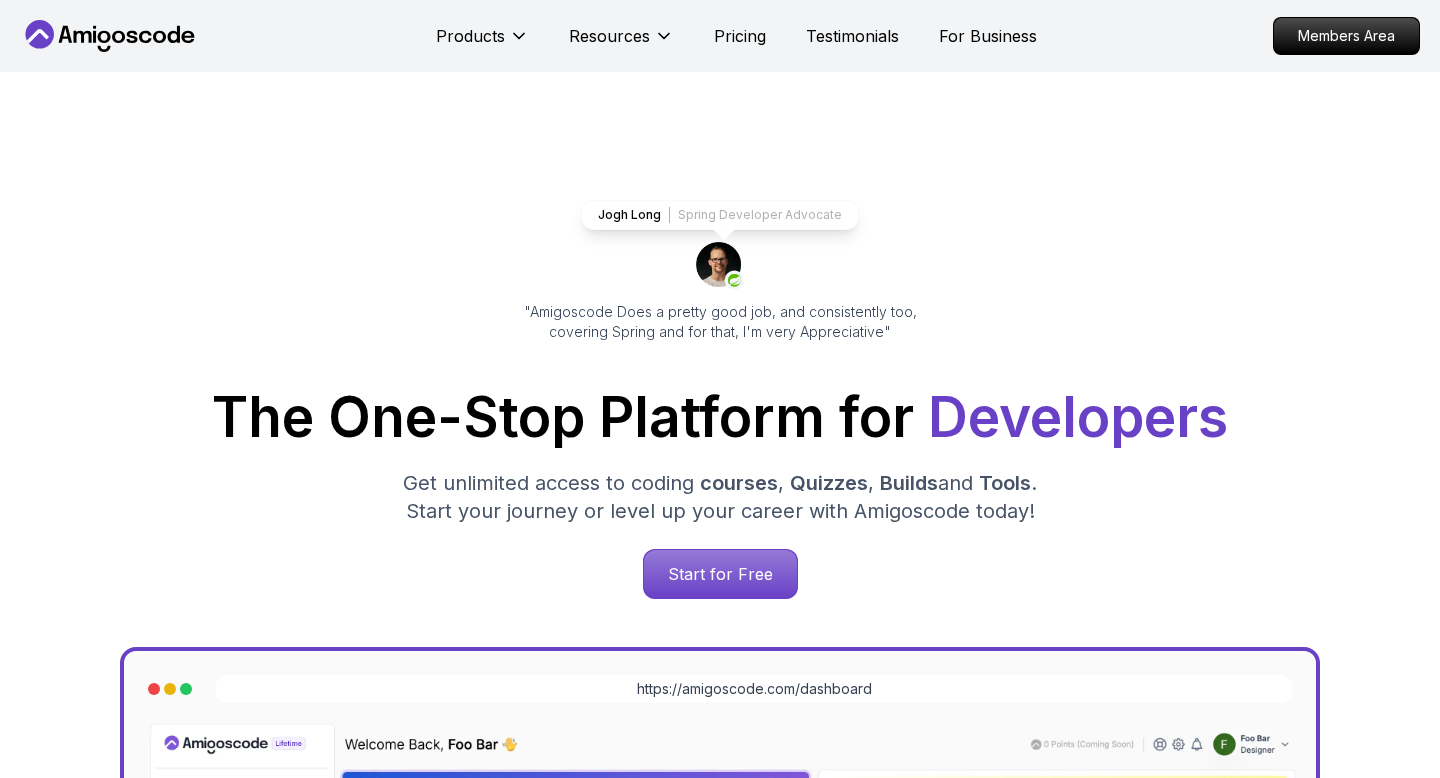 scroll, scrollTop: 4318, scrollLeft: 0, axis: vertical 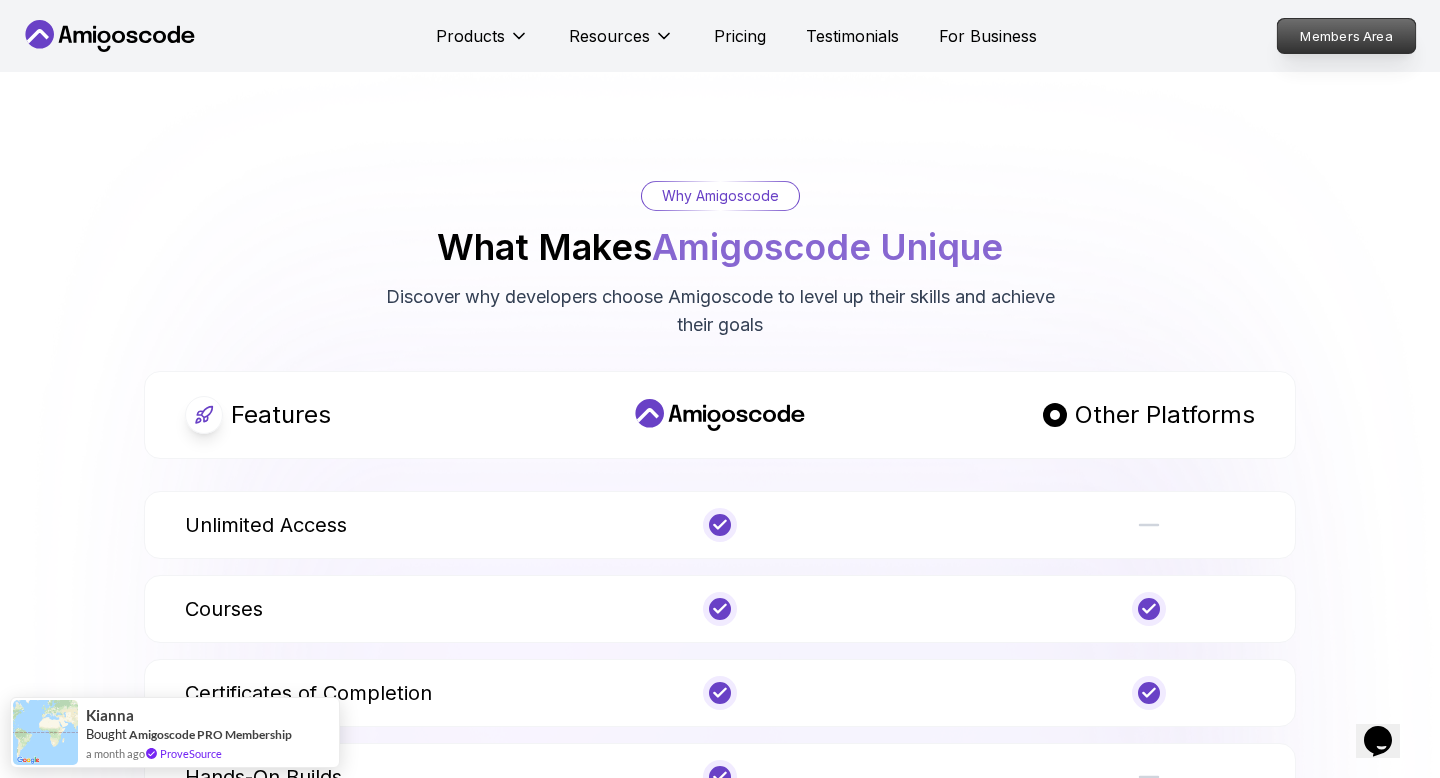 click on "Members Area" at bounding box center [1347, 36] 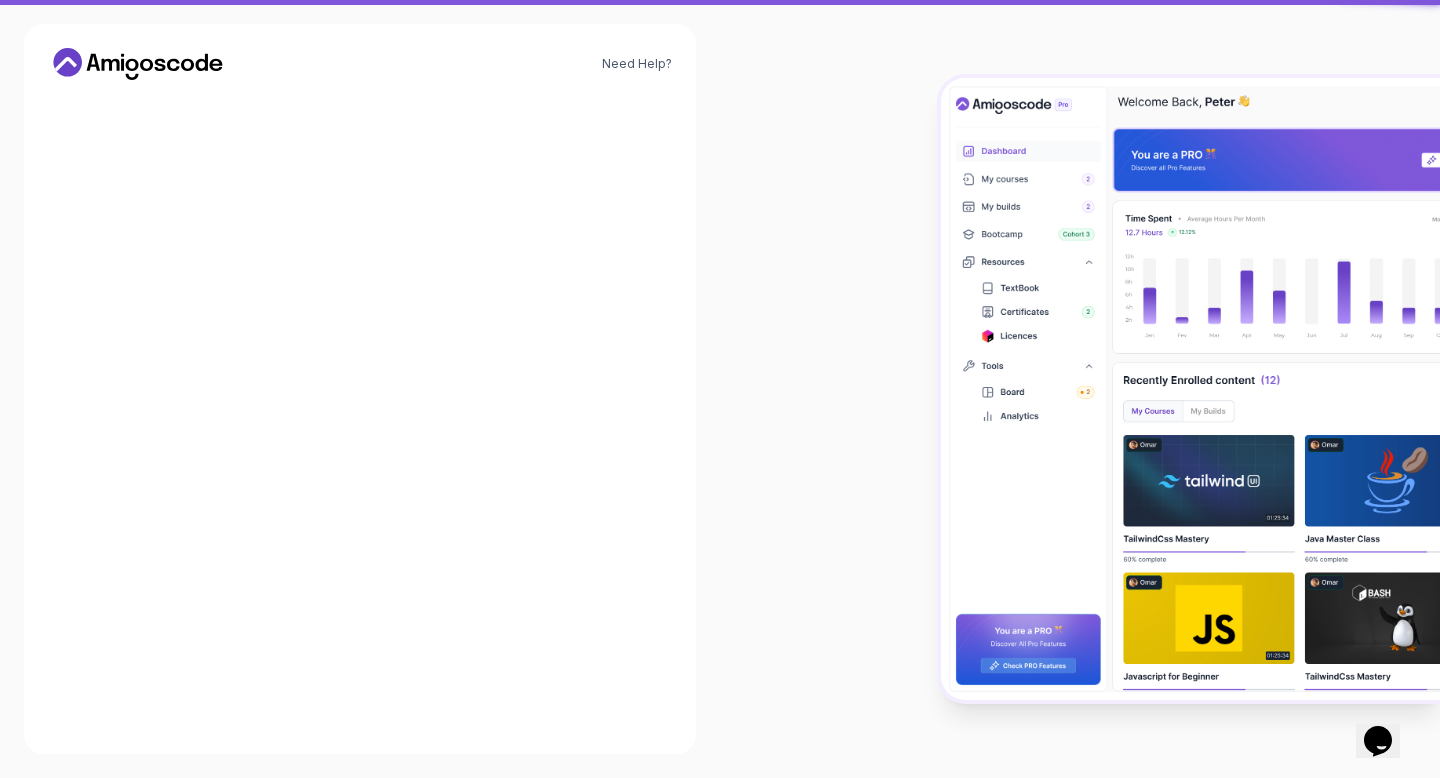 scroll, scrollTop: 0, scrollLeft: 0, axis: both 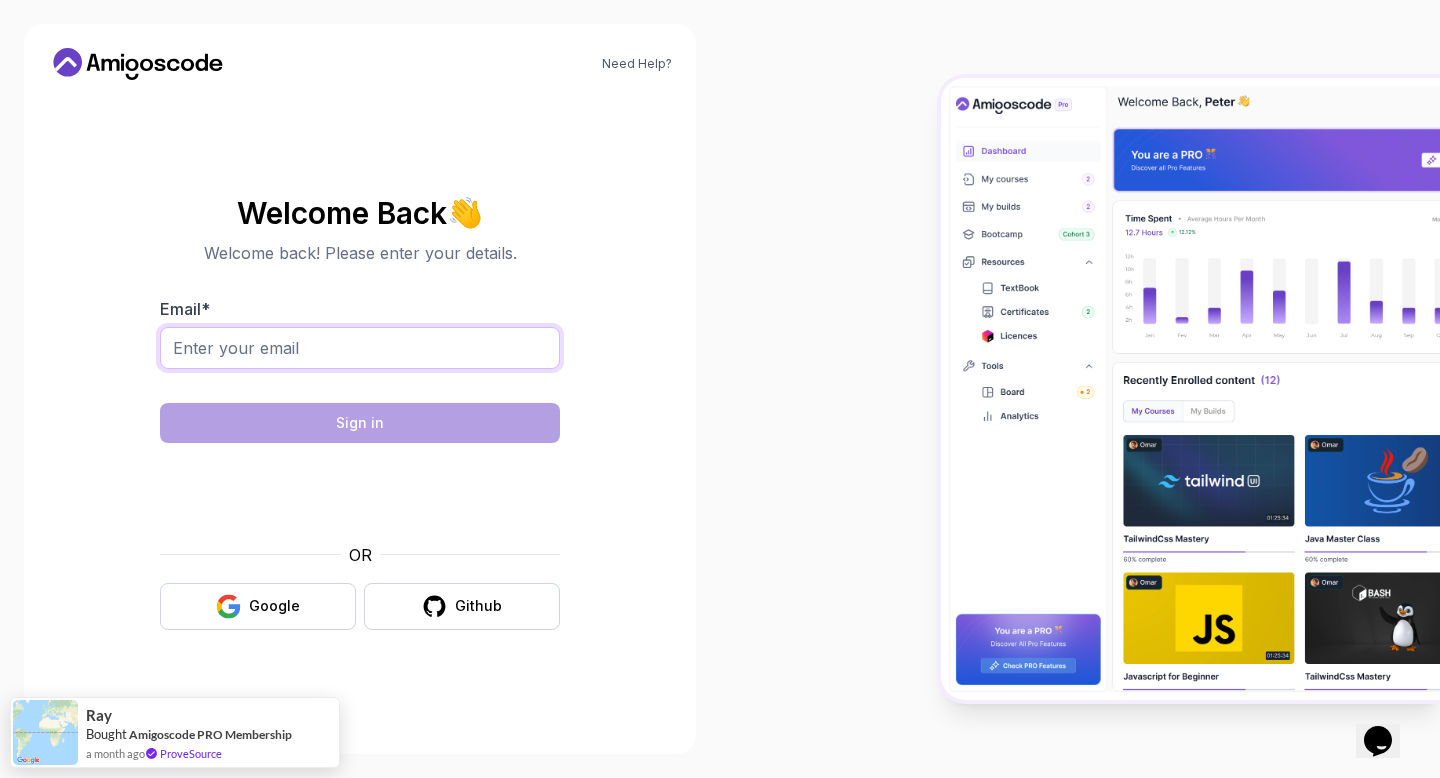 click on "Email *" at bounding box center (360, 348) 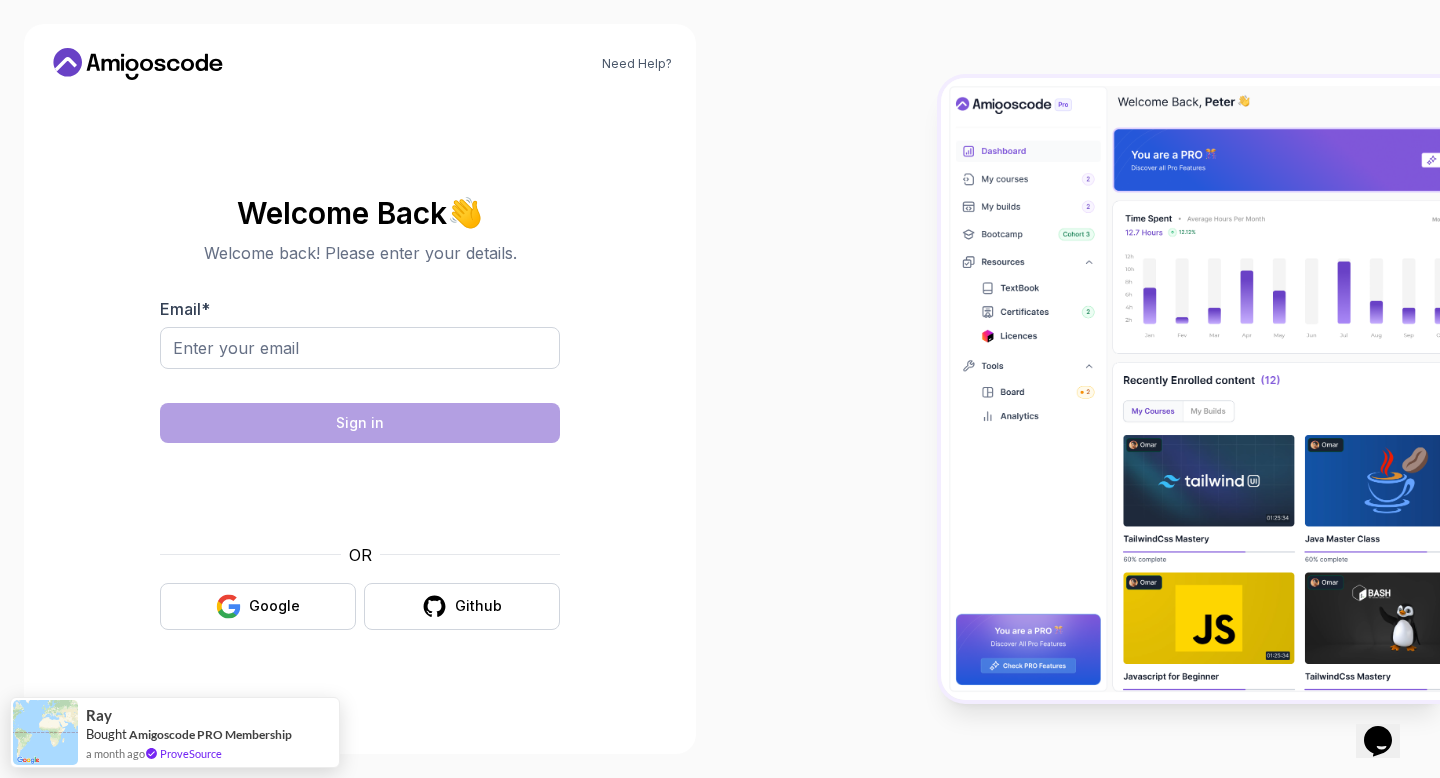 click on "Need Help? Welcome Back 👋 Welcome back! Please enter your details. Email * Sign in OR Google Github" at bounding box center (360, 389) 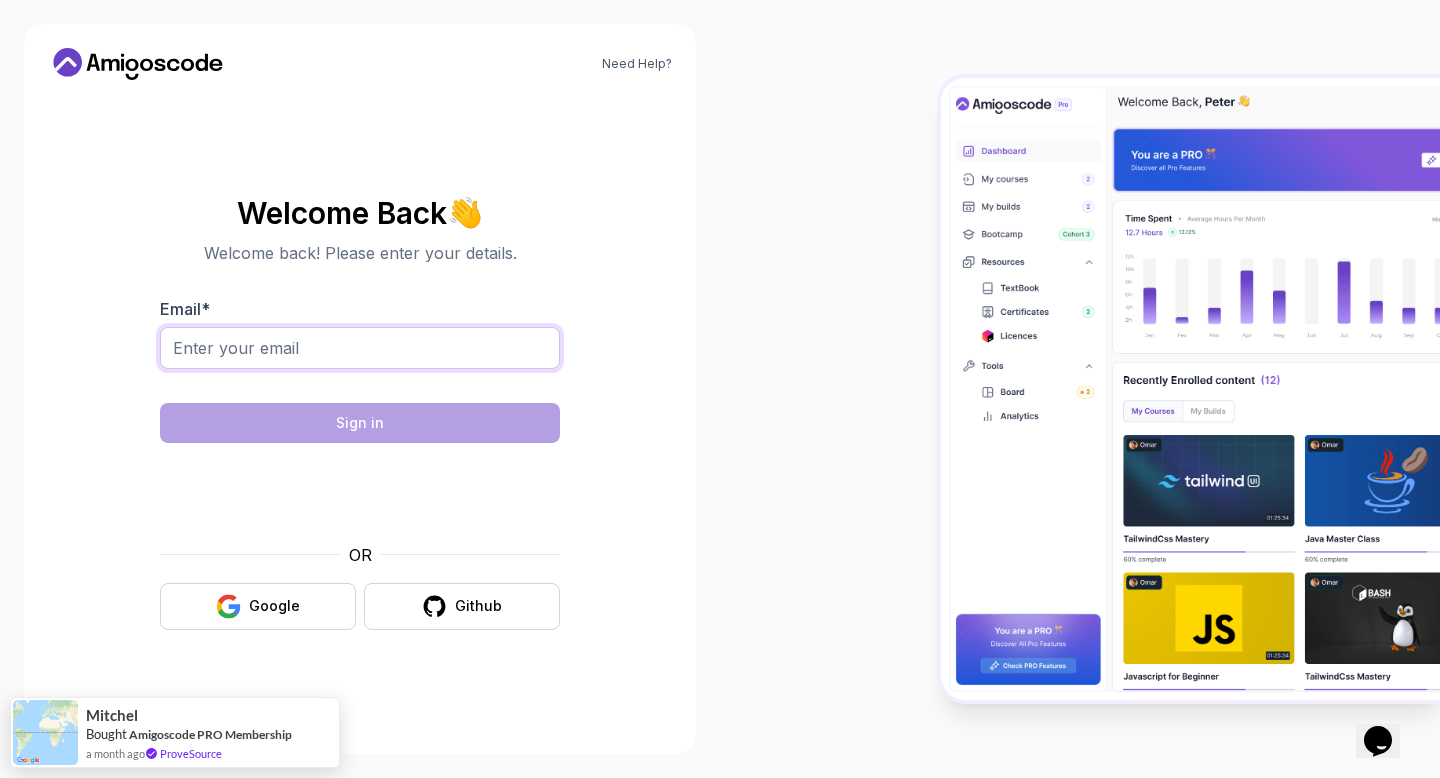 click on "Email *" at bounding box center [360, 348] 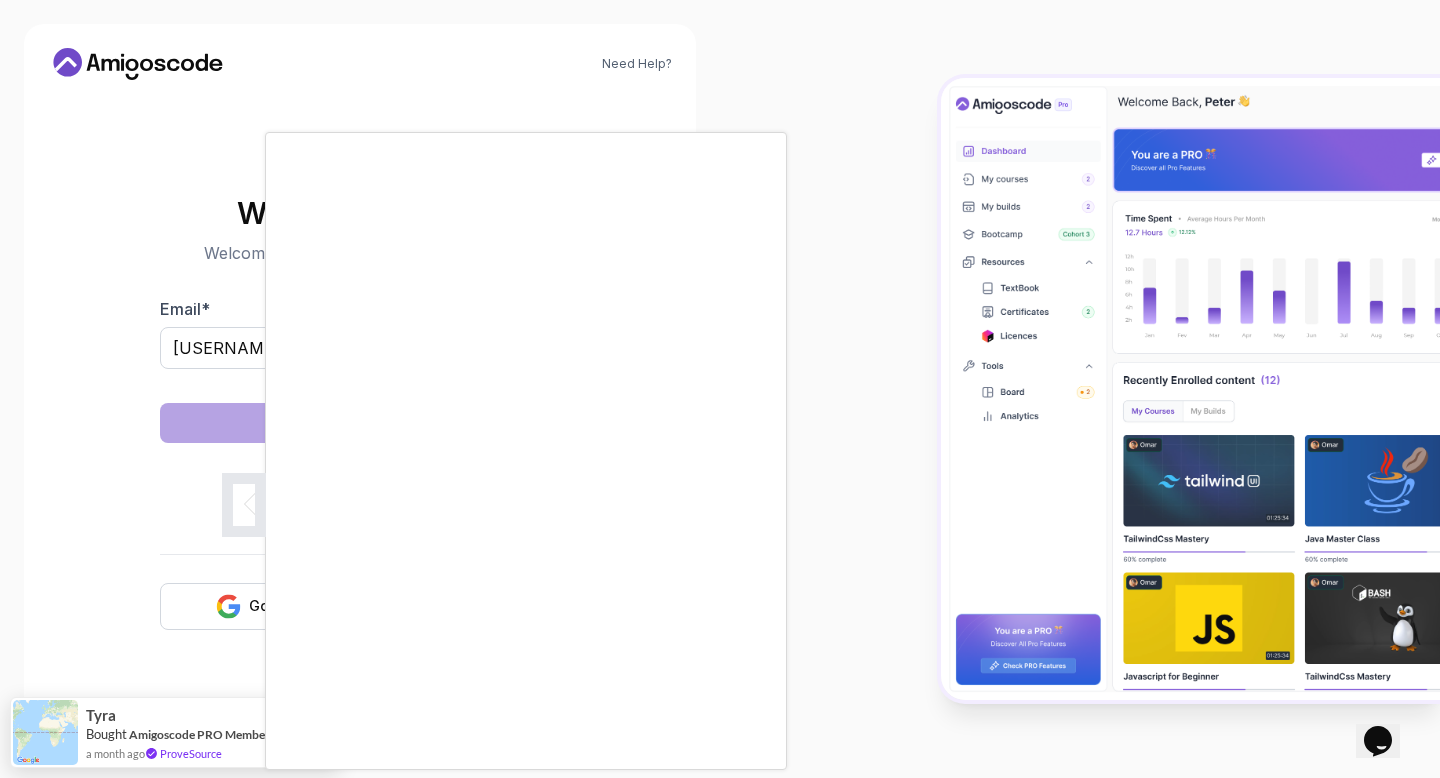 click at bounding box center [720, 389] 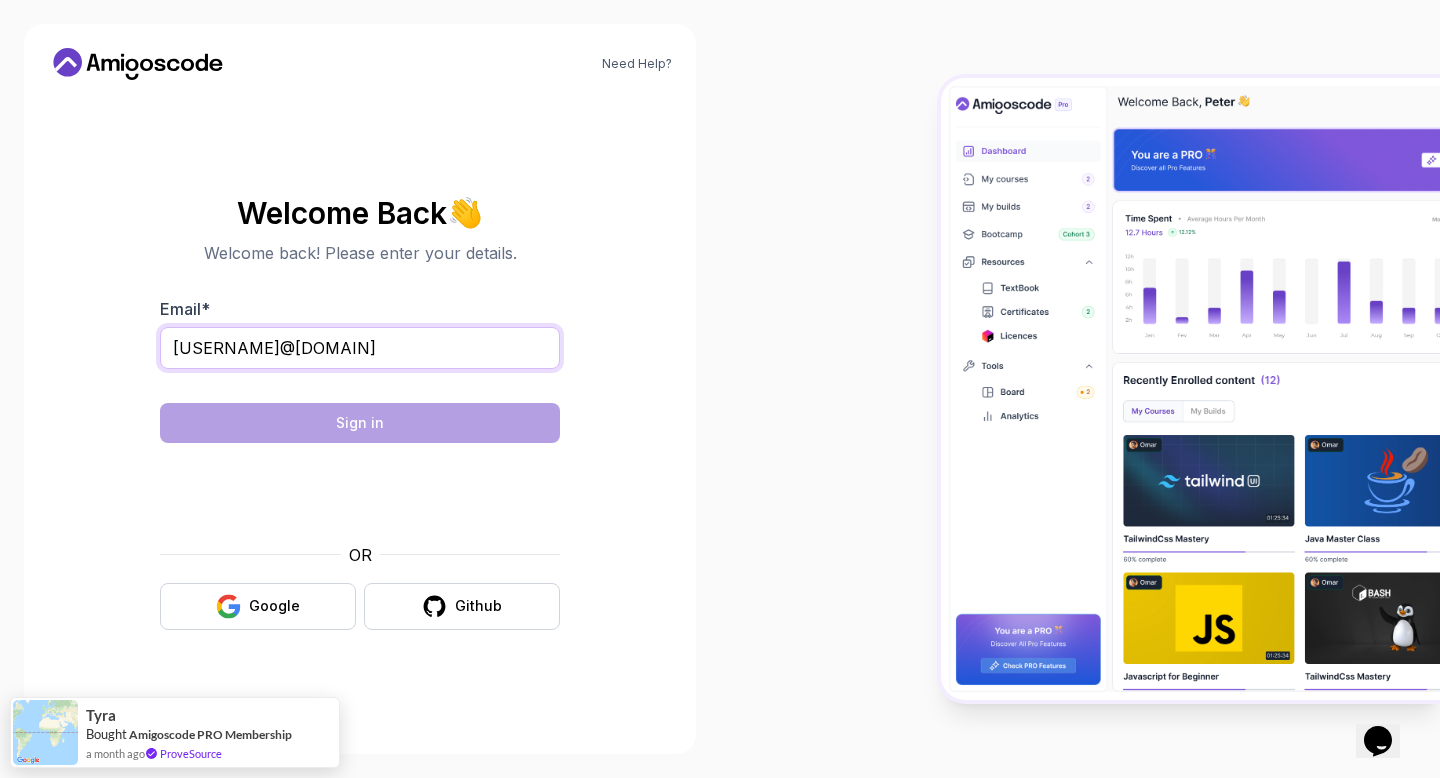 click on "bandipotaiye@gmail.com" at bounding box center [360, 348] 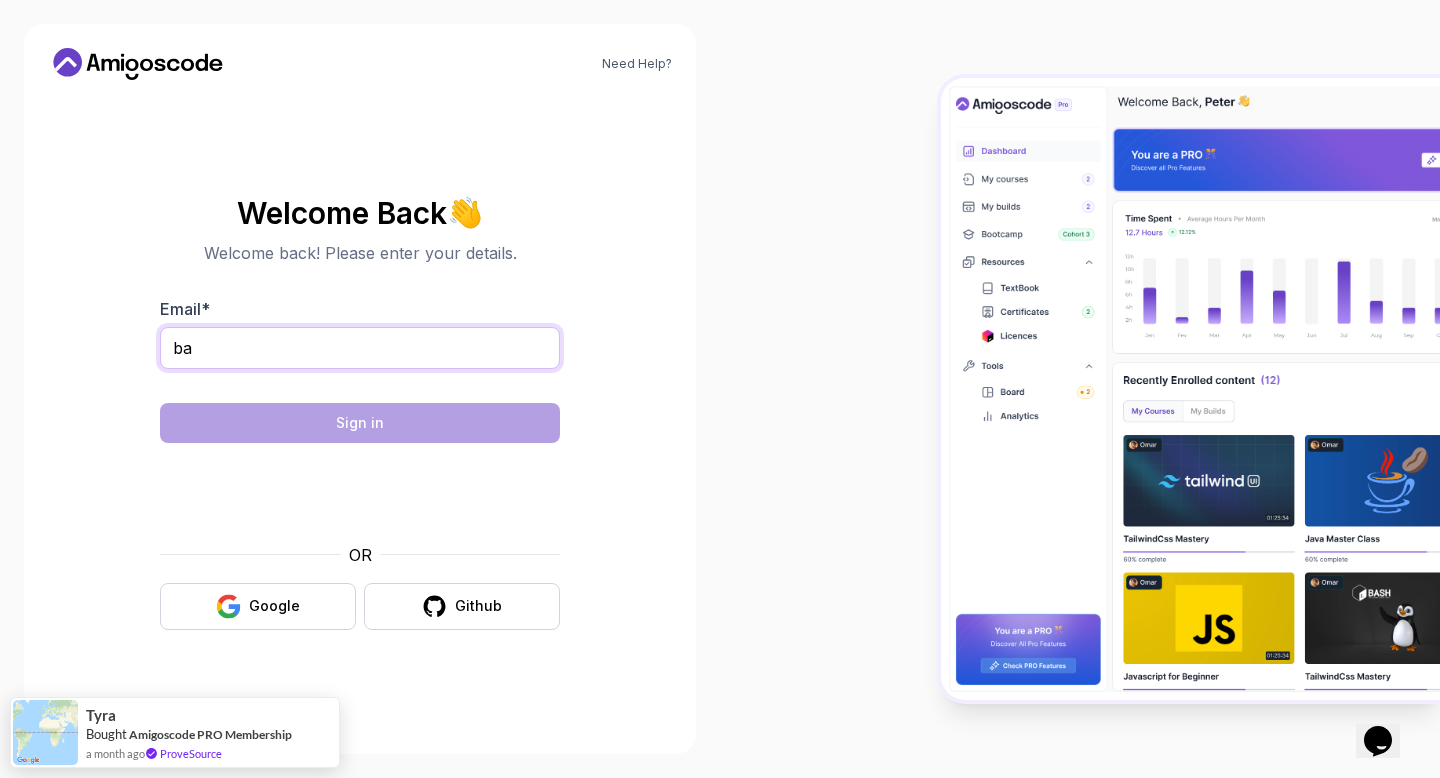 type on "b" 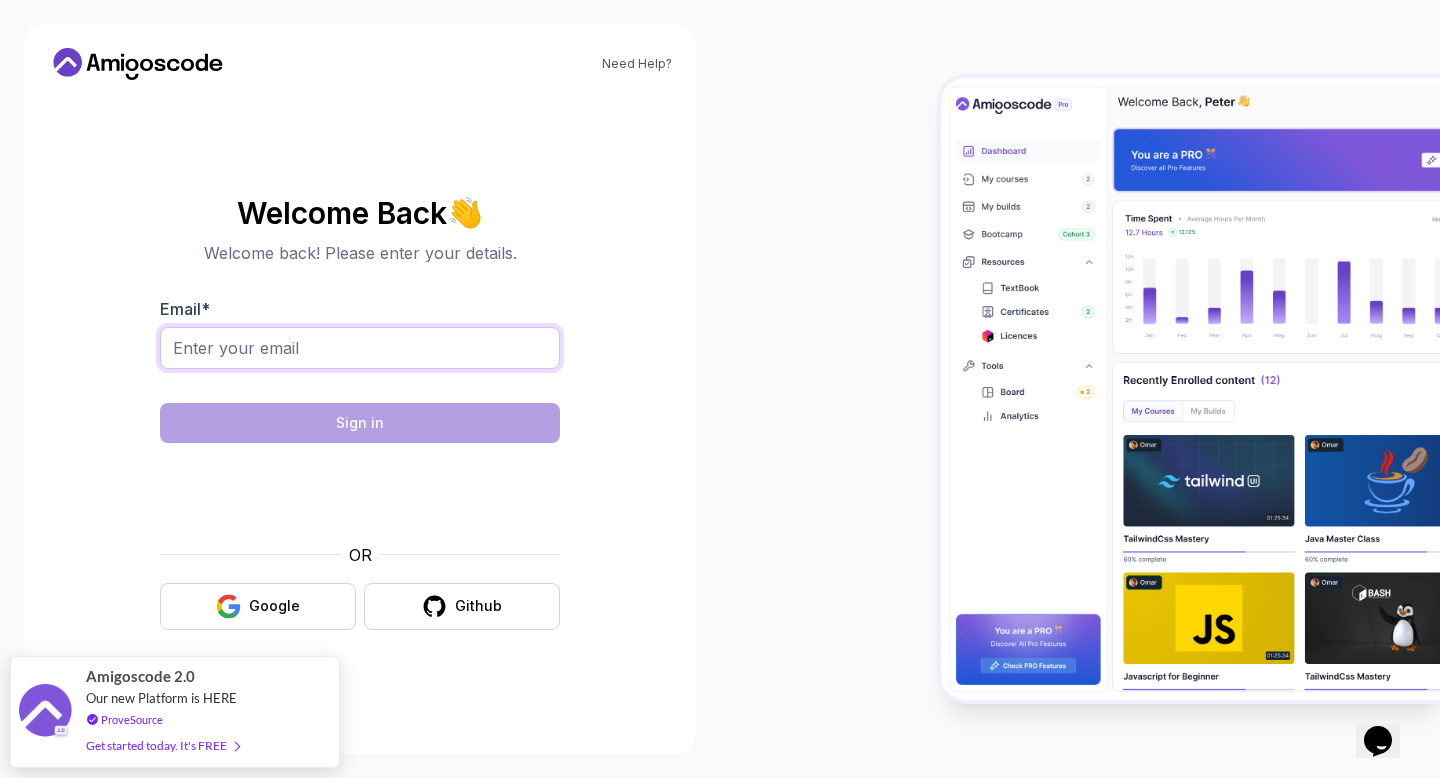 type 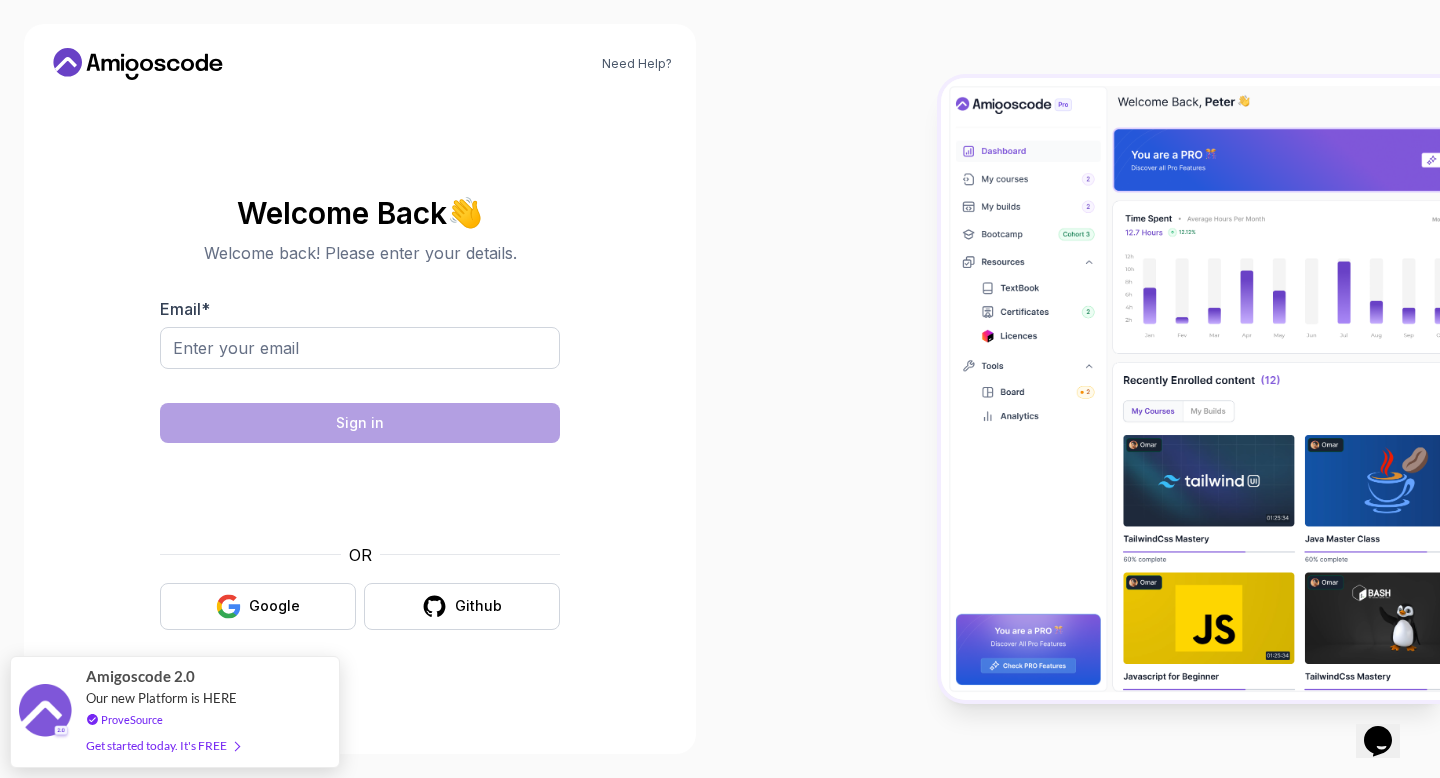click on "Welcome Back 👋 Welcome back! Please enter your details. Email * Sign in OR Google Github" at bounding box center (360, 413) 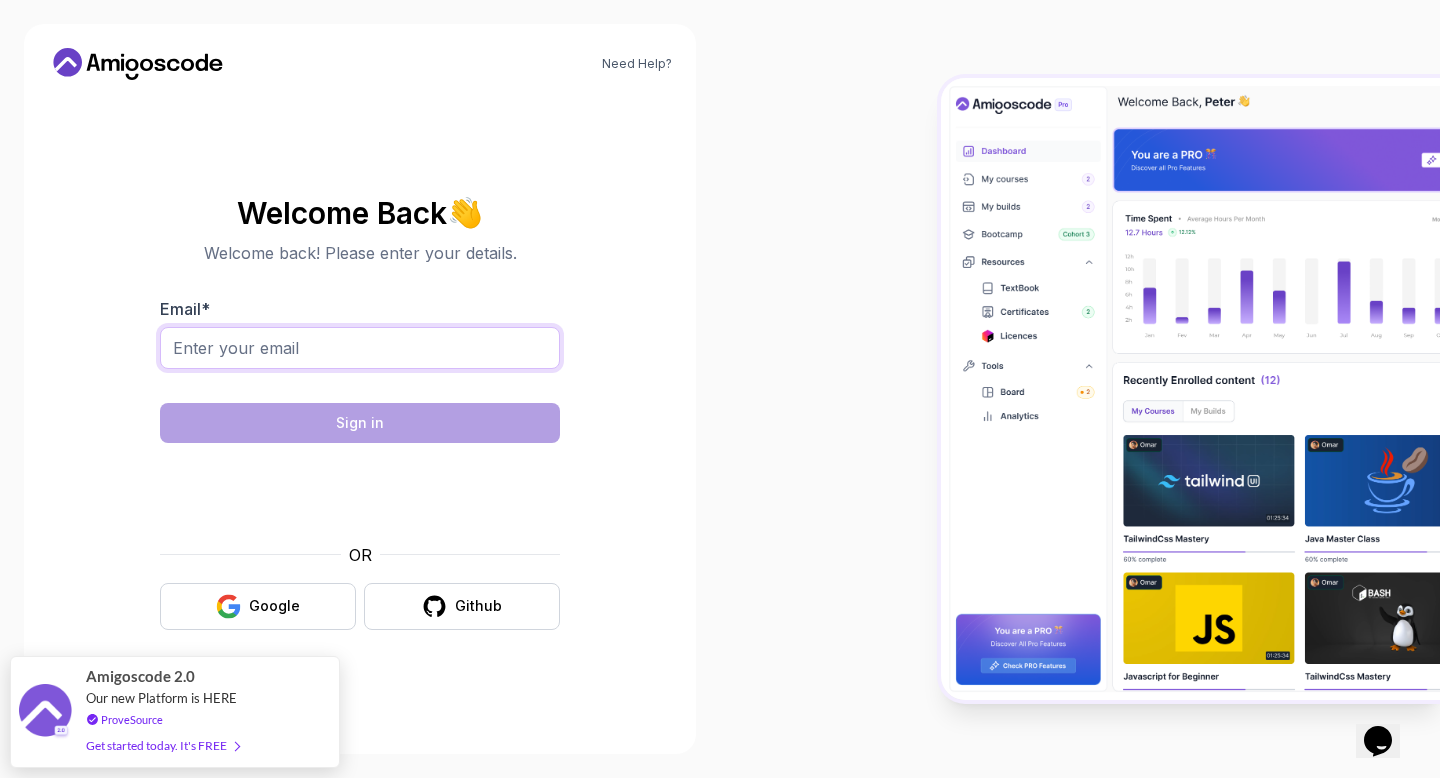 click on "Email *" at bounding box center [360, 348] 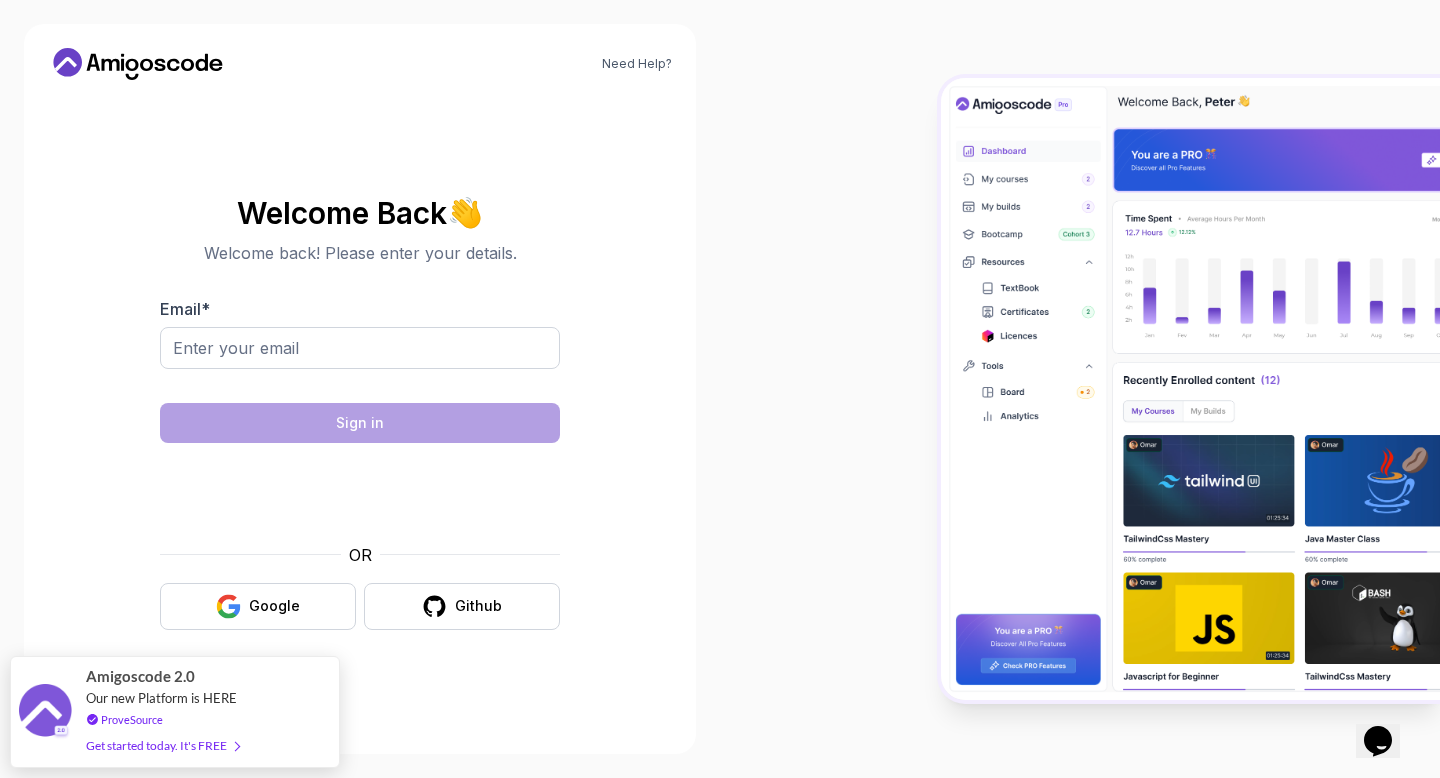 click at bounding box center [1080, 389] 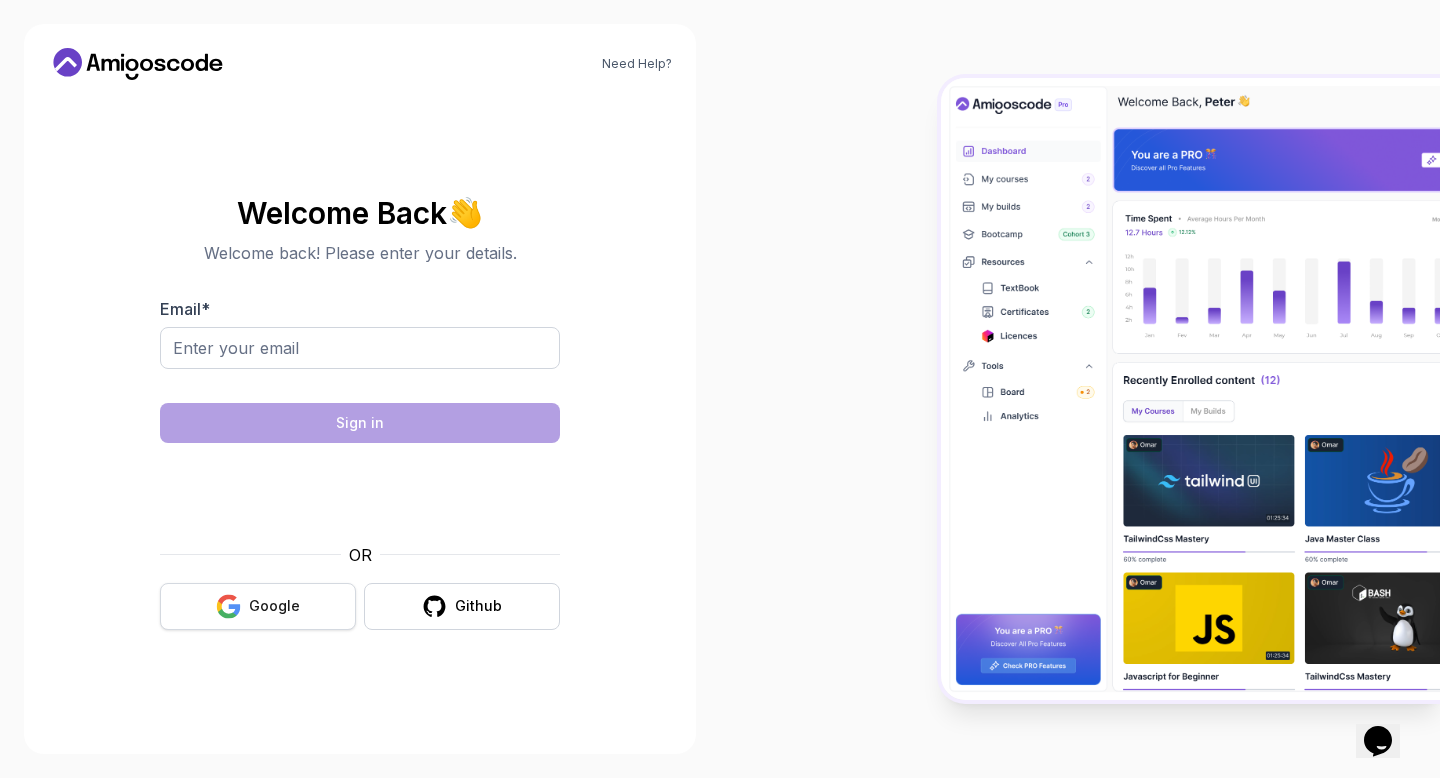 click on "Google" at bounding box center [274, 606] 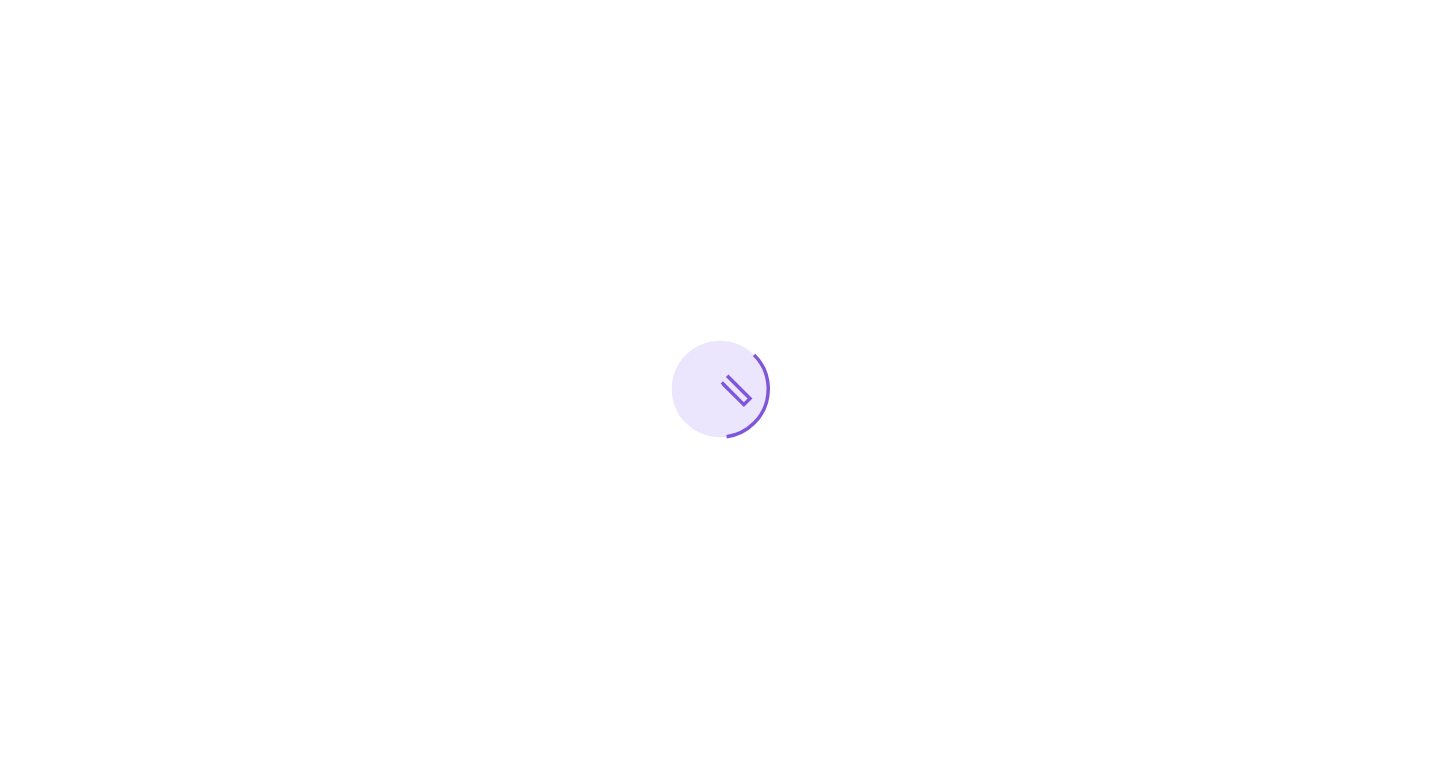 scroll, scrollTop: 0, scrollLeft: 0, axis: both 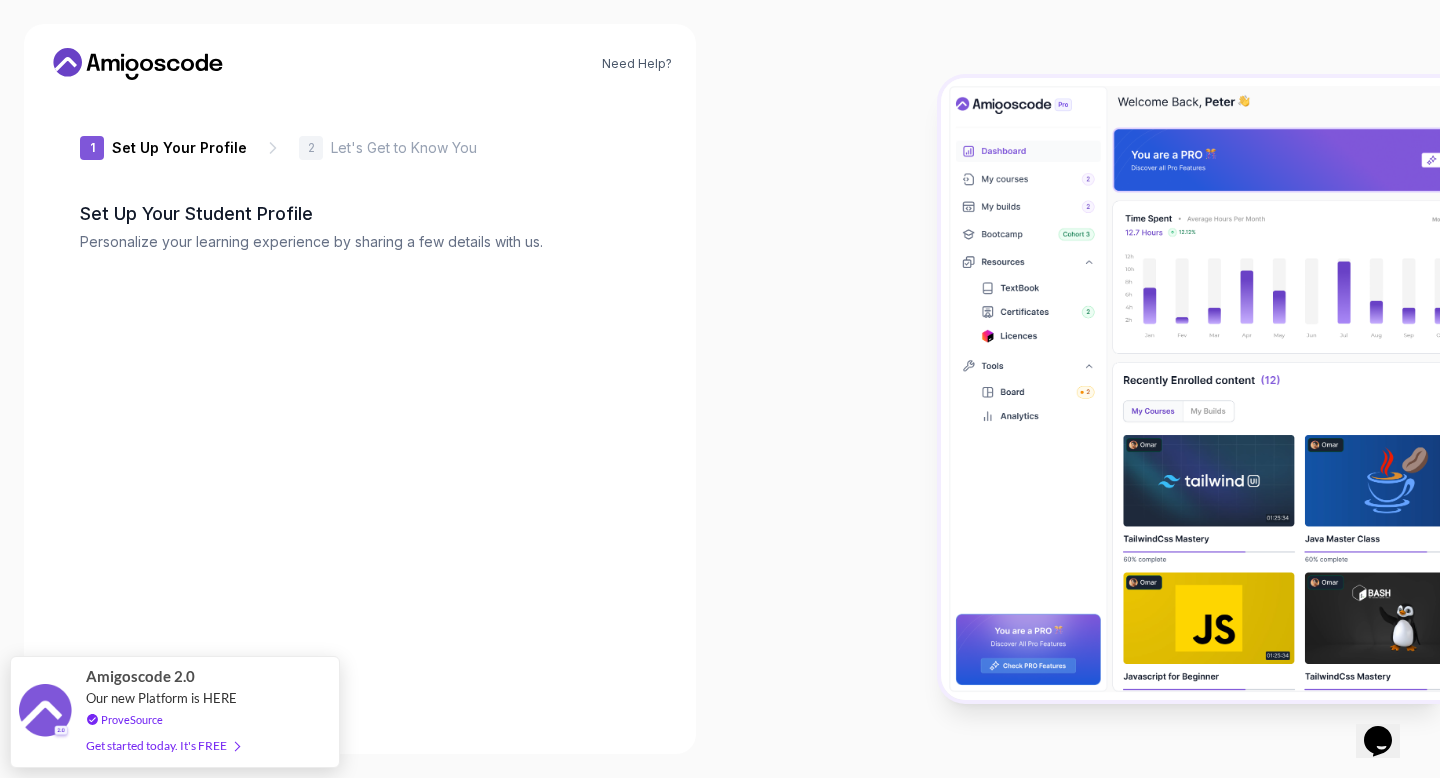 type on "sharphummingbird8888e" 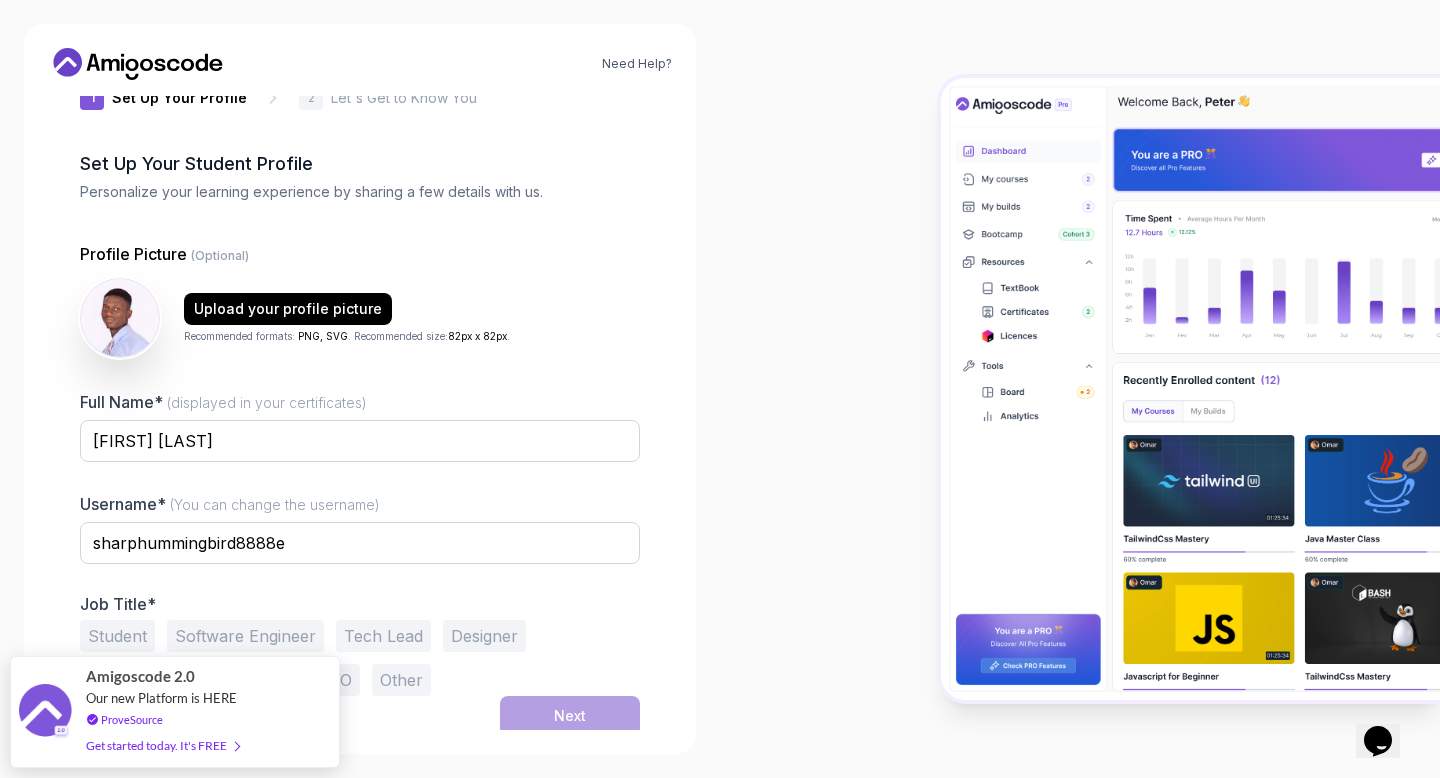 scroll, scrollTop: 56, scrollLeft: 0, axis: vertical 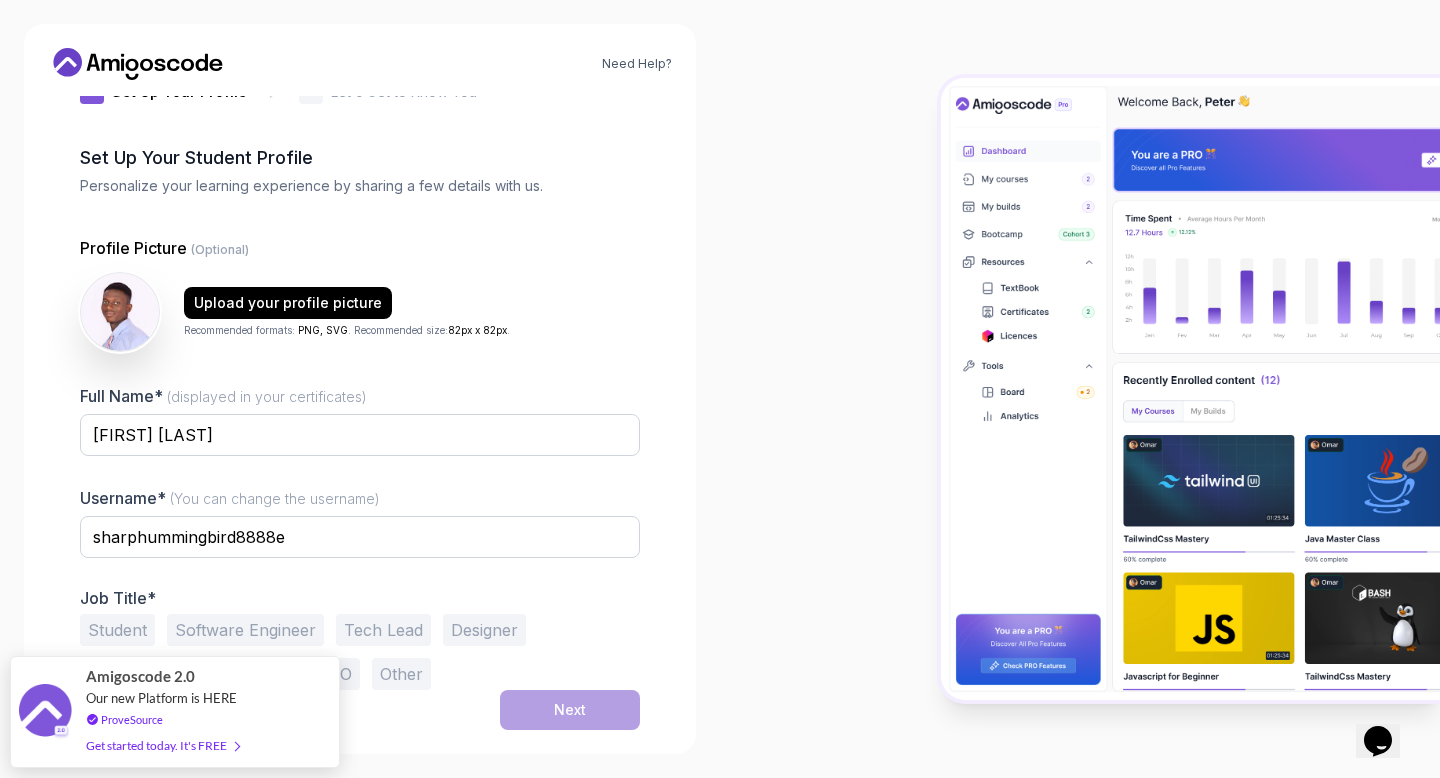 click on "Student" at bounding box center [117, 630] 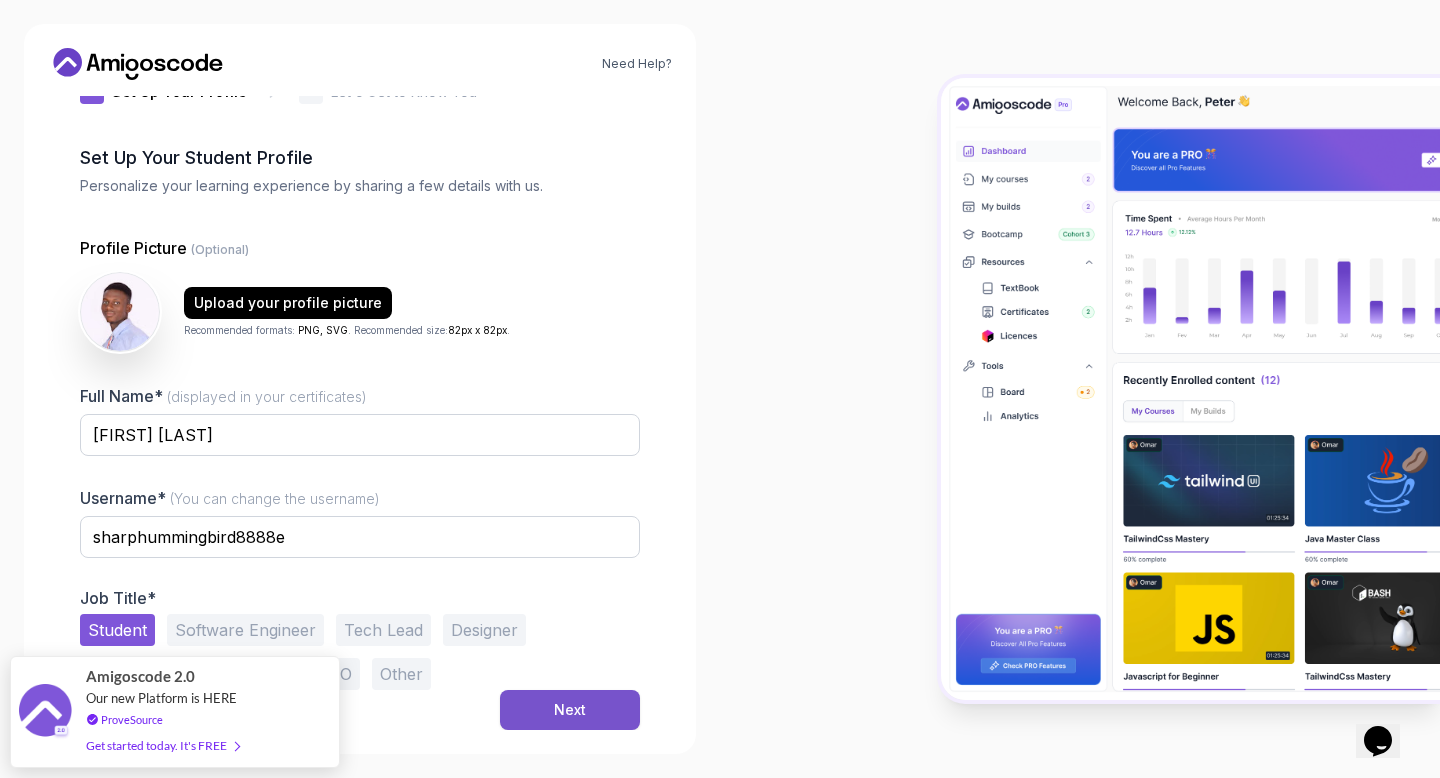 click on "Next" at bounding box center (570, 710) 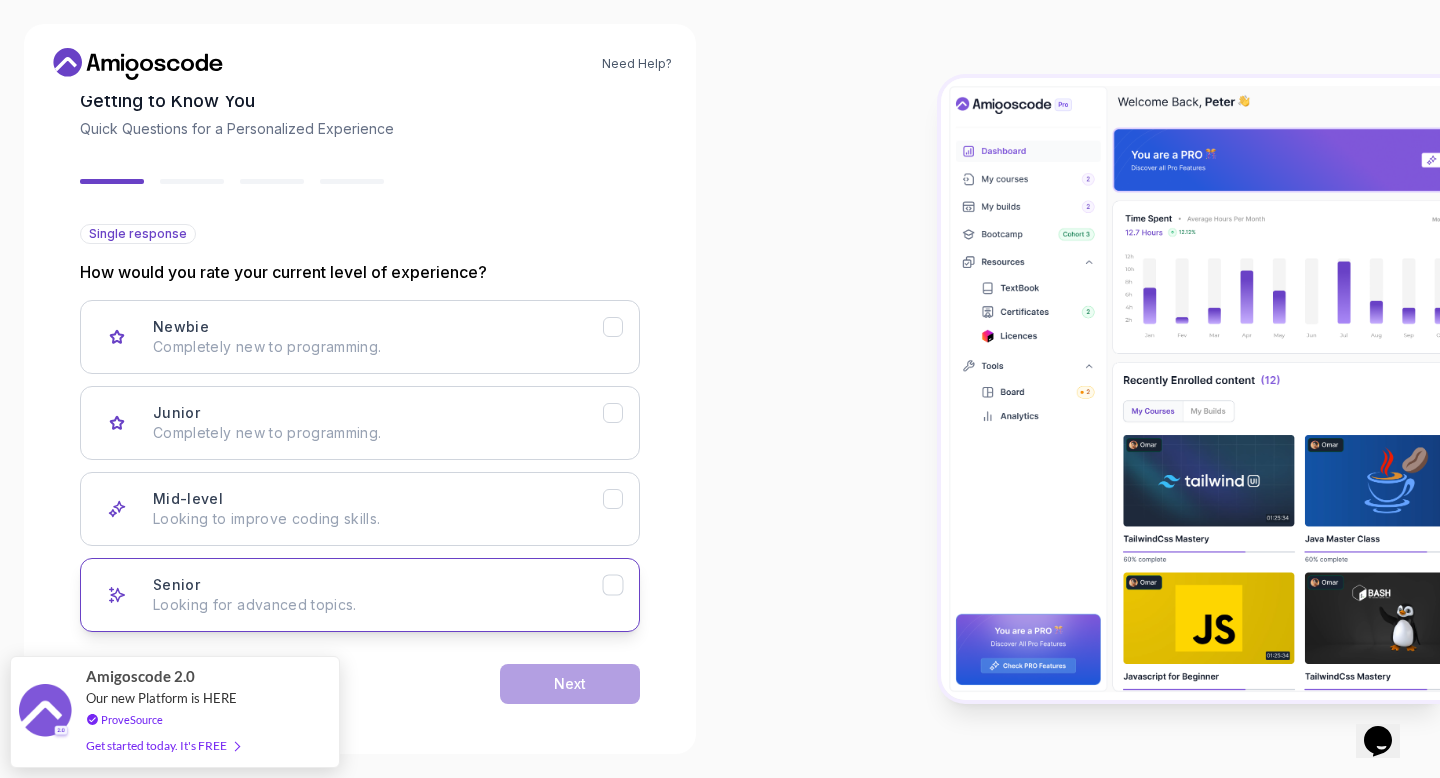 scroll, scrollTop: 119, scrollLeft: 0, axis: vertical 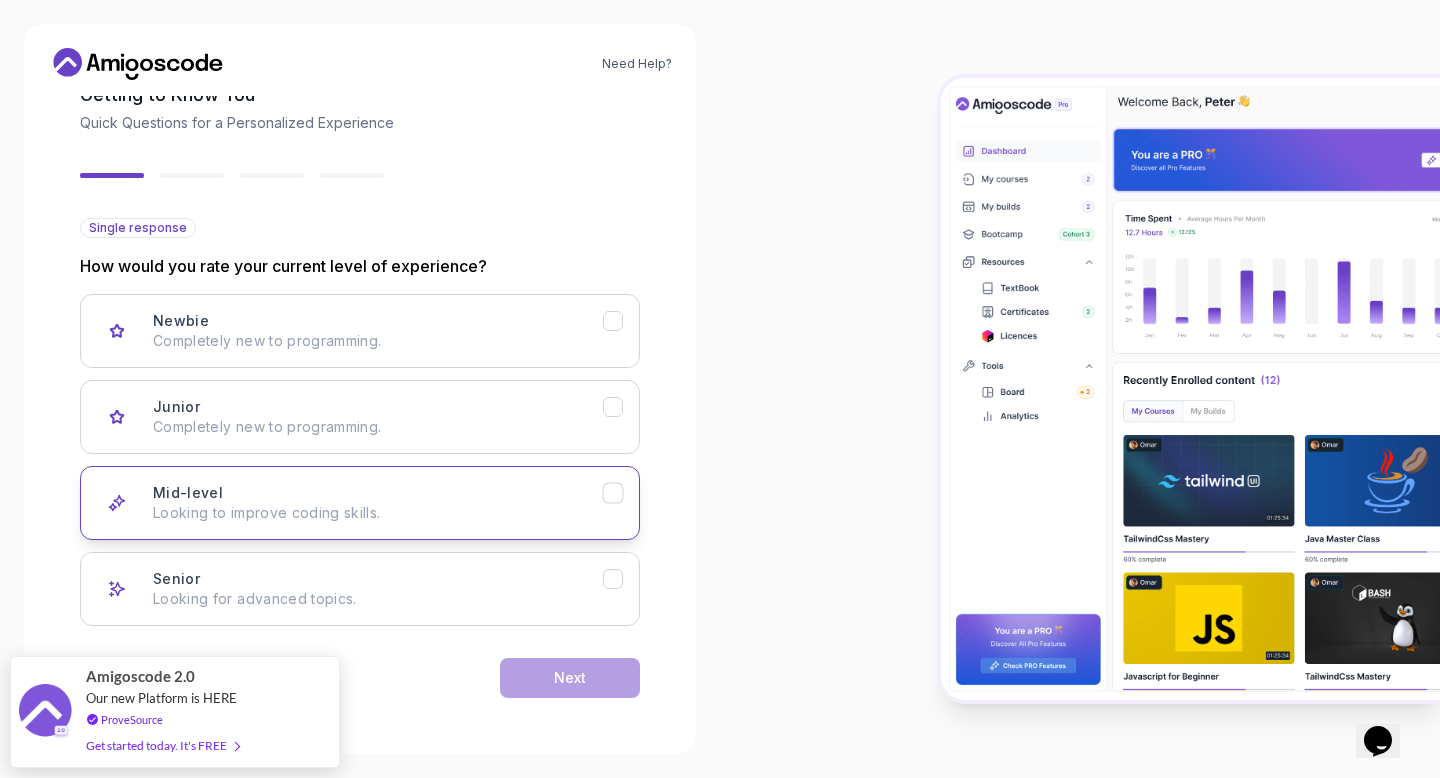 click 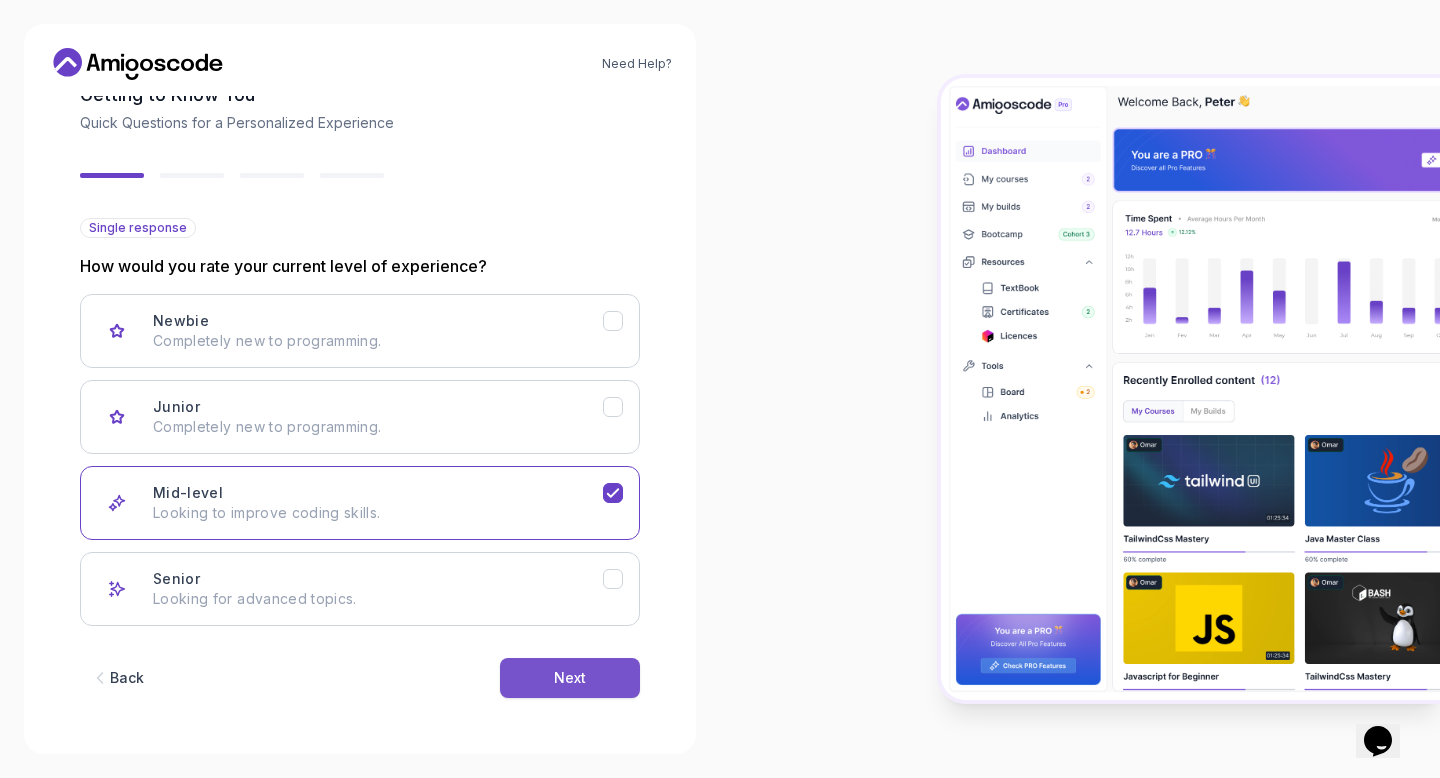 click on "Next" at bounding box center [570, 678] 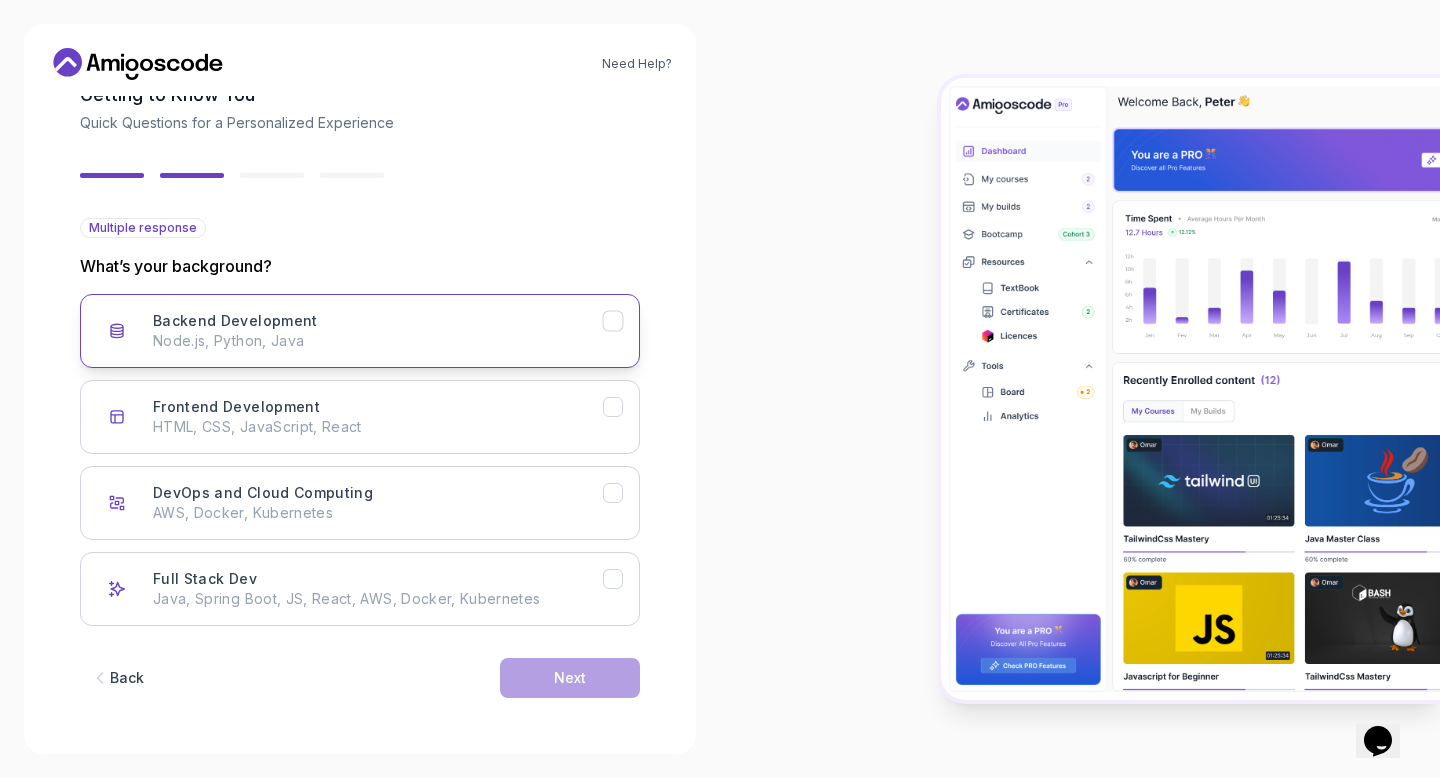 click 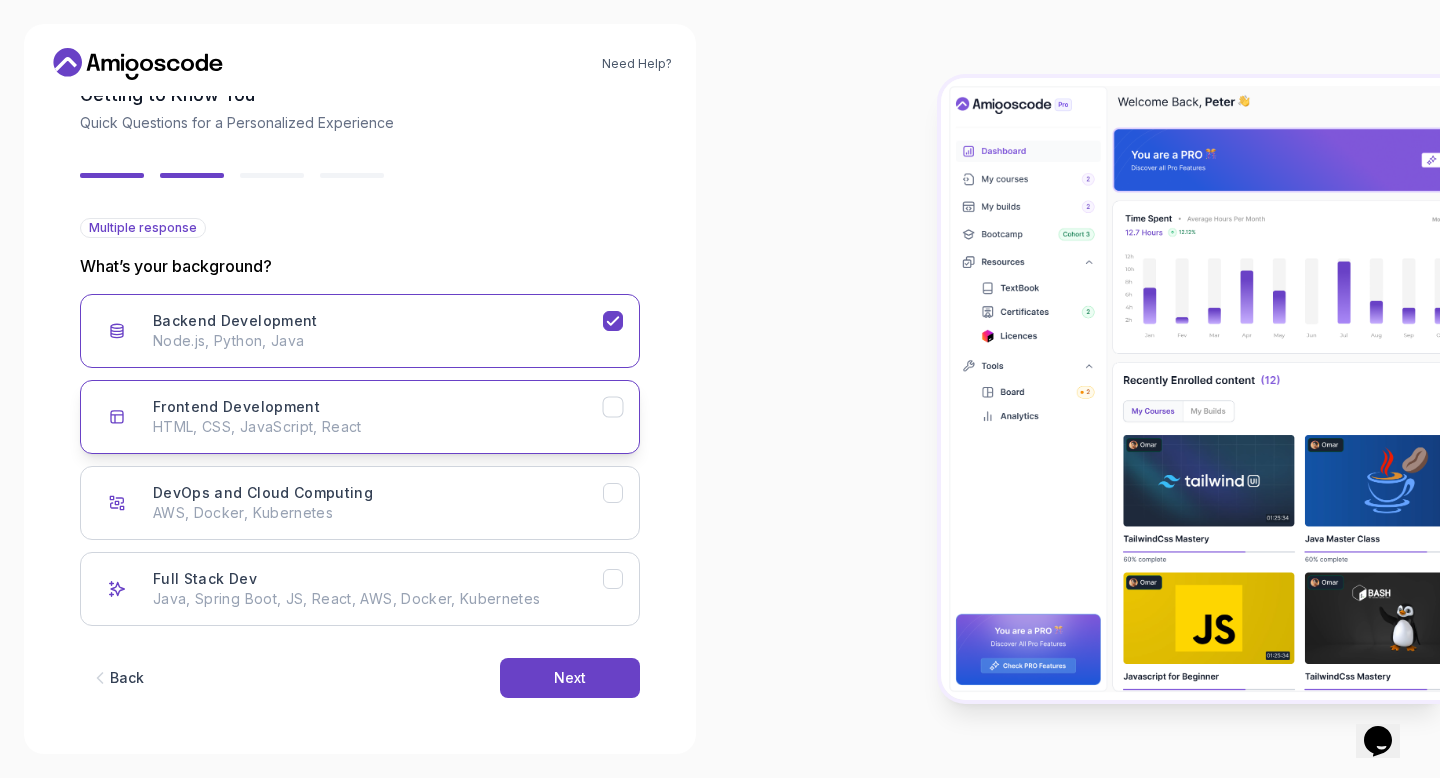click on "Frontend Development HTML, CSS, JavaScript, React" at bounding box center (360, 417) 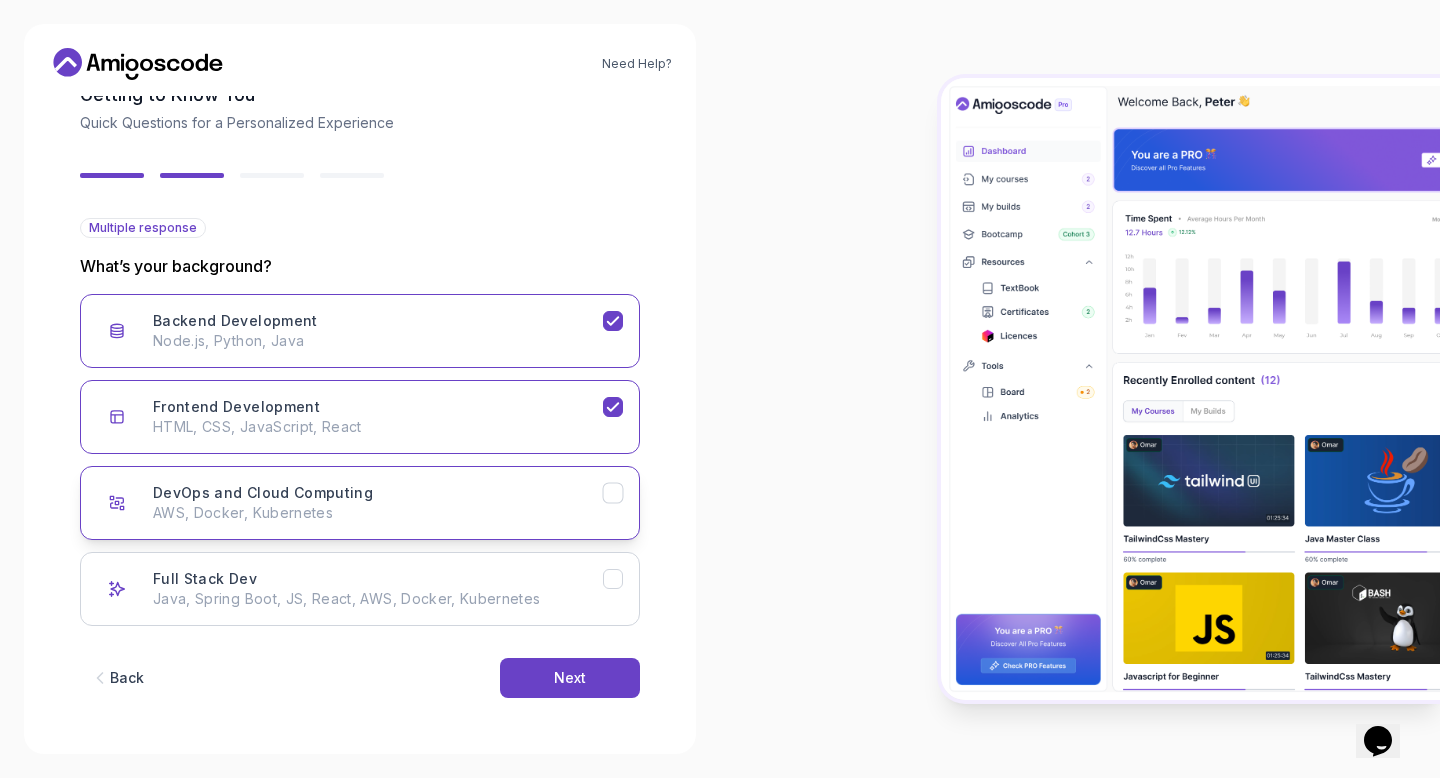click on "DevOps and Cloud Computing AWS, Docker, Kubernetes" at bounding box center [360, 503] 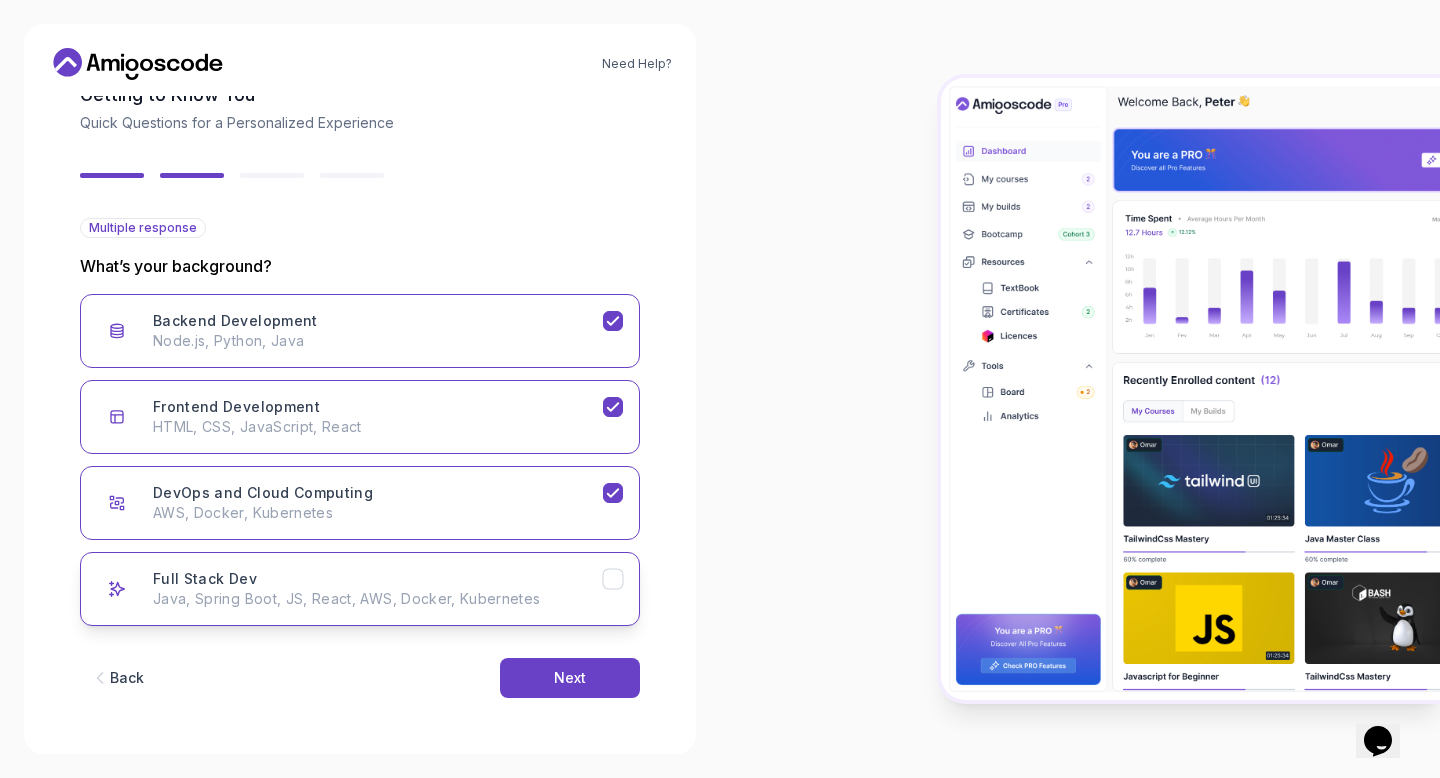 click 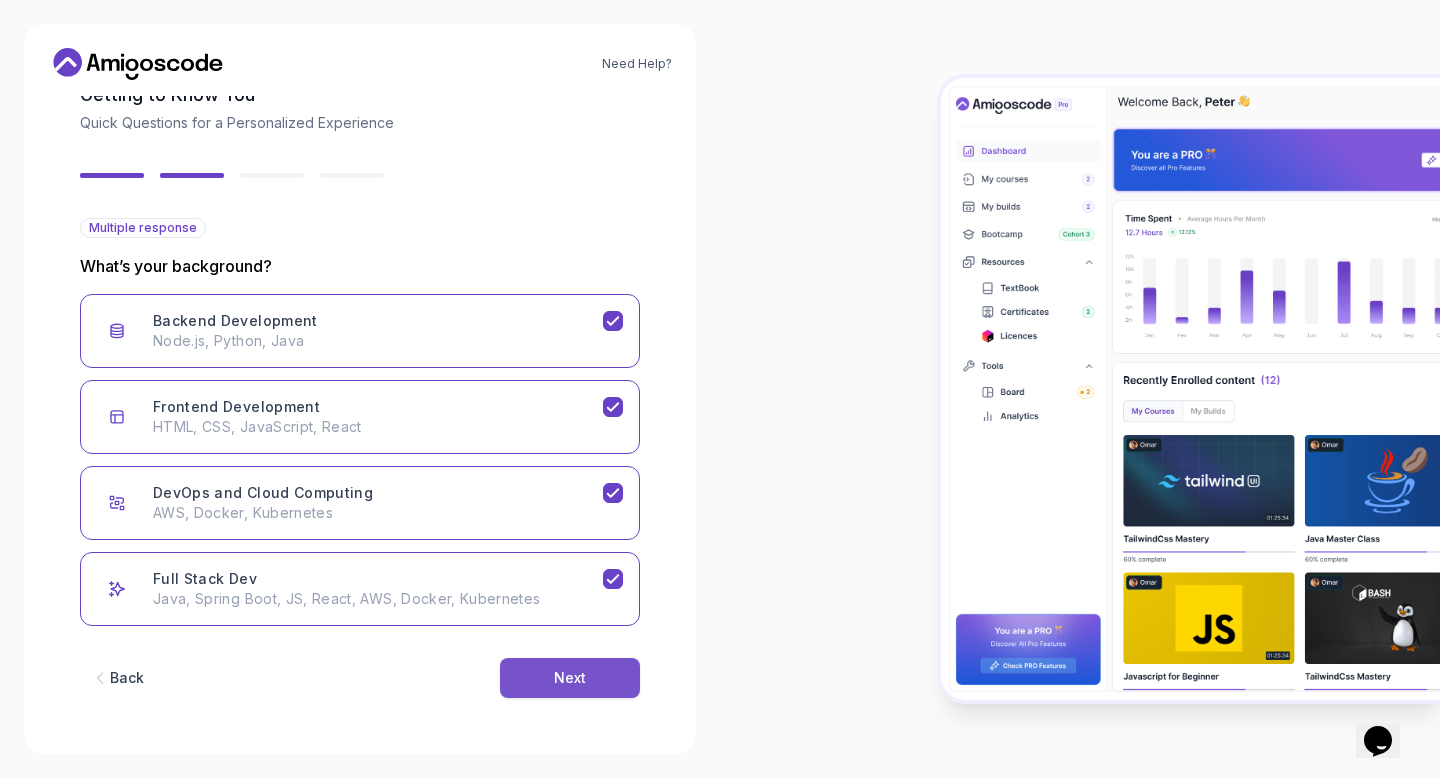 click on "Next" at bounding box center (570, 678) 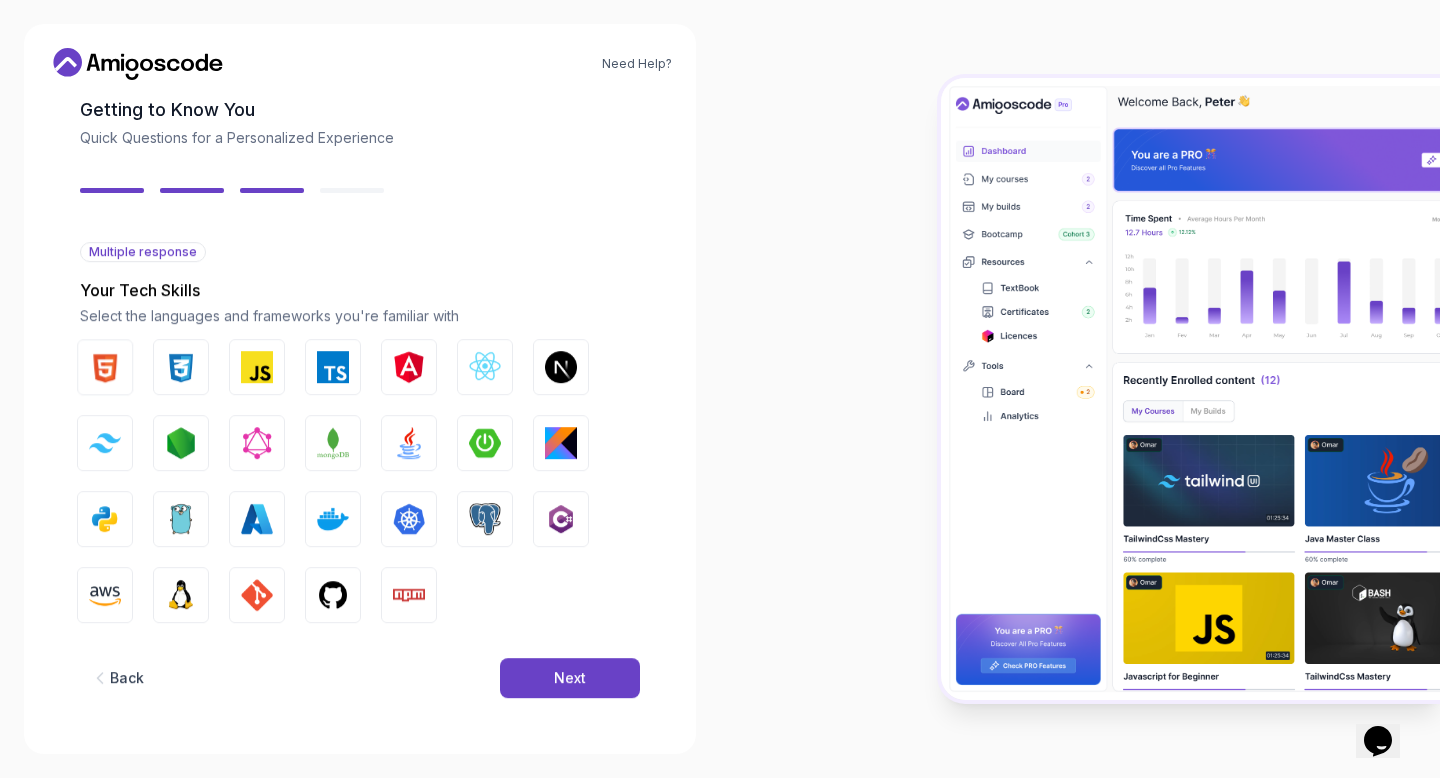 scroll, scrollTop: 95, scrollLeft: 0, axis: vertical 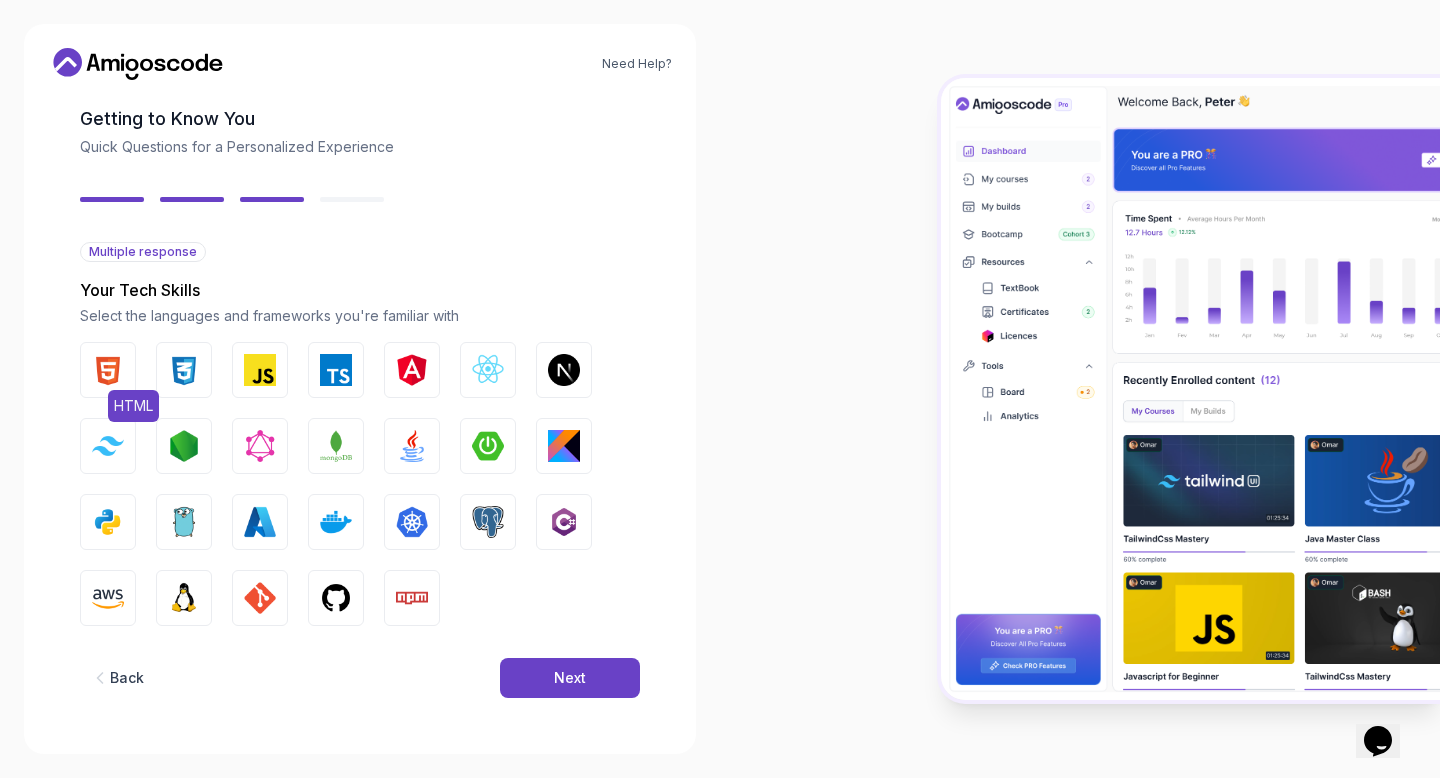 click at bounding box center [108, 370] 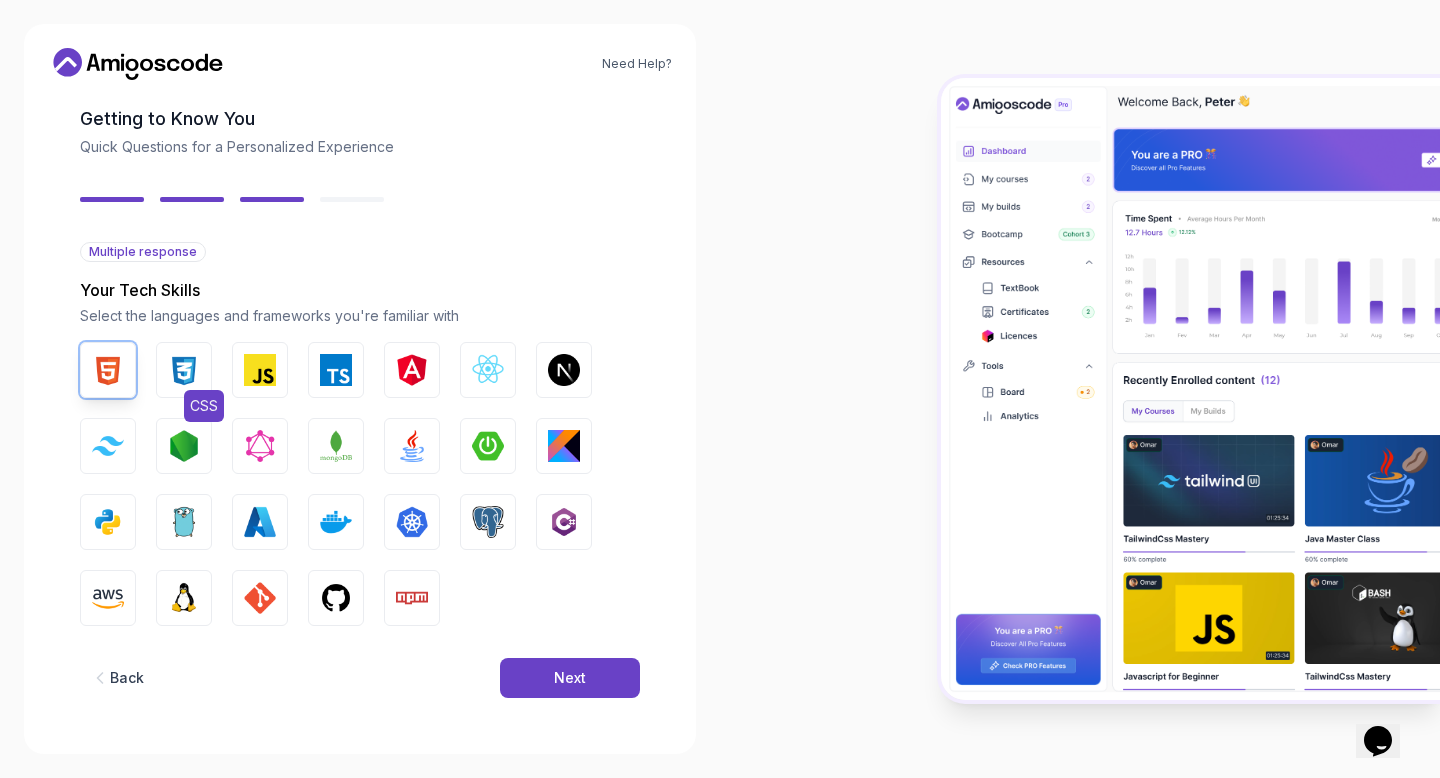click on "CSS" at bounding box center [184, 370] 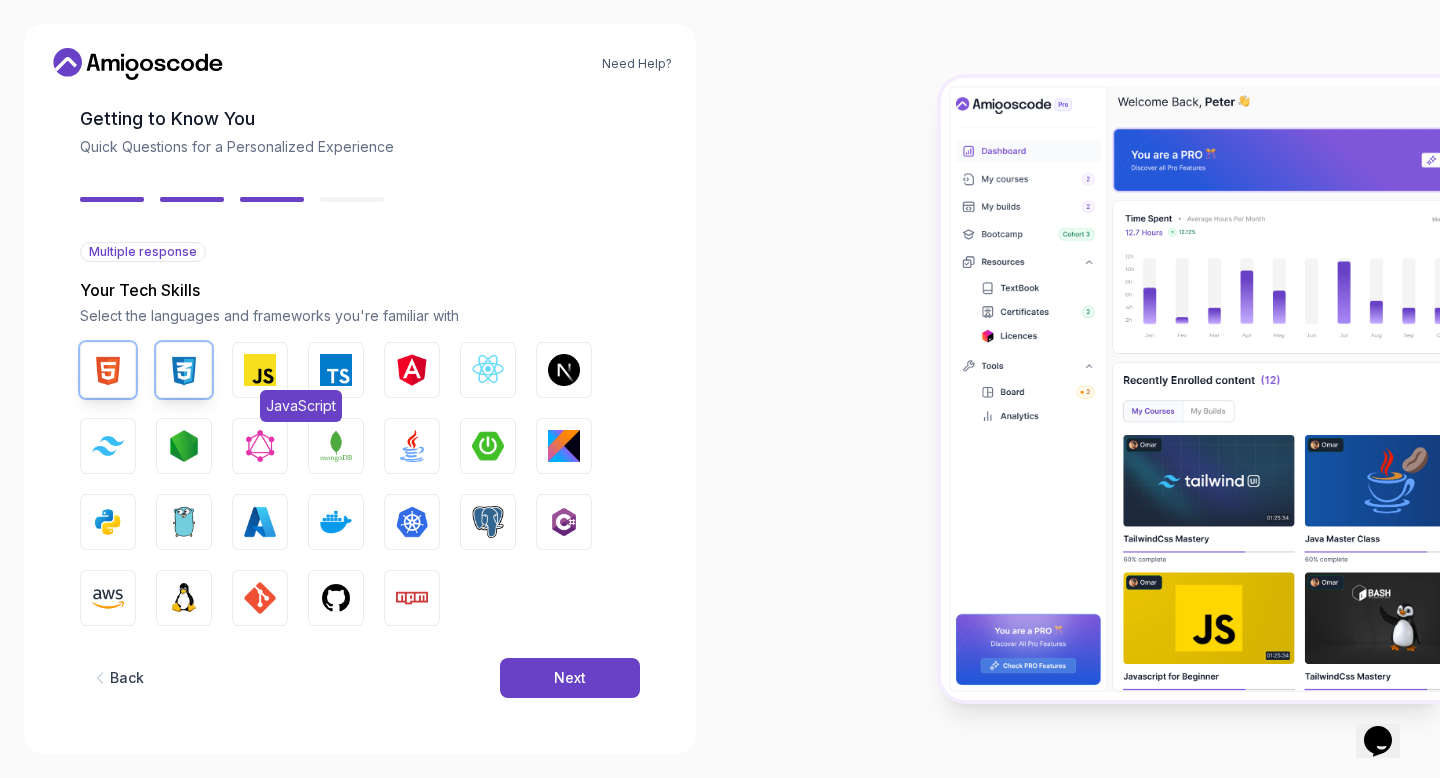 click at bounding box center (260, 370) 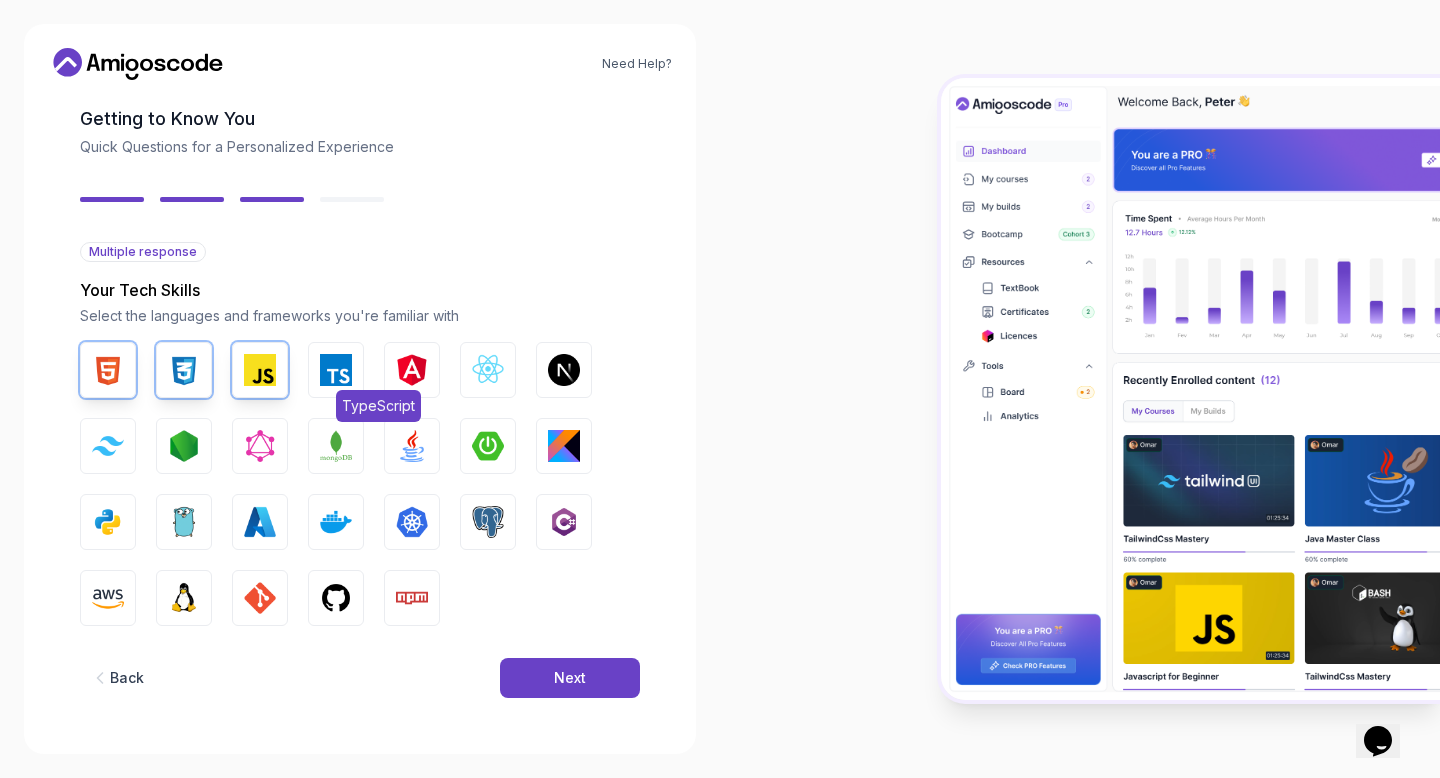 click on "TypeScript" at bounding box center [336, 370] 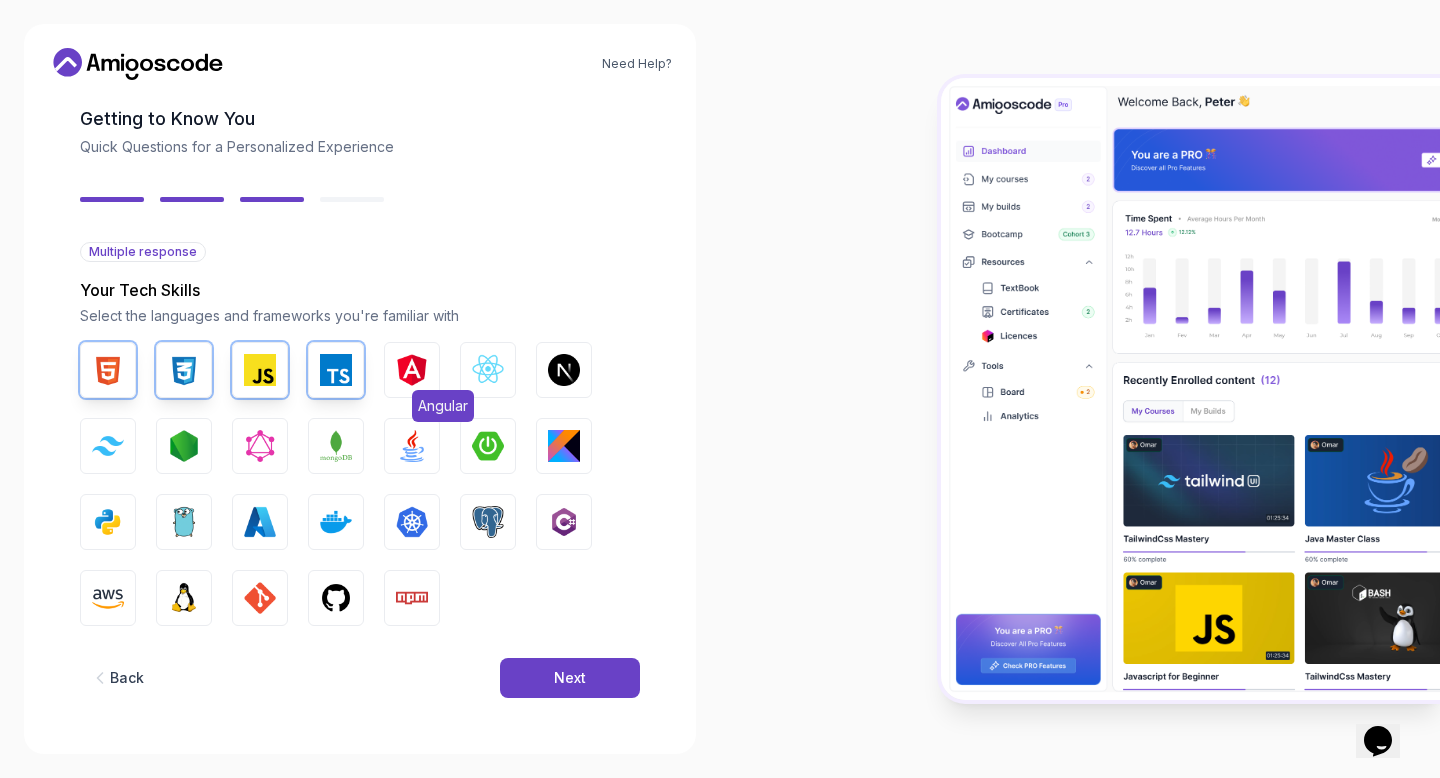 click at bounding box center (412, 370) 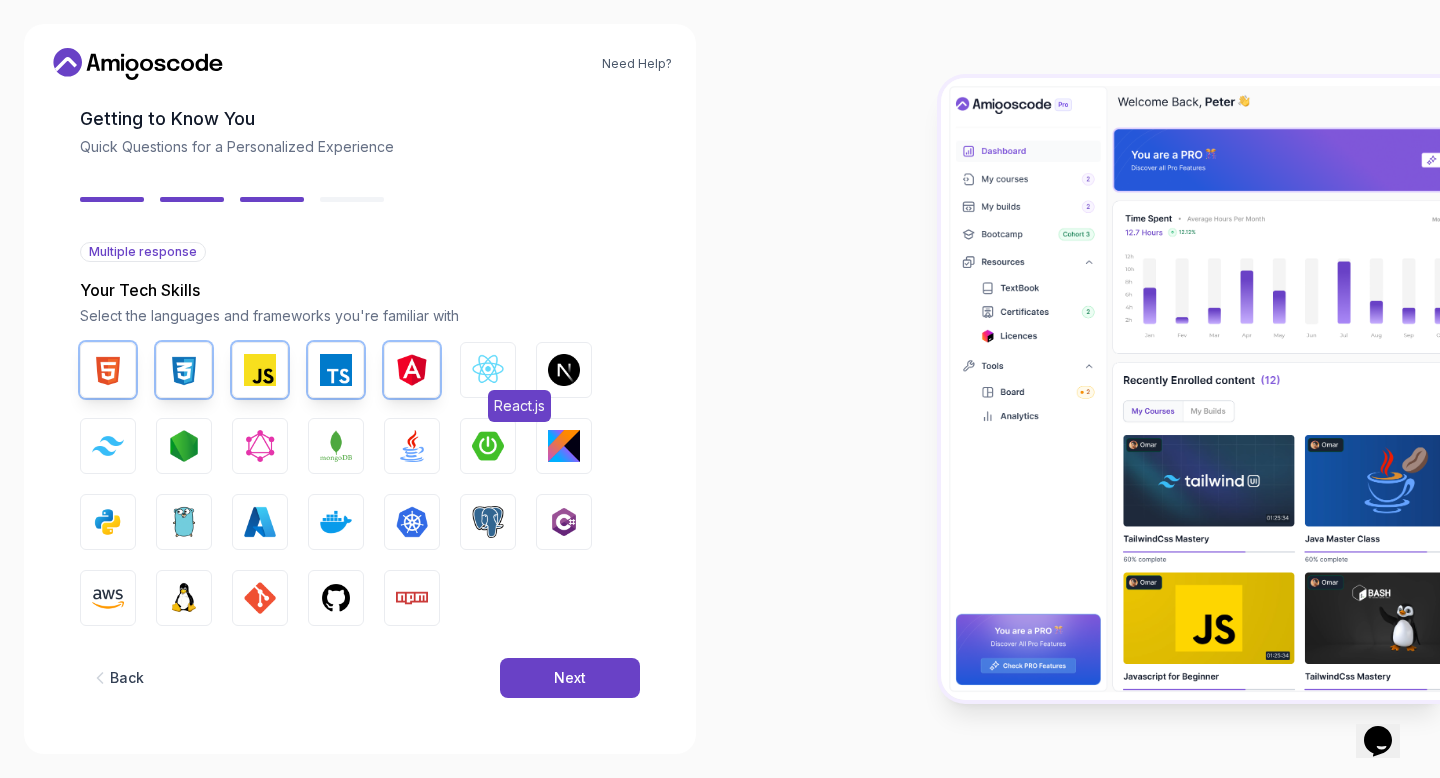 click at bounding box center (488, 370) 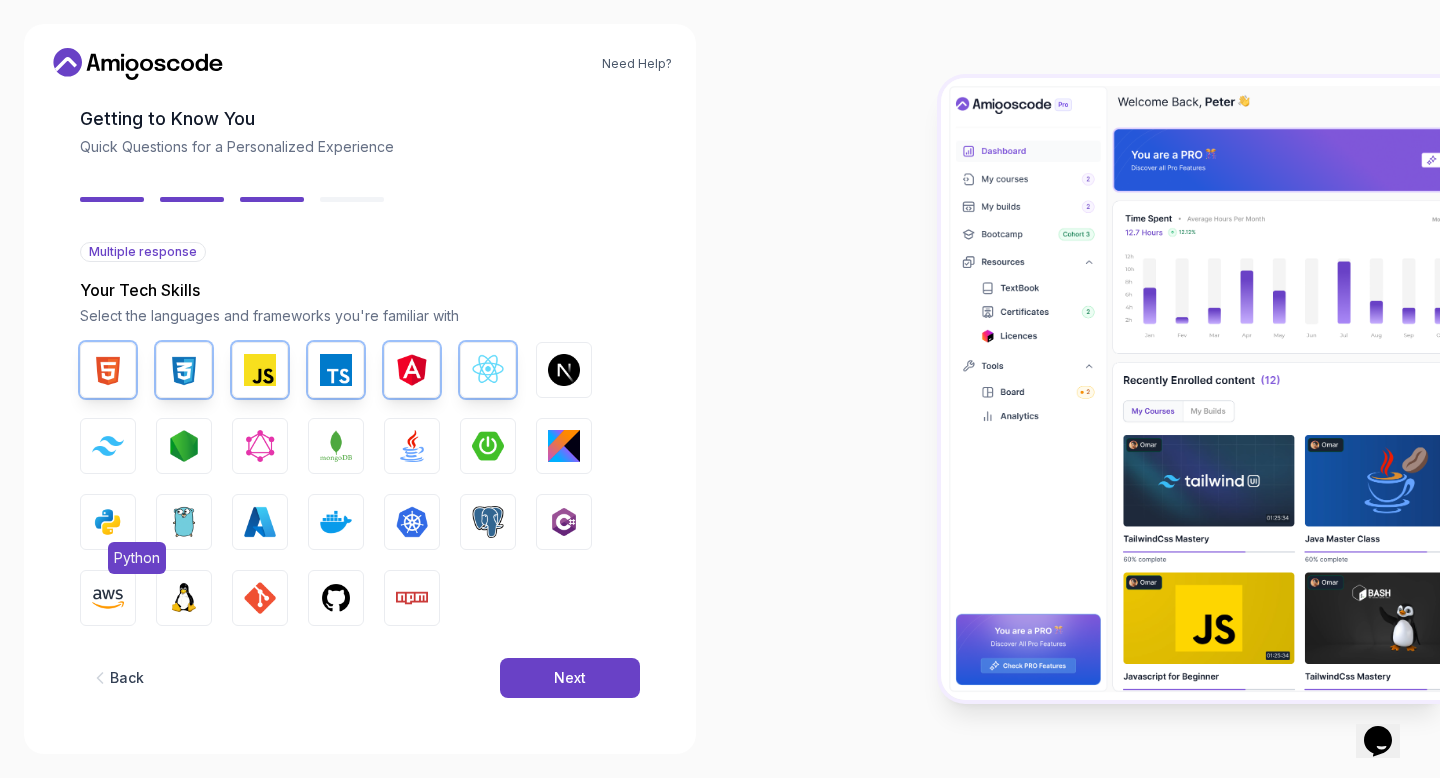 click on "Python" at bounding box center [108, 522] 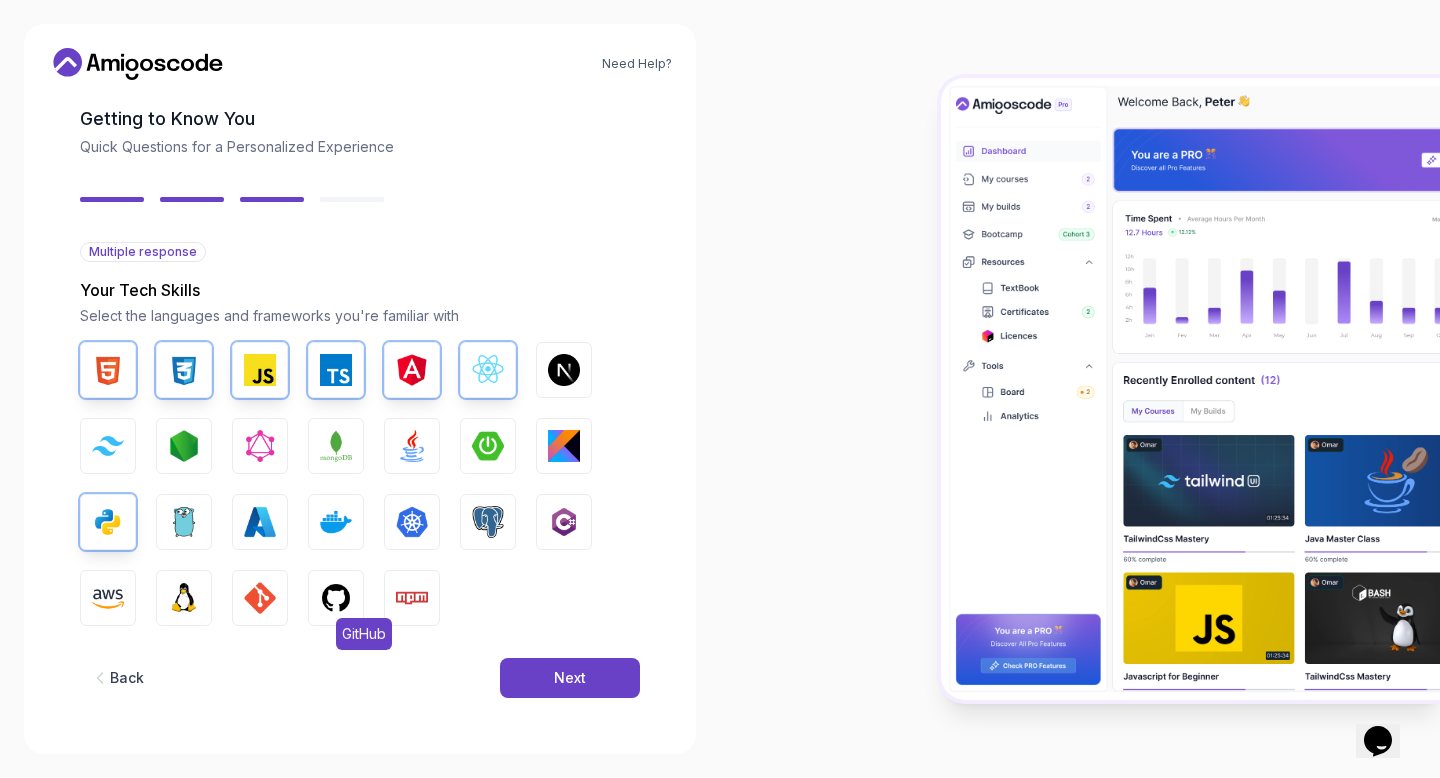 click at bounding box center (336, 598) 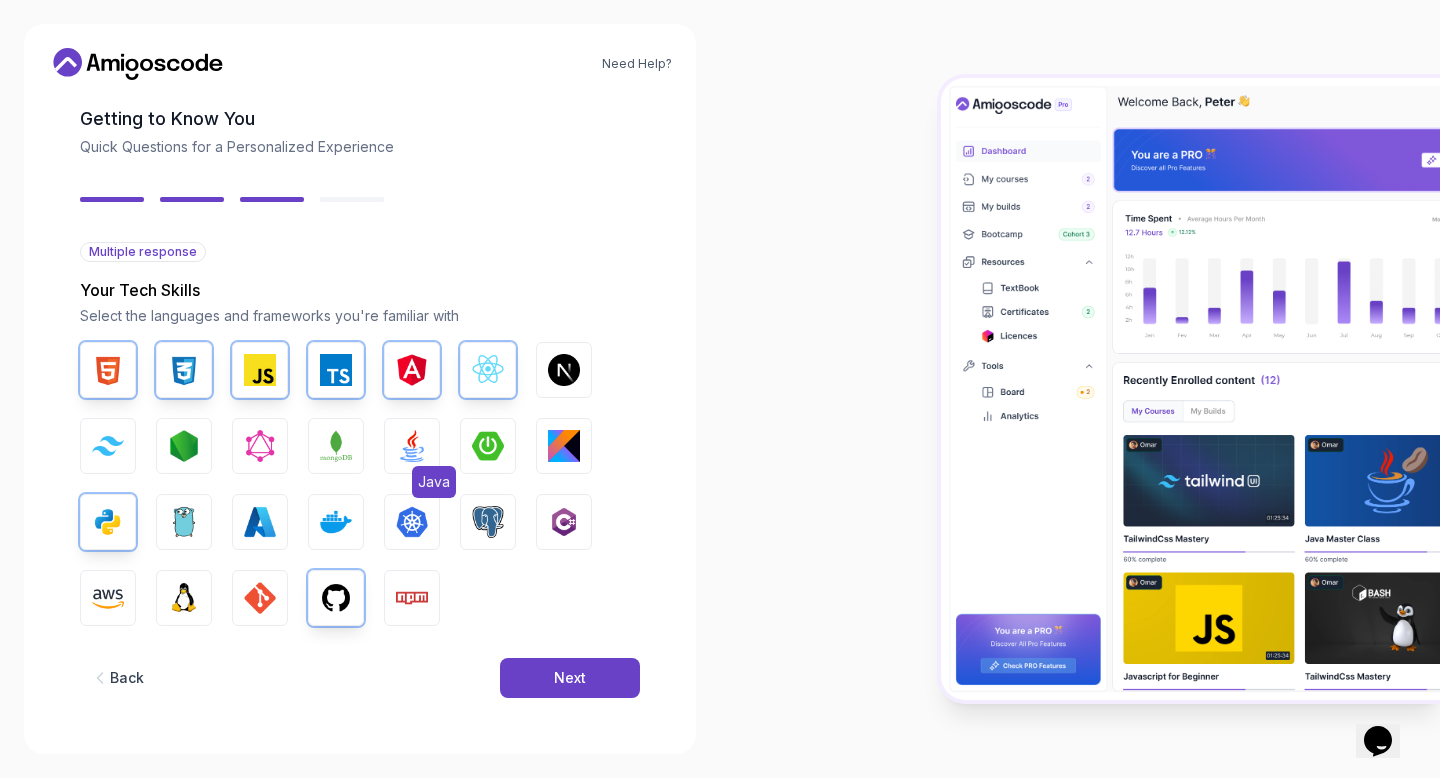 click on "Java" at bounding box center (412, 446) 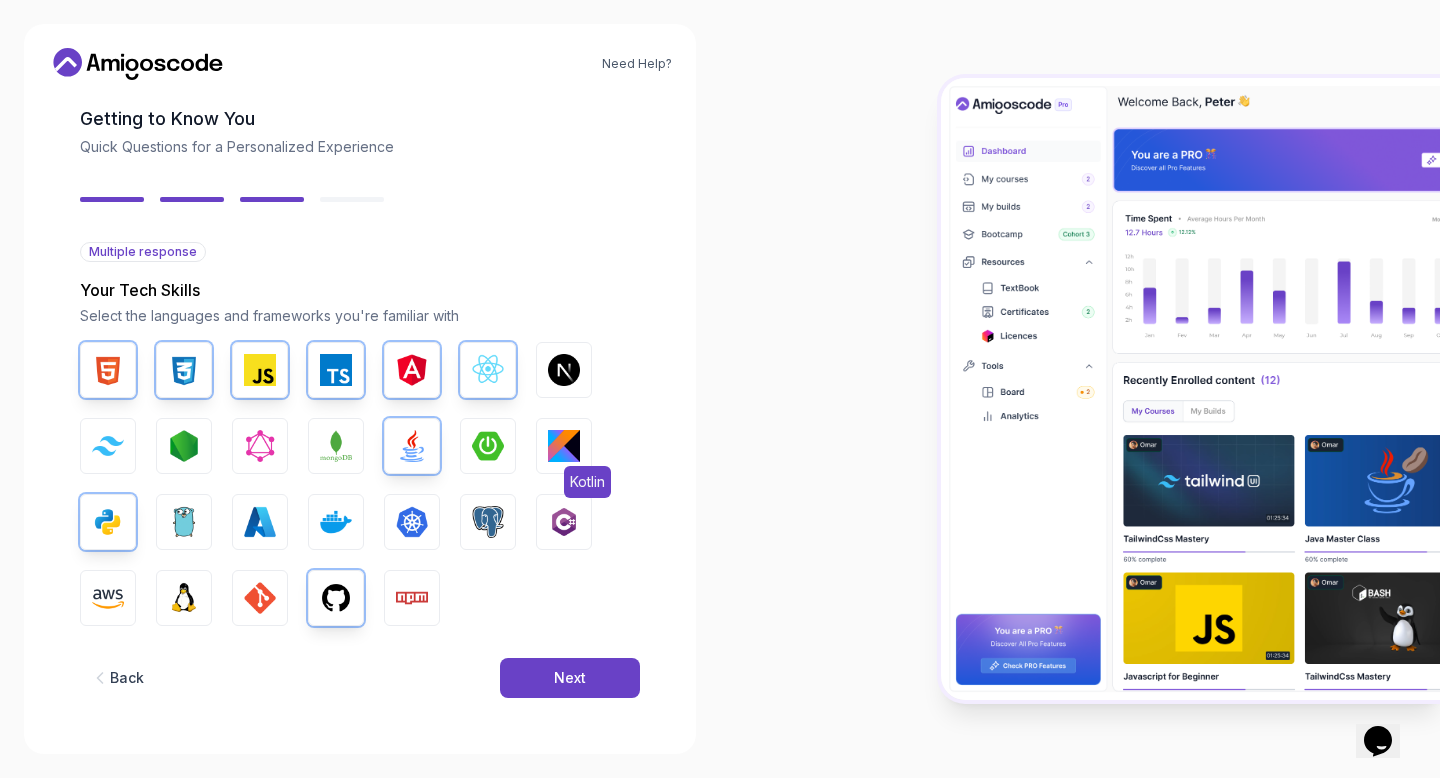 click at bounding box center [564, 446] 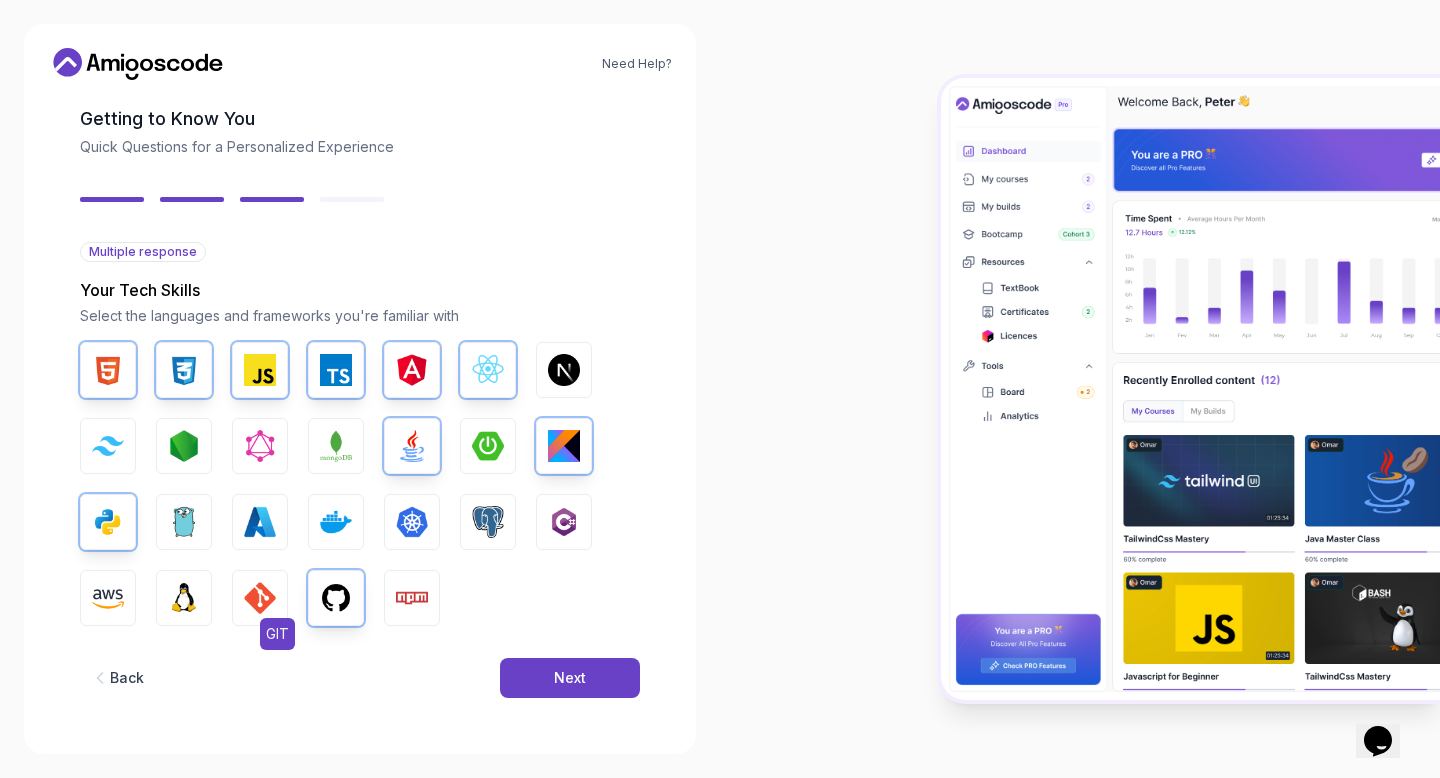 click at bounding box center (260, 598) 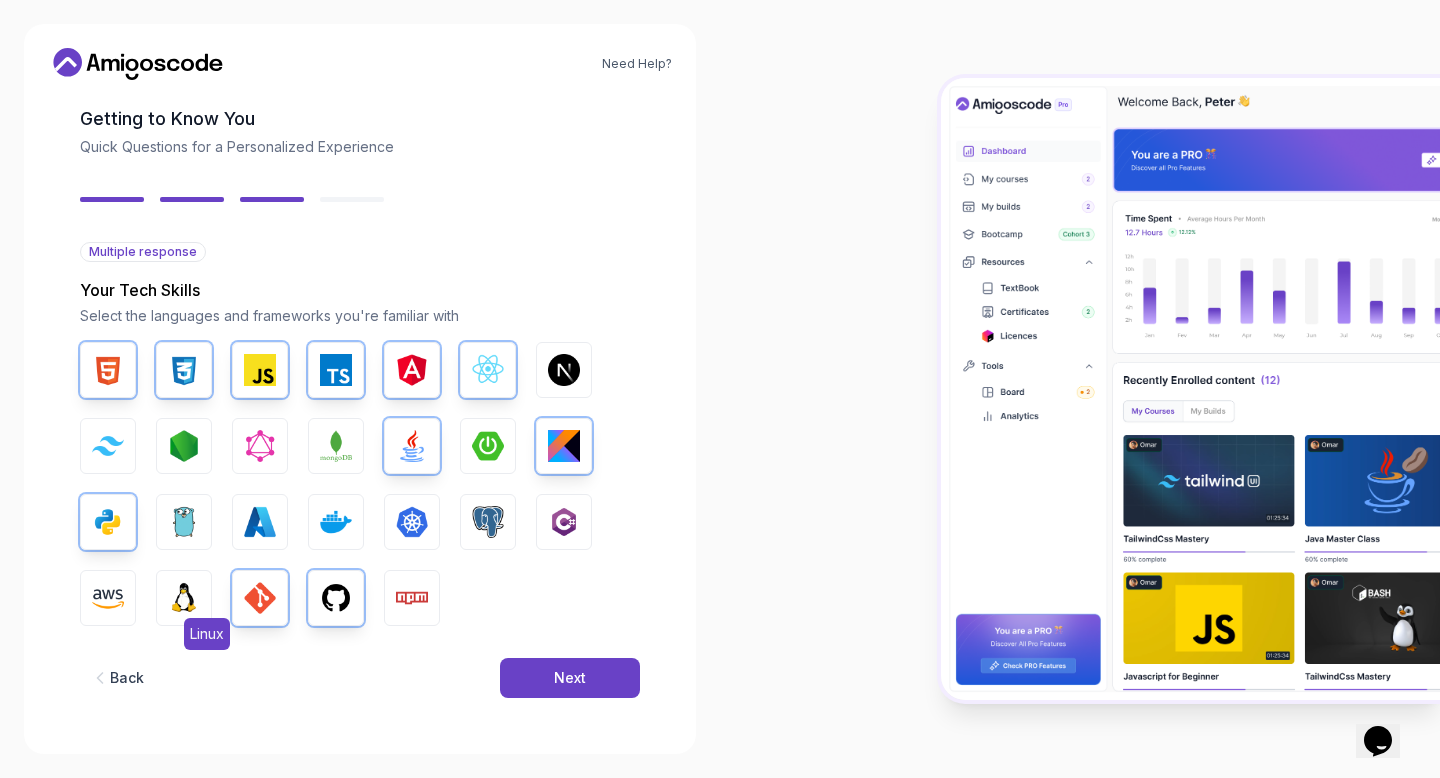 click at bounding box center [184, 598] 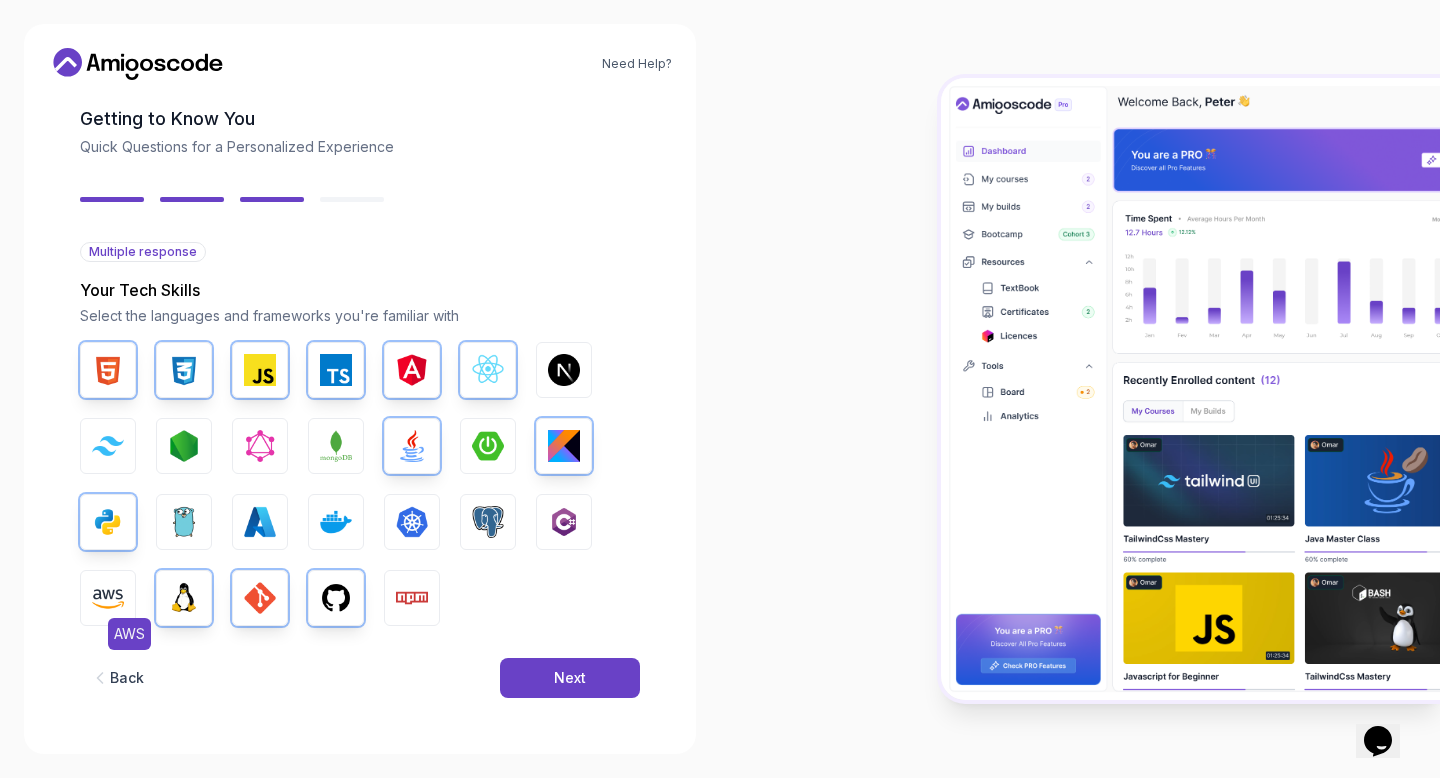 click at bounding box center (108, 598) 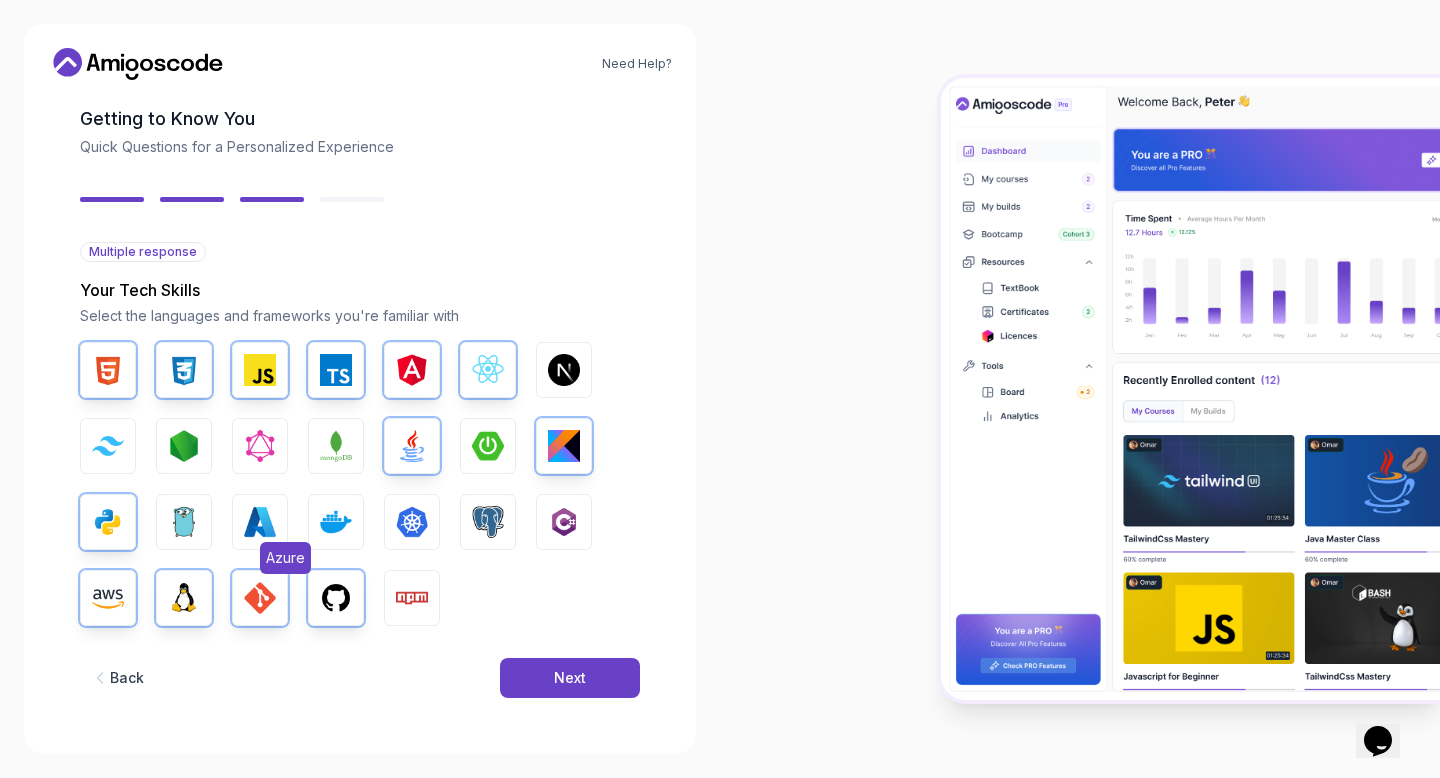 click at bounding box center [260, 522] 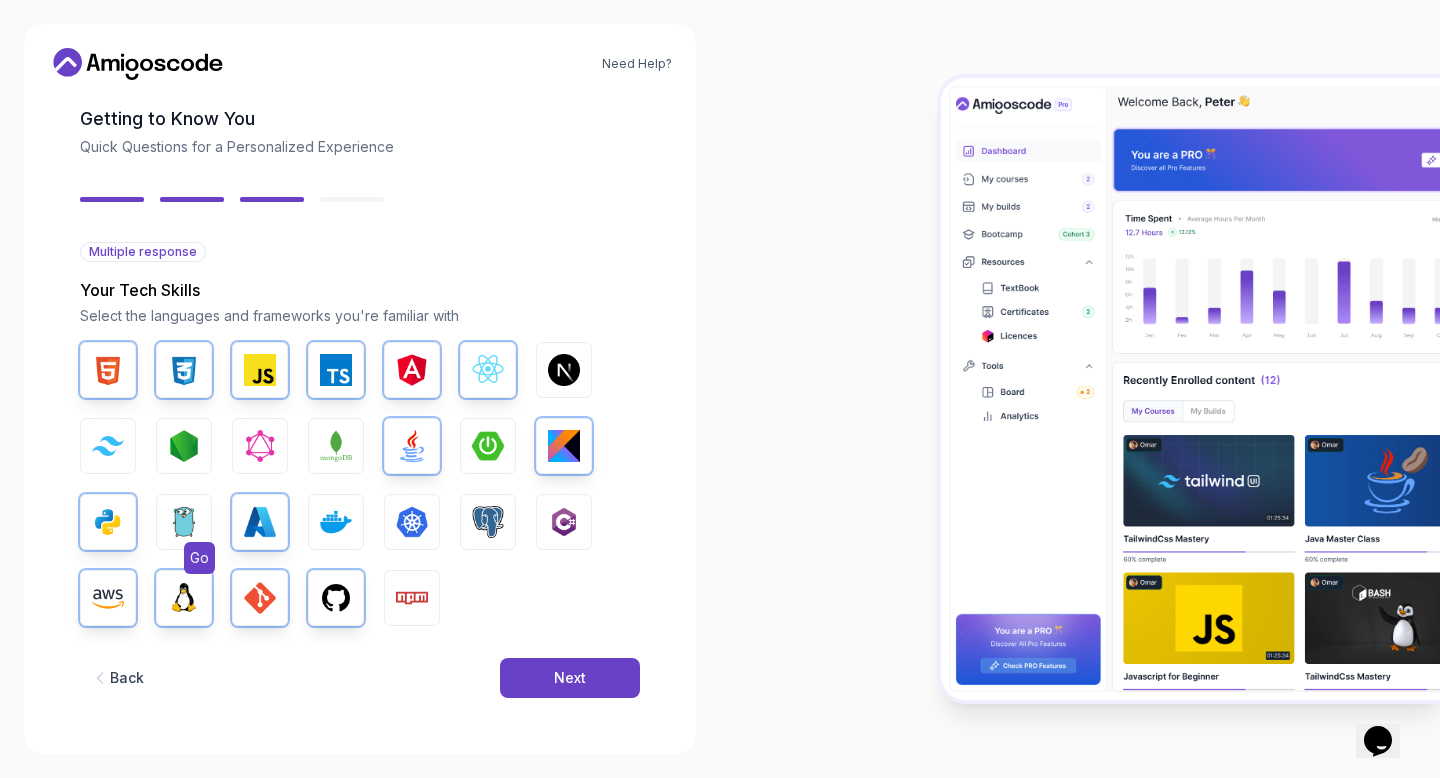 click at bounding box center (184, 522) 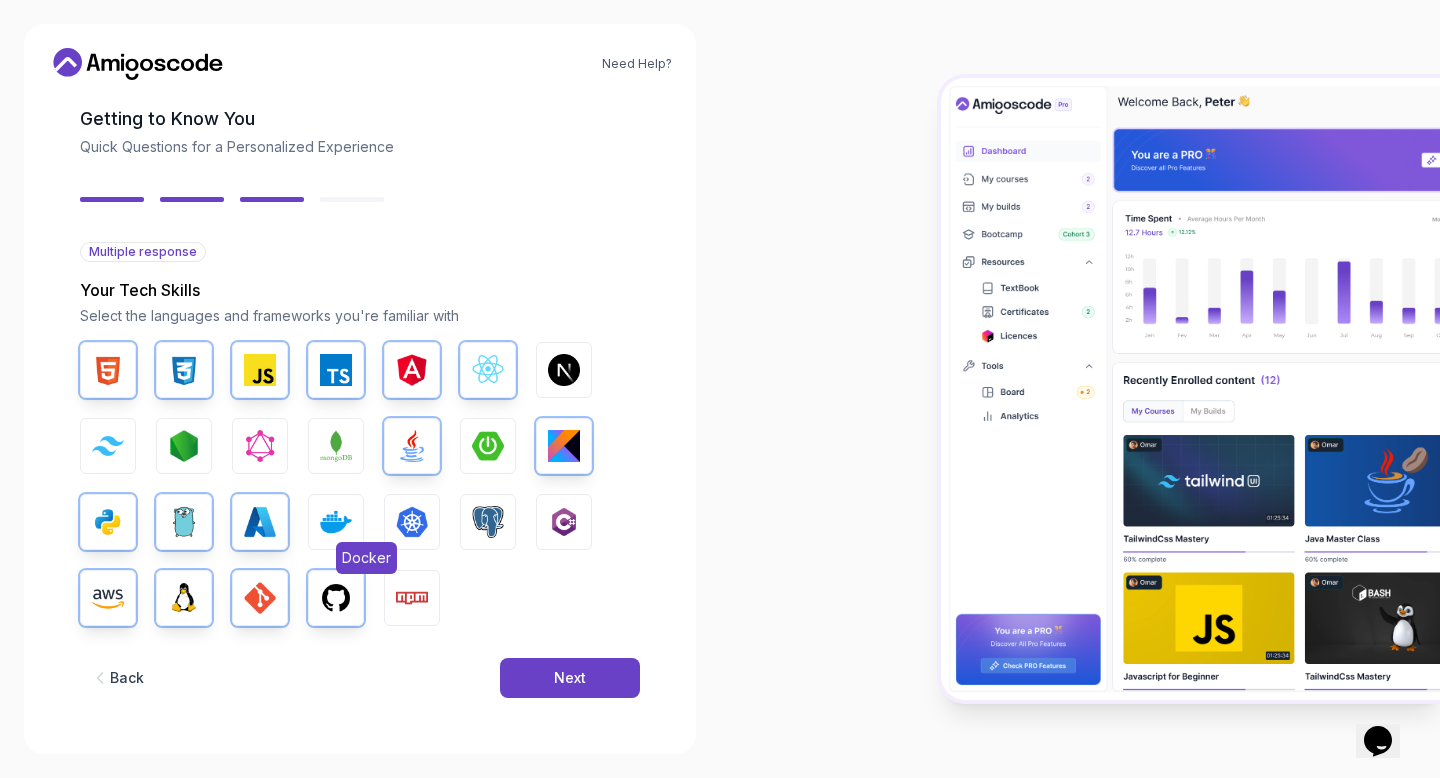click at bounding box center (336, 522) 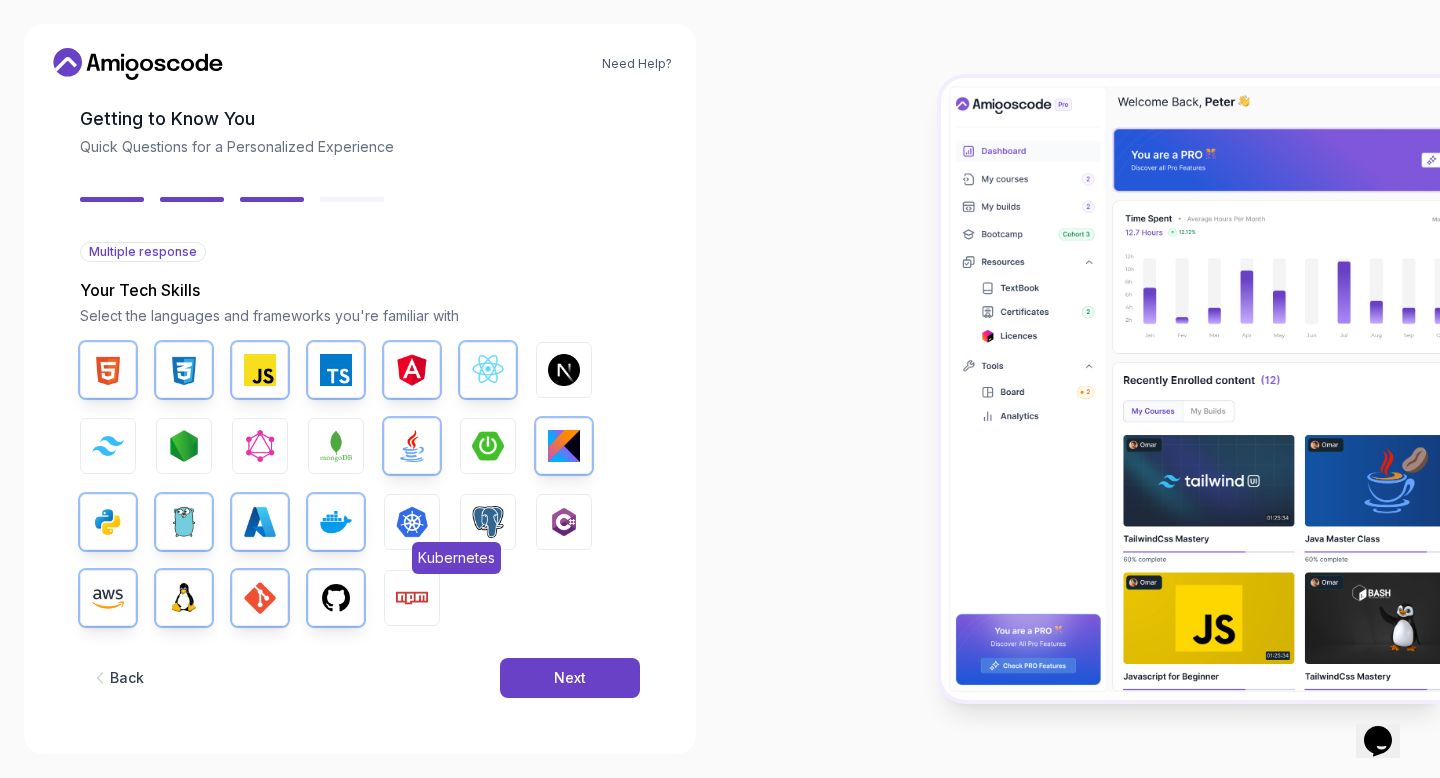 click on "Kubernetes" at bounding box center (412, 522) 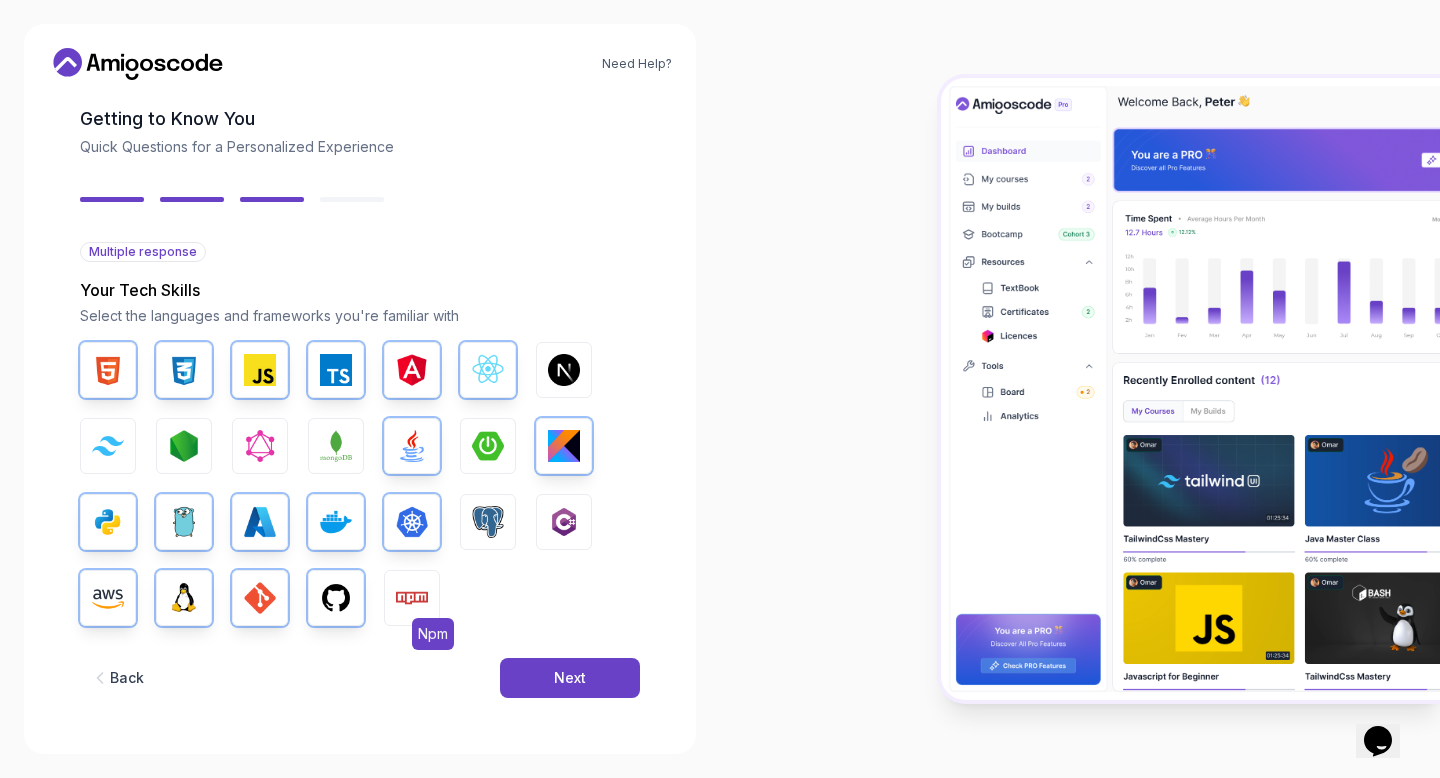 click on "Npm" at bounding box center [412, 598] 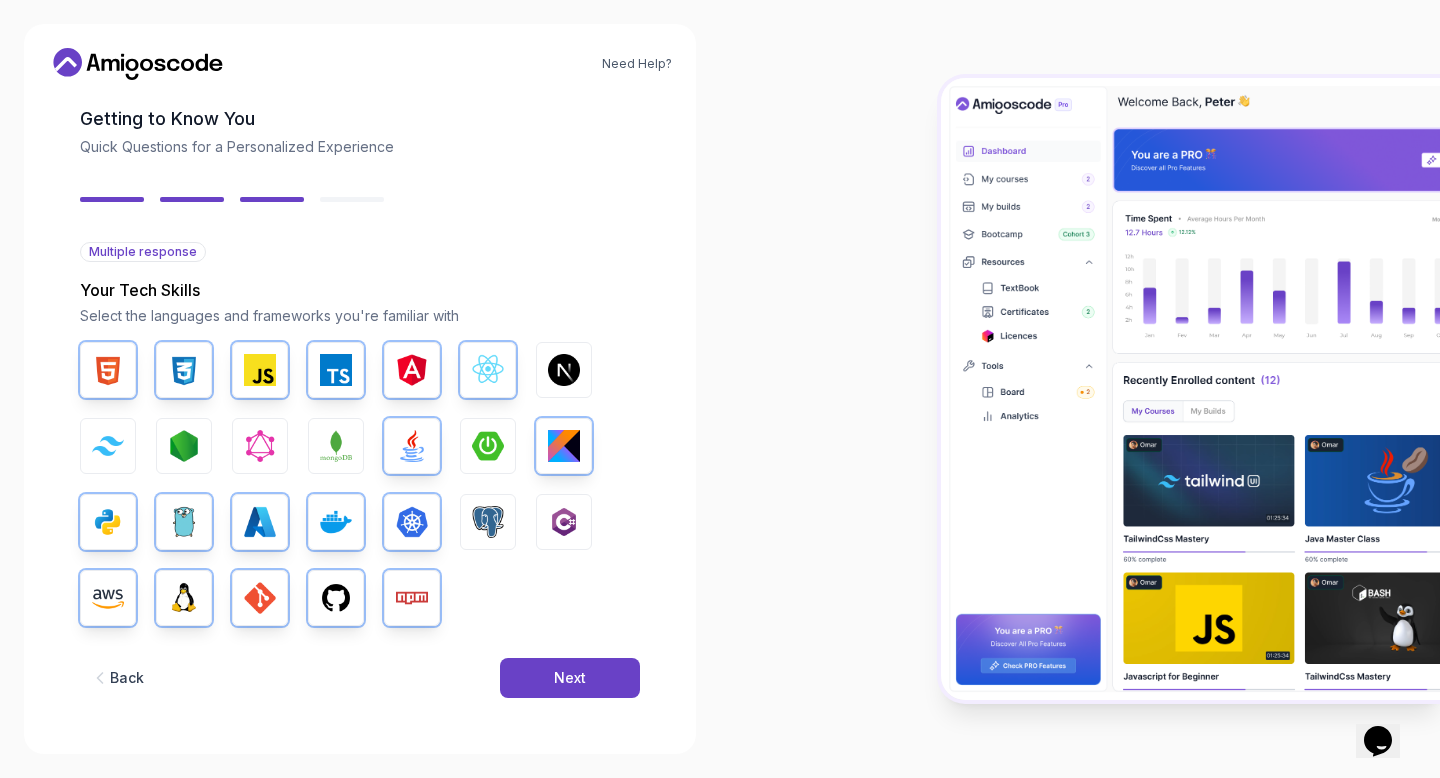 click on "HTML CSS JavaScript TypeScript Angular React.js Next.js Tailwind CSS Node.js GraphQL MongoDB Java Spring Boot Kotlin Python Go Azure Docker Kubernetes PostgreSQL C# AWS Linux GIT GitHub Npm" at bounding box center (360, 484) 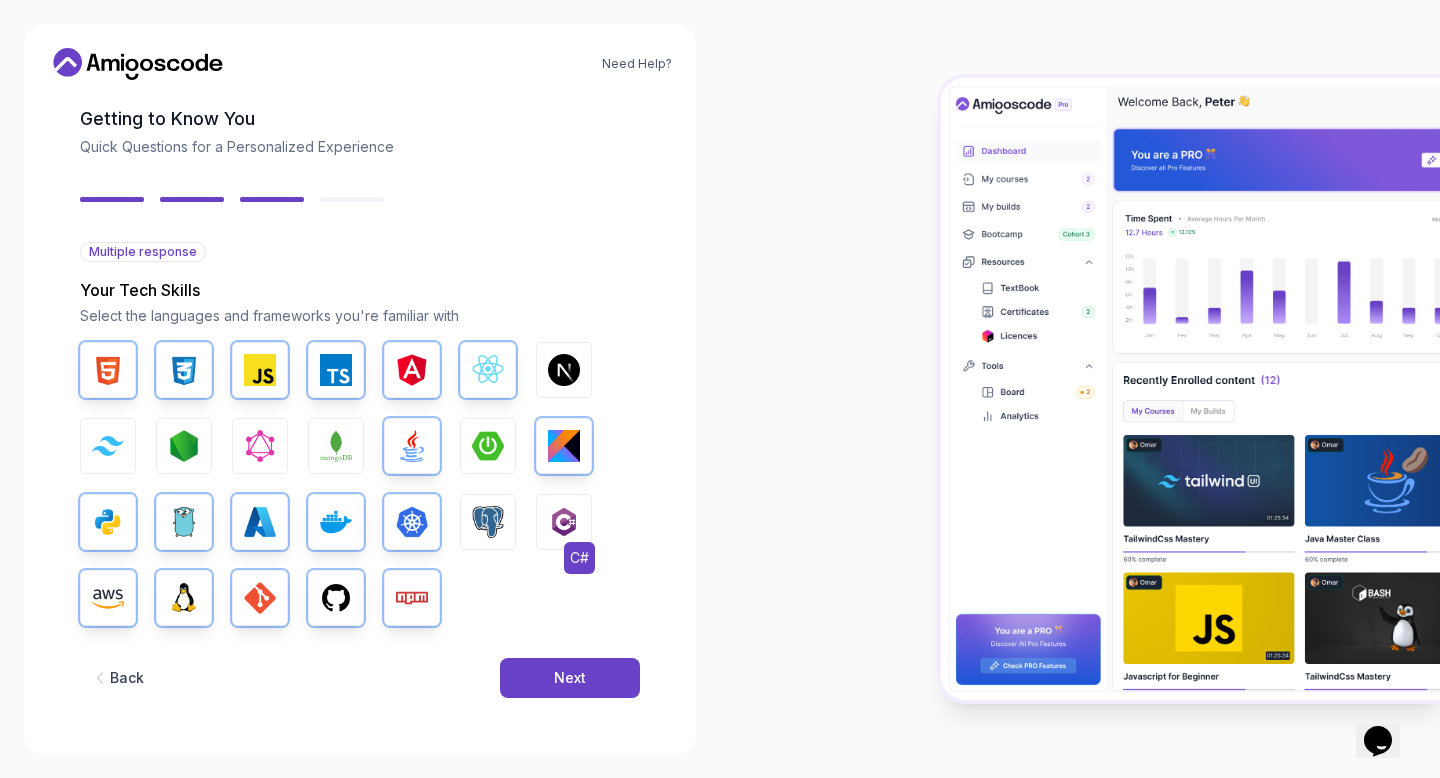 click on "C#" at bounding box center [564, 522] 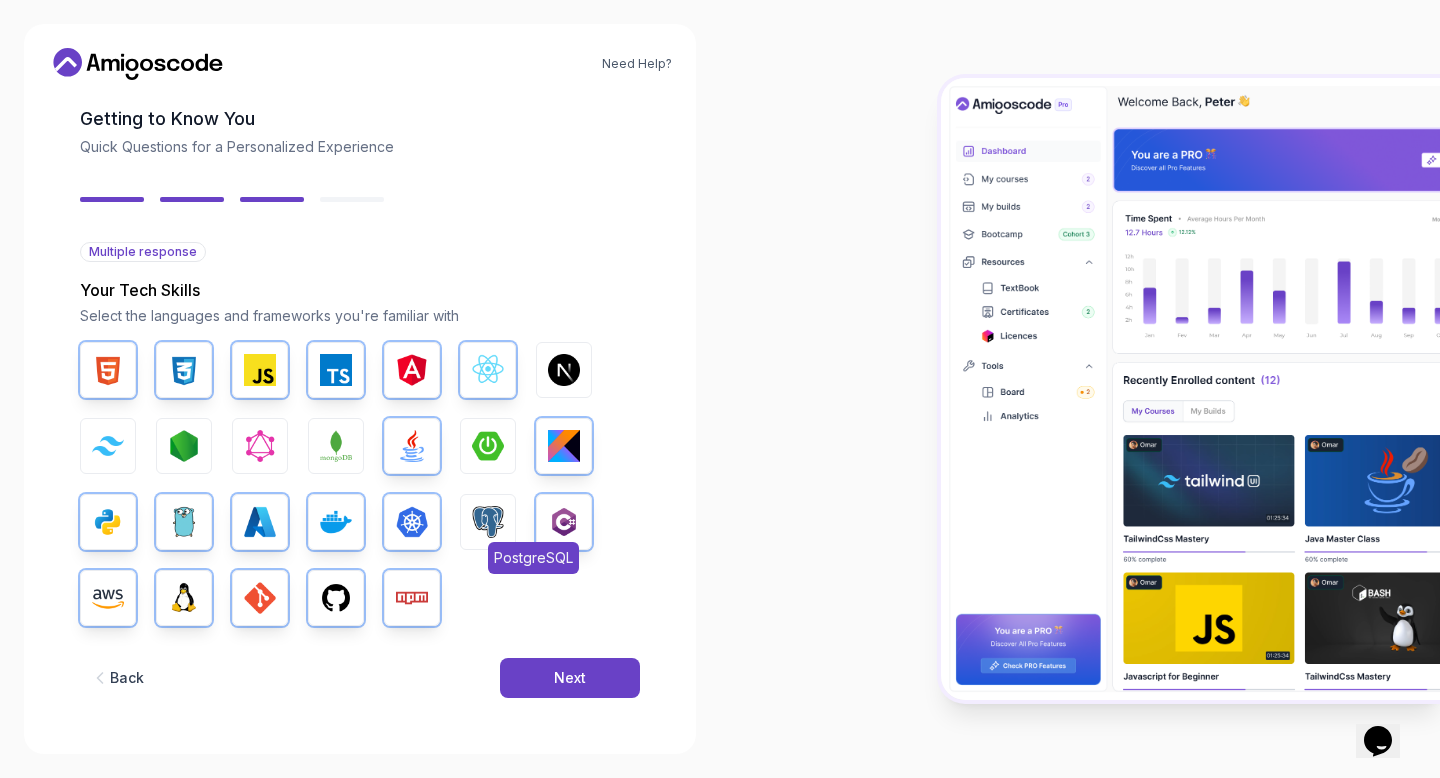 click at bounding box center (488, 522) 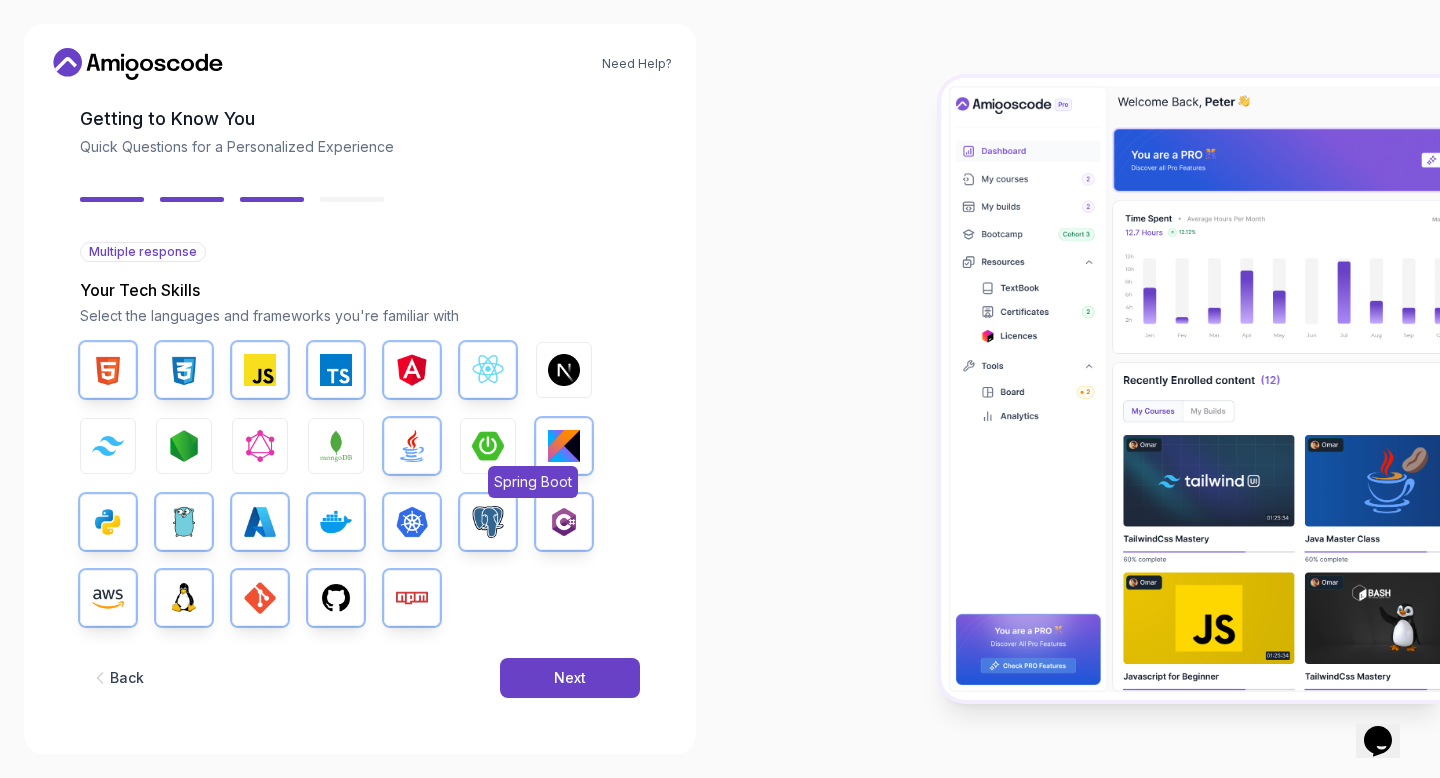 click at bounding box center (488, 446) 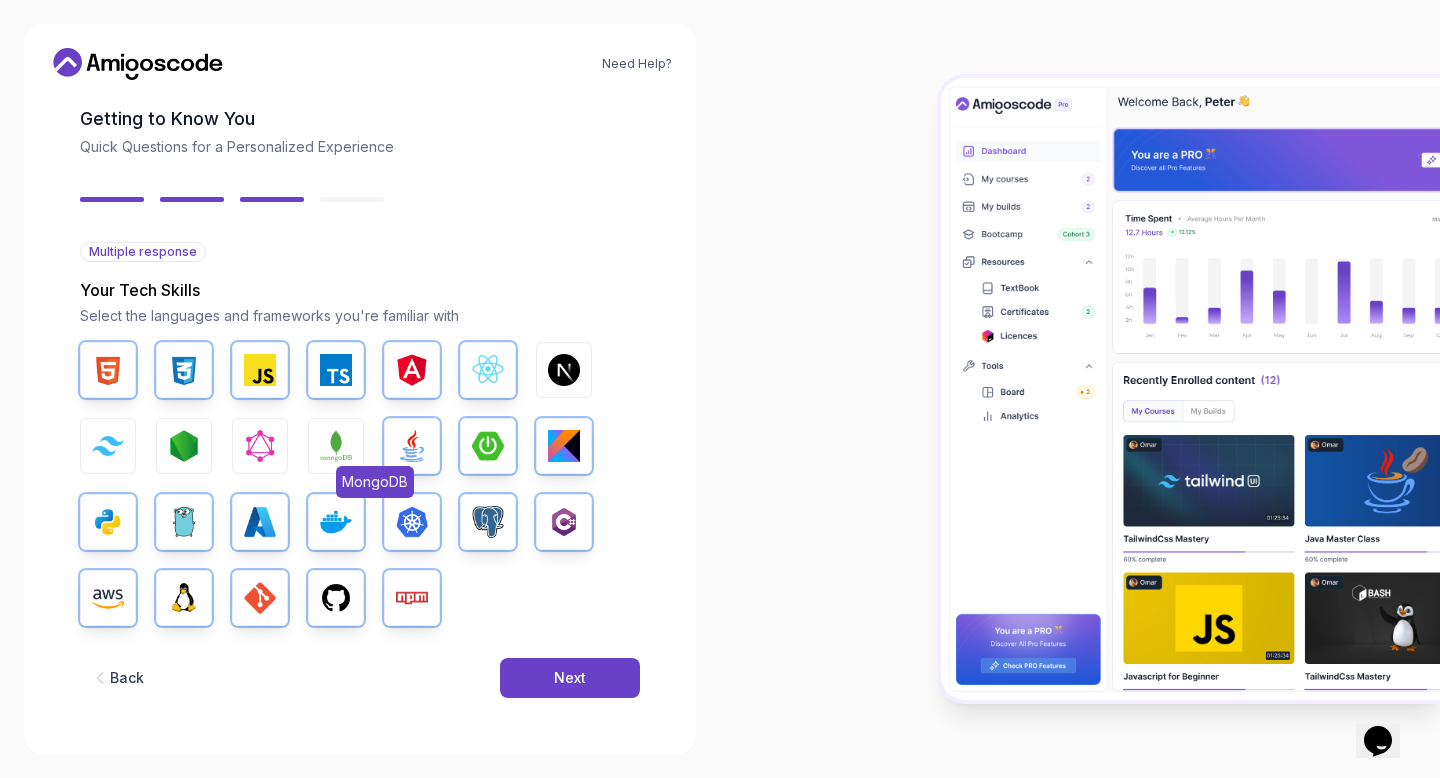 click at bounding box center (336, 446) 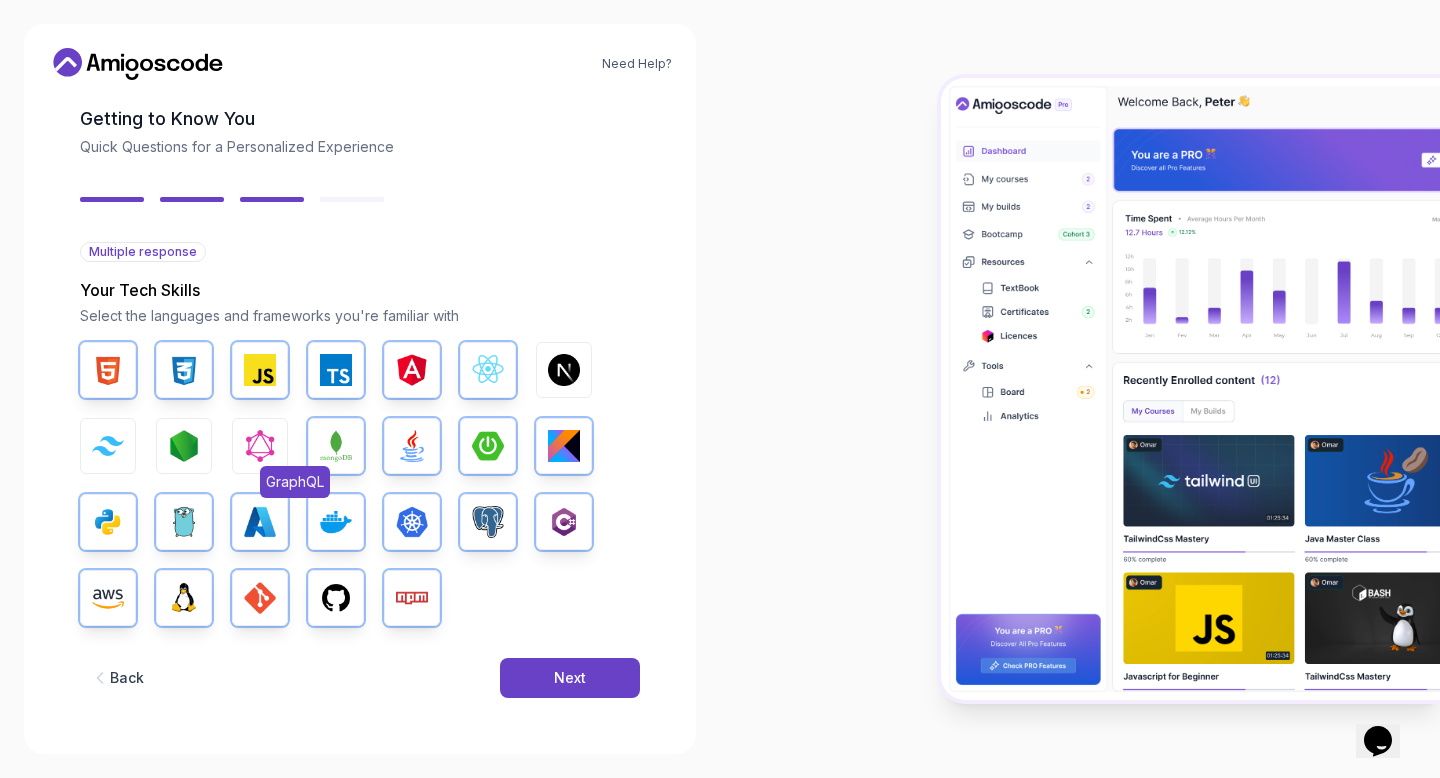 click at bounding box center [260, 446] 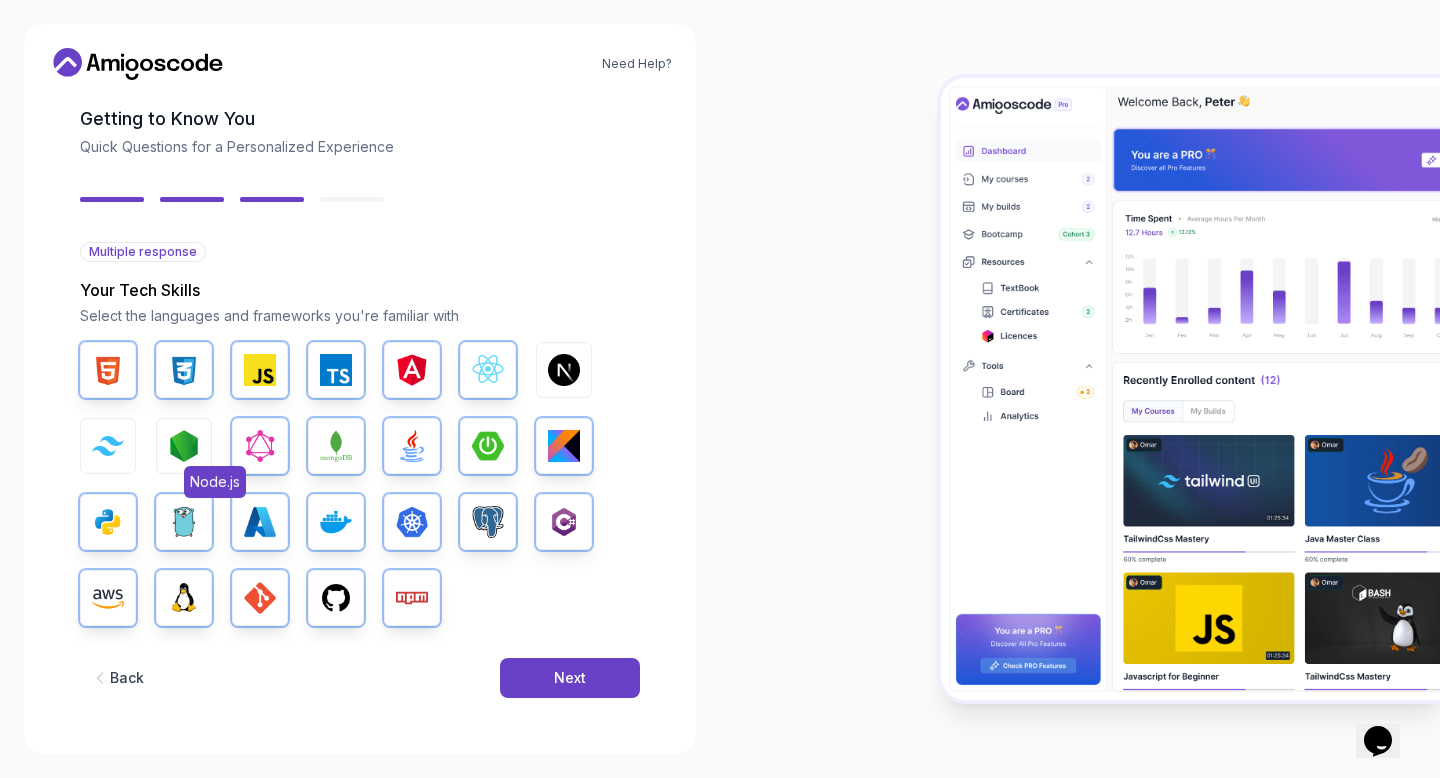 click at bounding box center (184, 446) 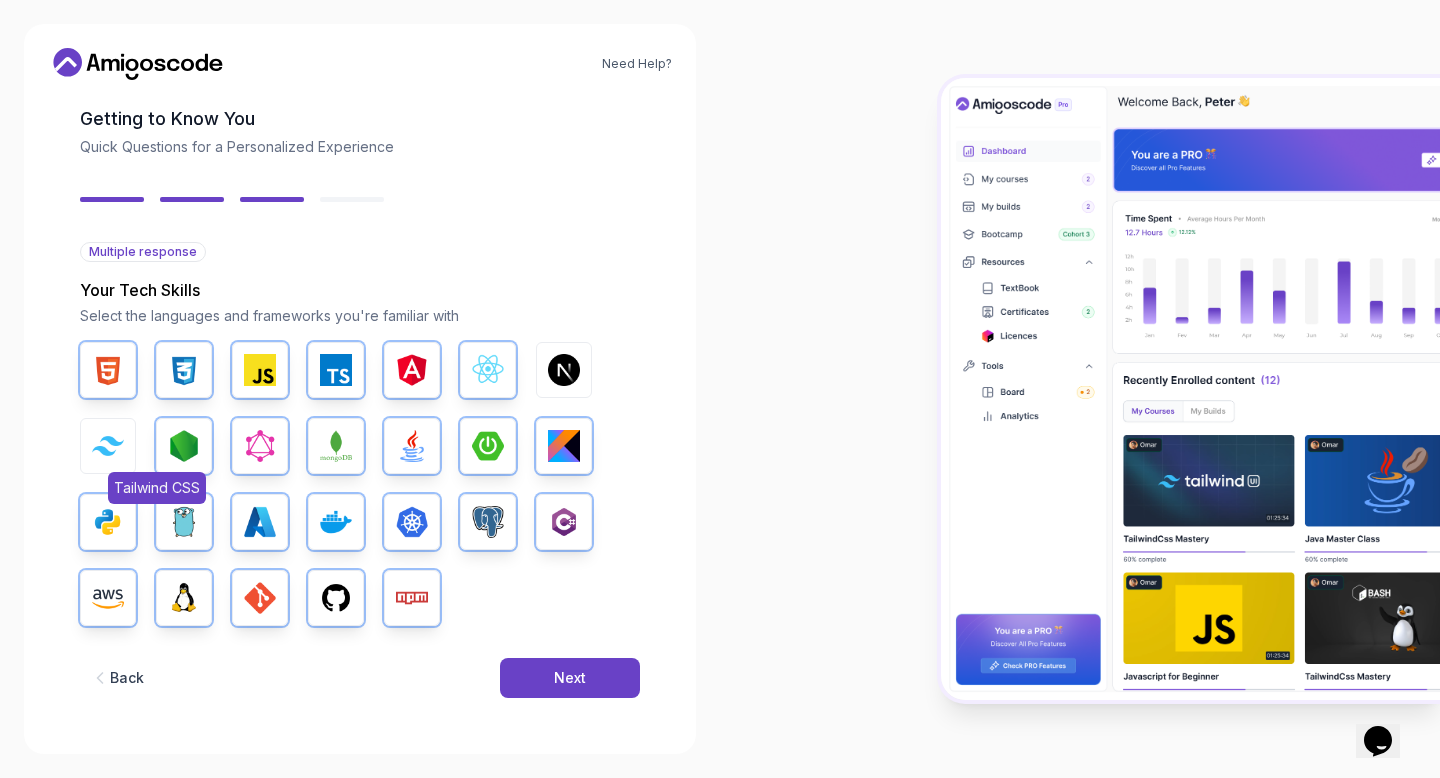 click at bounding box center [108, 445] 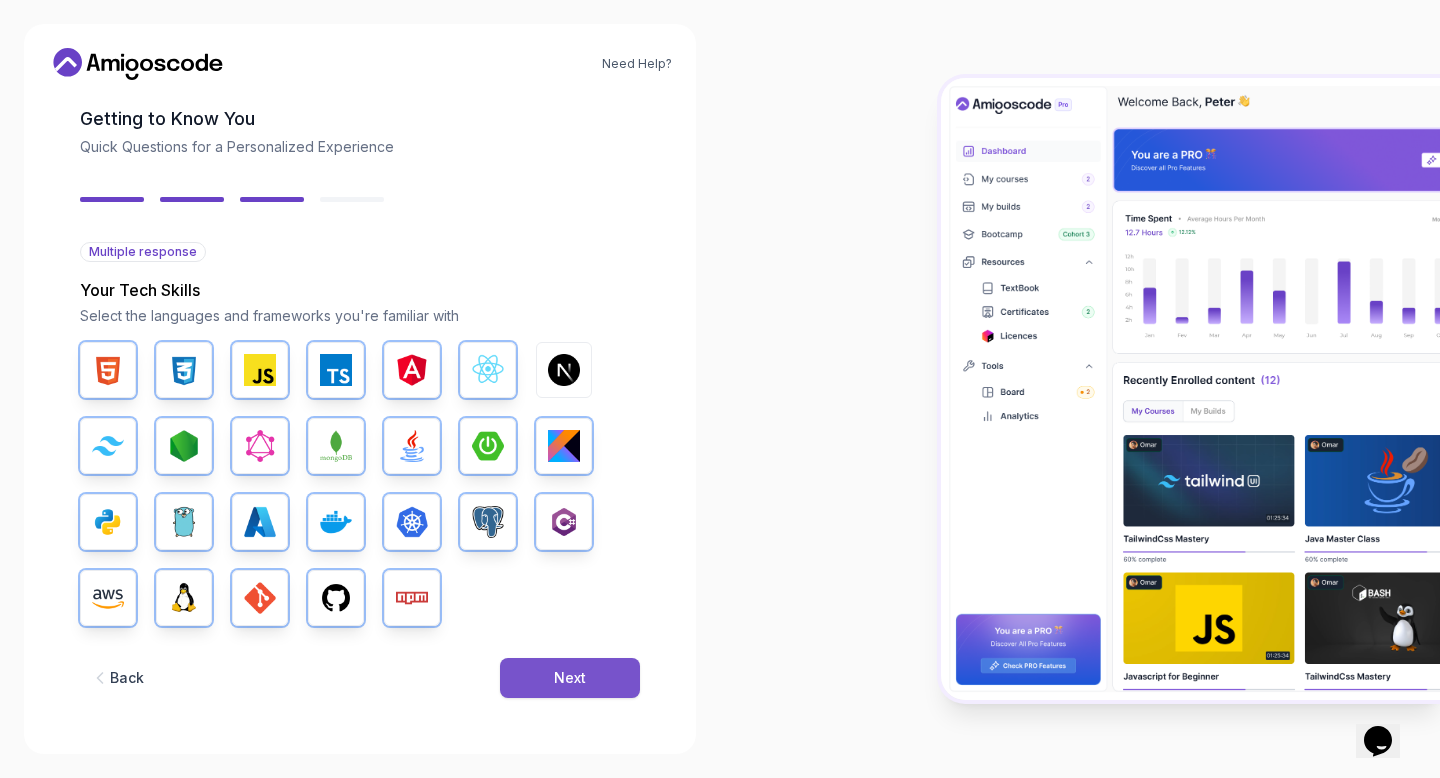 click on "Next" at bounding box center (570, 678) 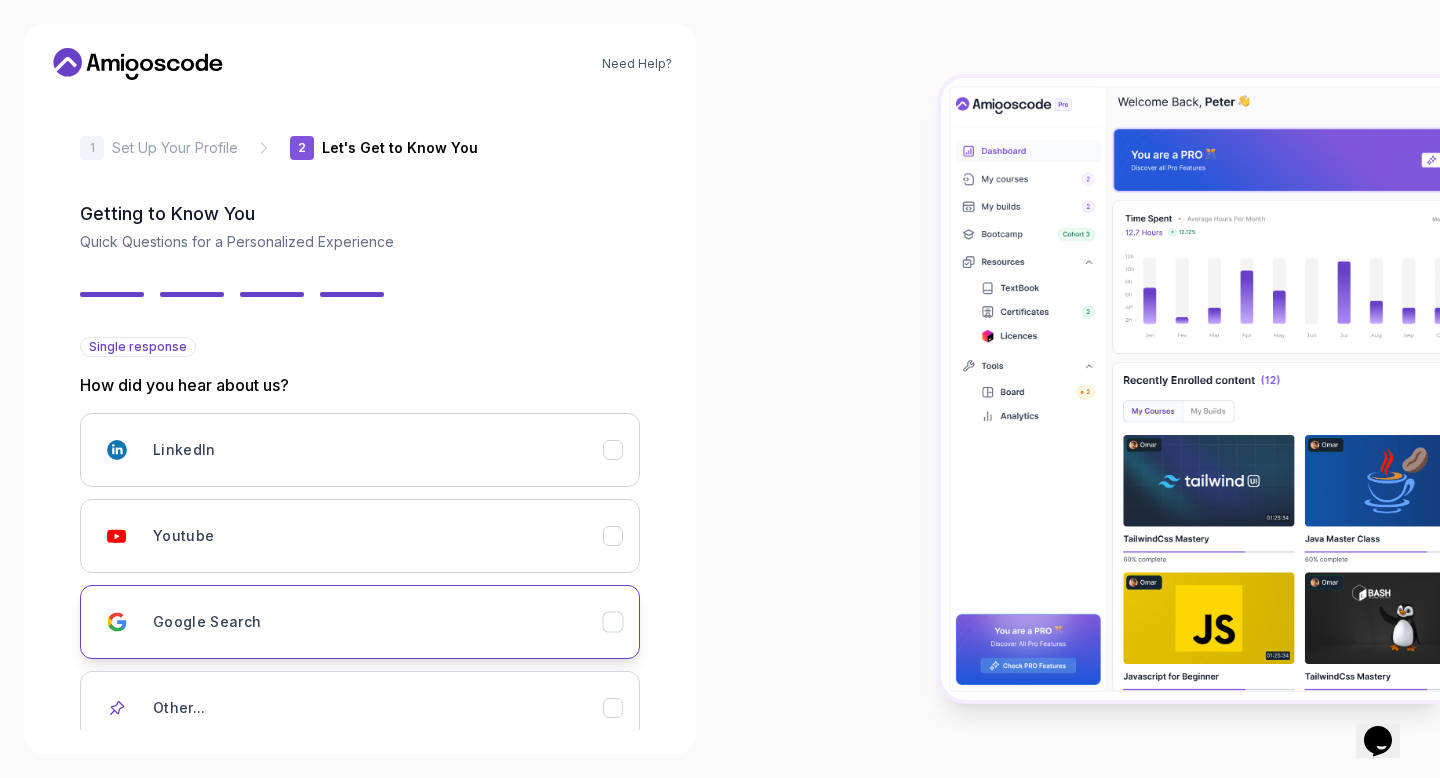 scroll, scrollTop: 131, scrollLeft: 0, axis: vertical 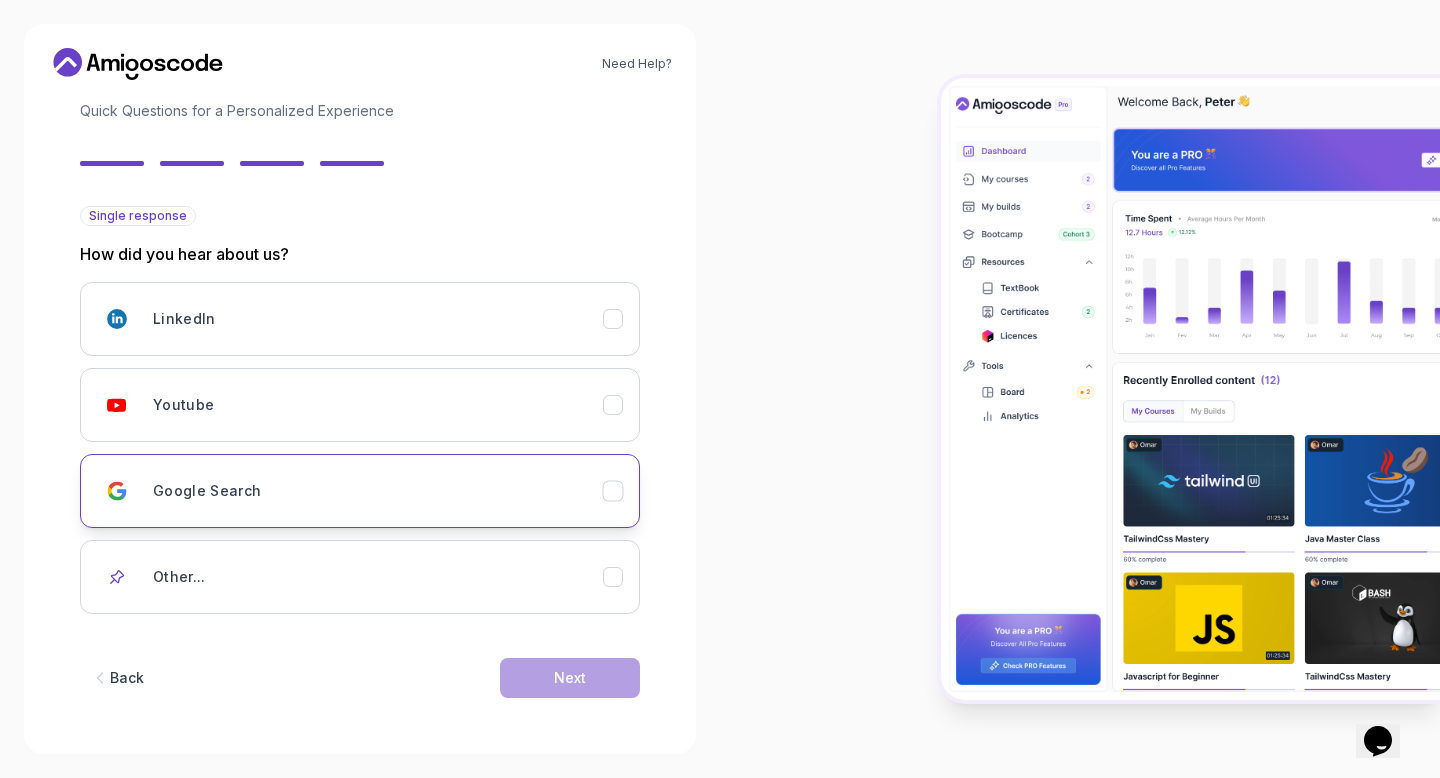 click on "Google Search" at bounding box center (360, 491) 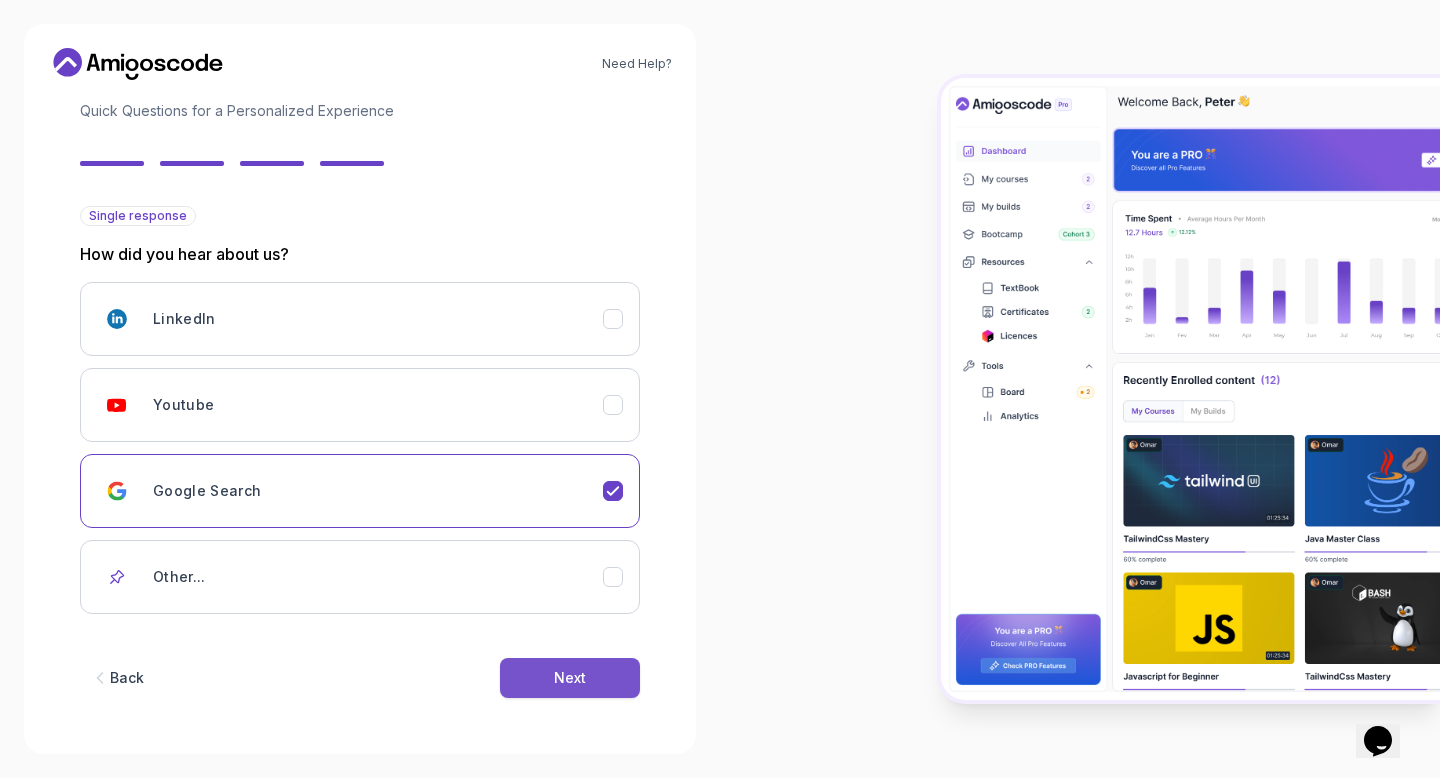 click on "Next" at bounding box center [570, 678] 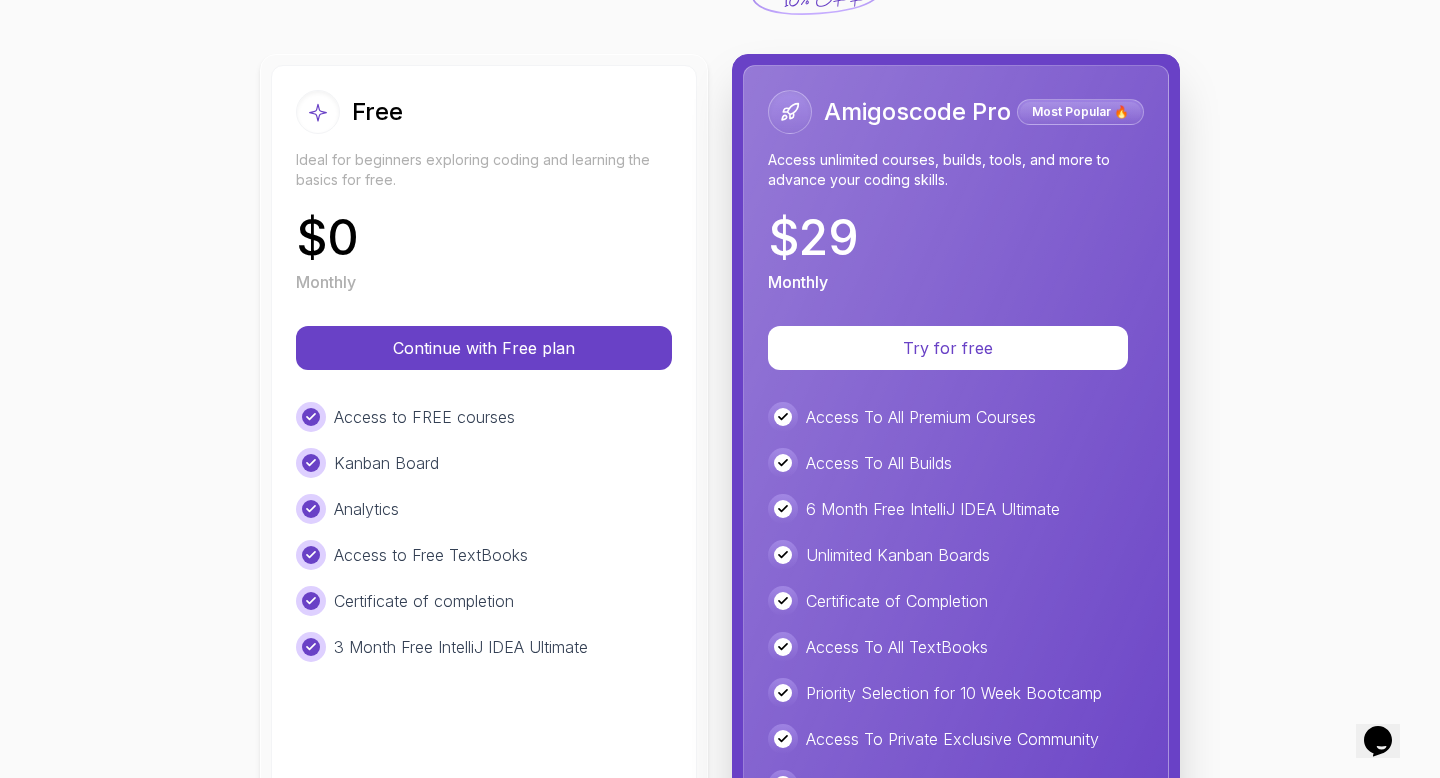scroll, scrollTop: 198, scrollLeft: 0, axis: vertical 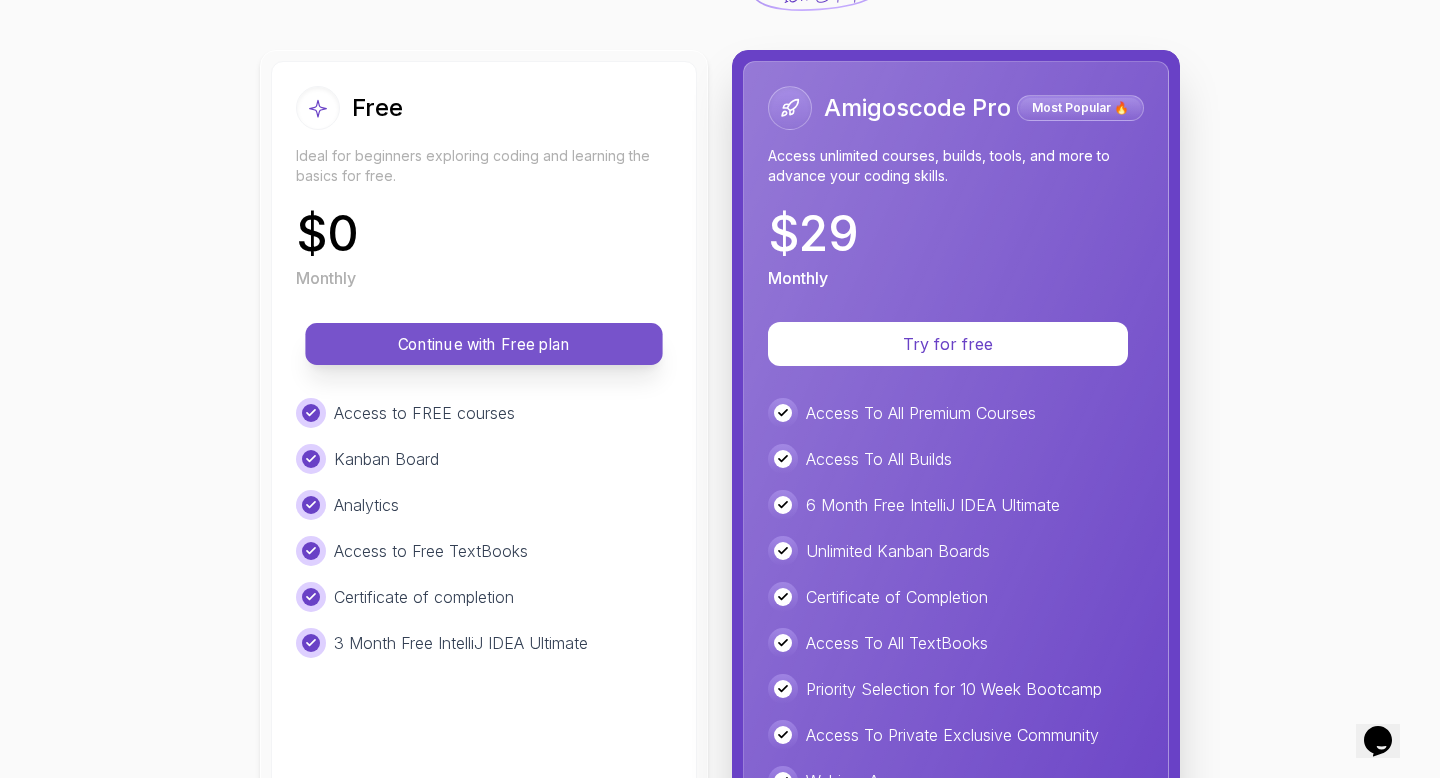 click on "Continue with Free plan" at bounding box center (484, 344) 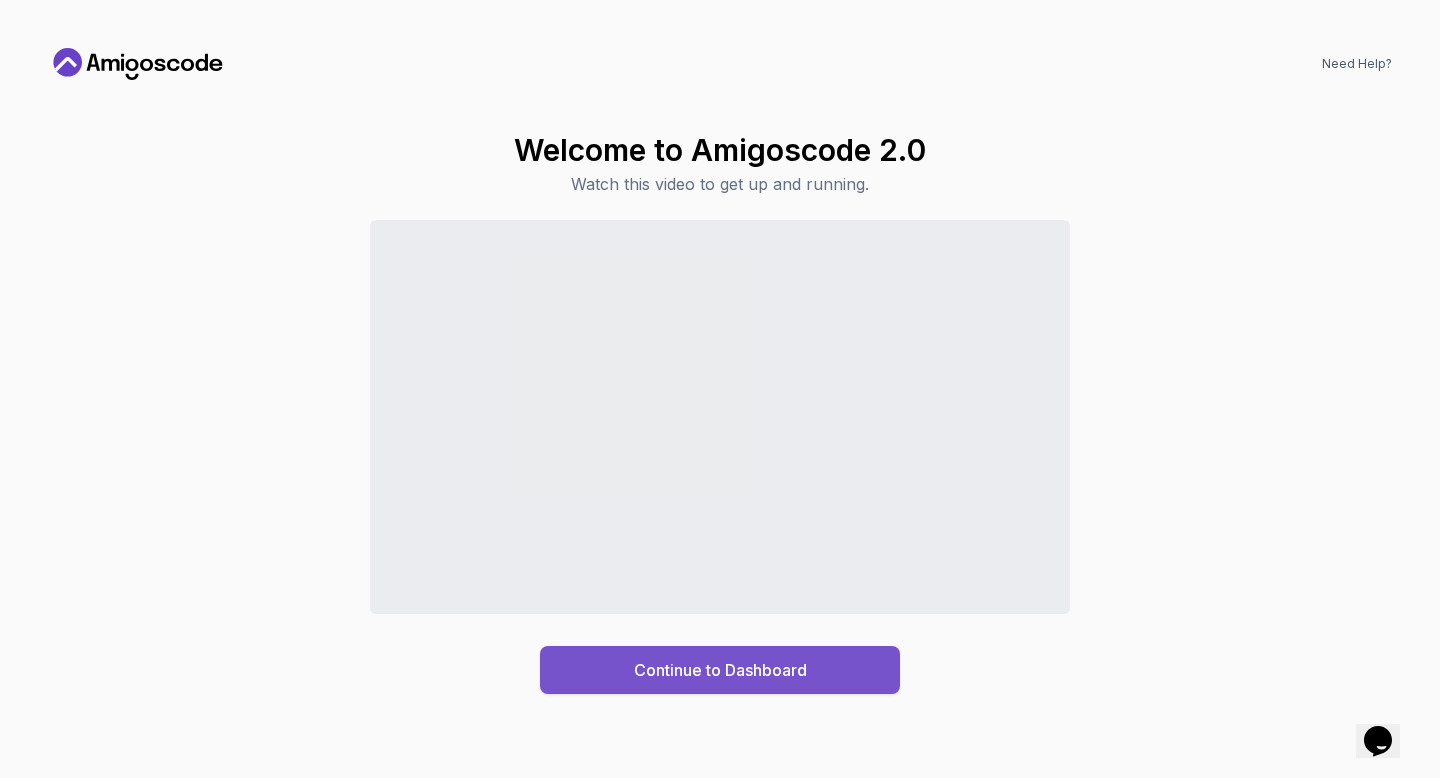 click on "Continue to Dashboard" at bounding box center (720, 670) 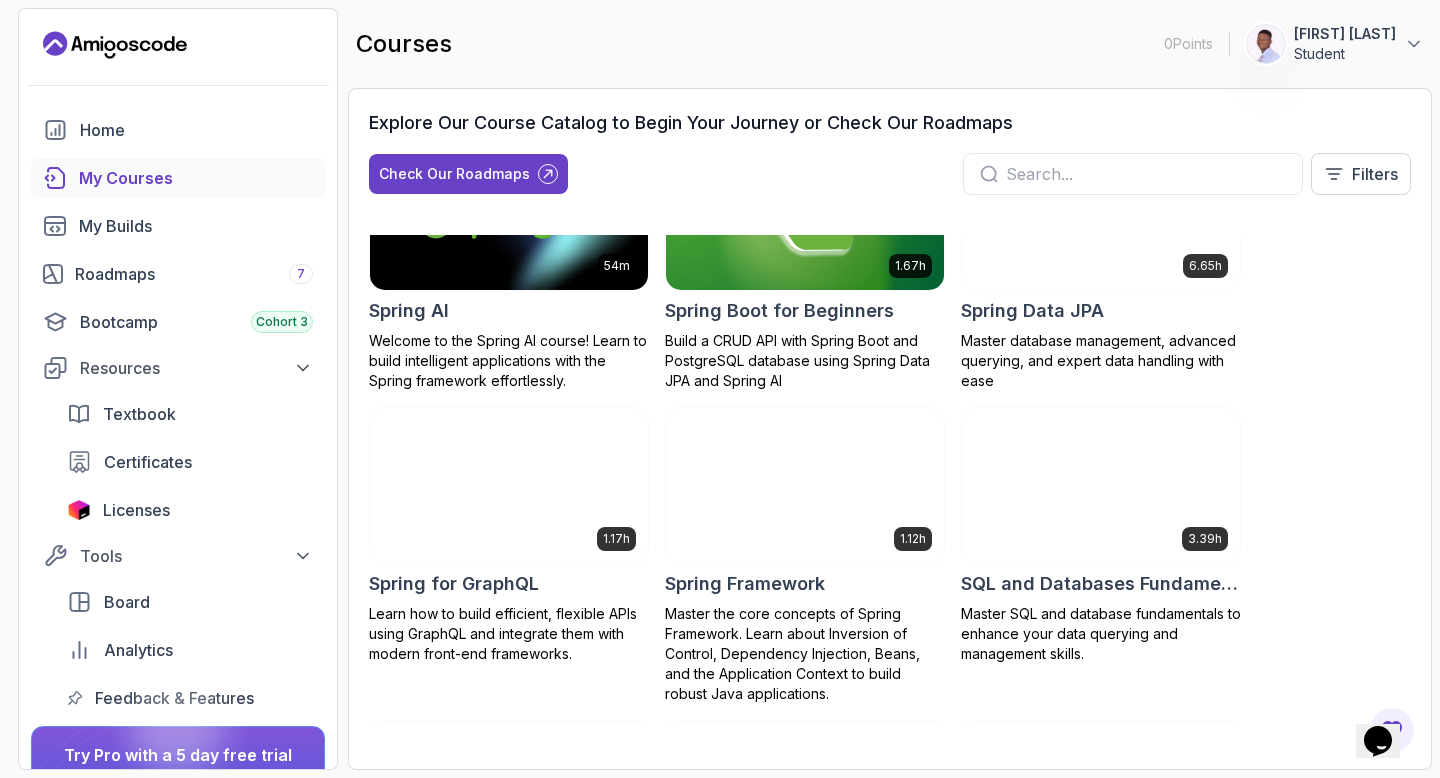 scroll, scrollTop: 3796, scrollLeft: 0, axis: vertical 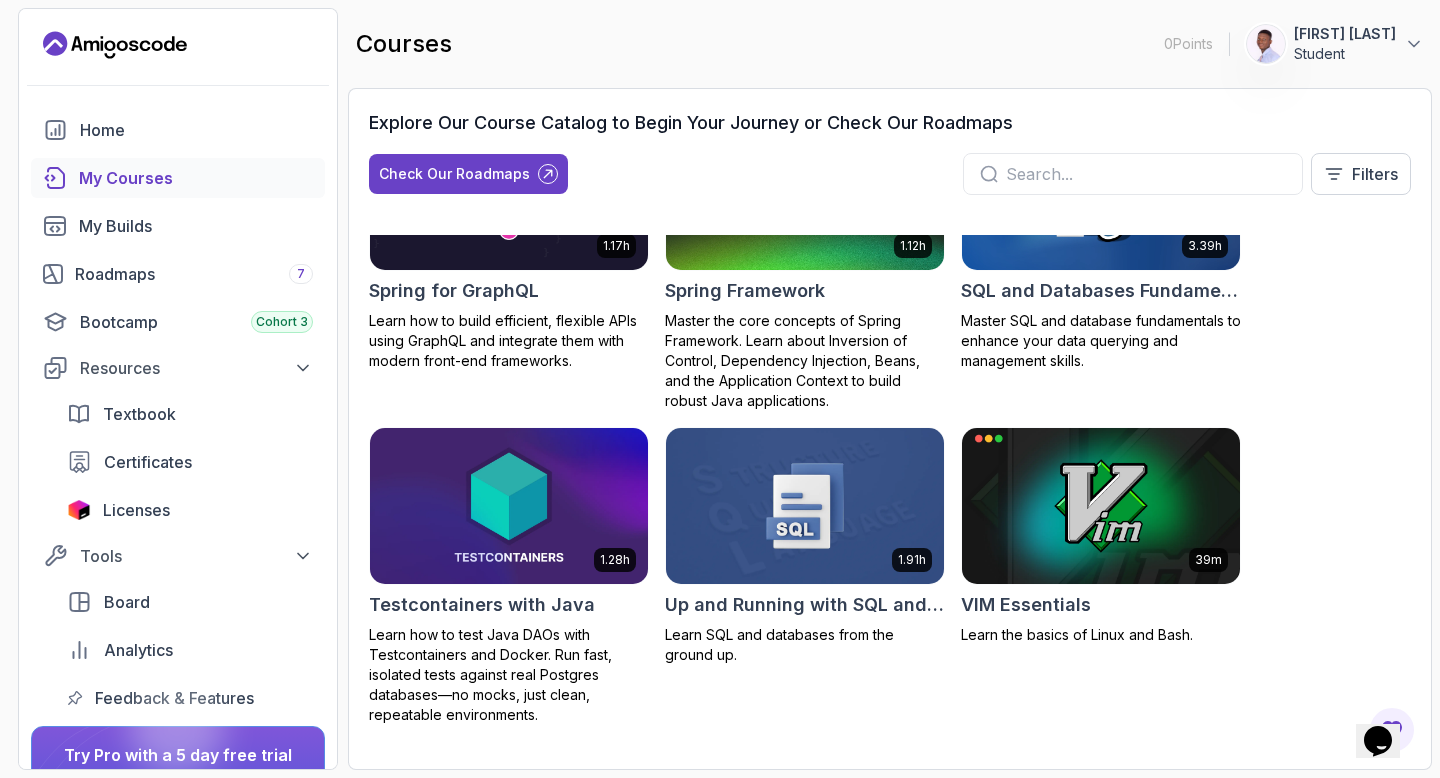 click on "[FIRST] [LAST] Student" at bounding box center [1335, 44] 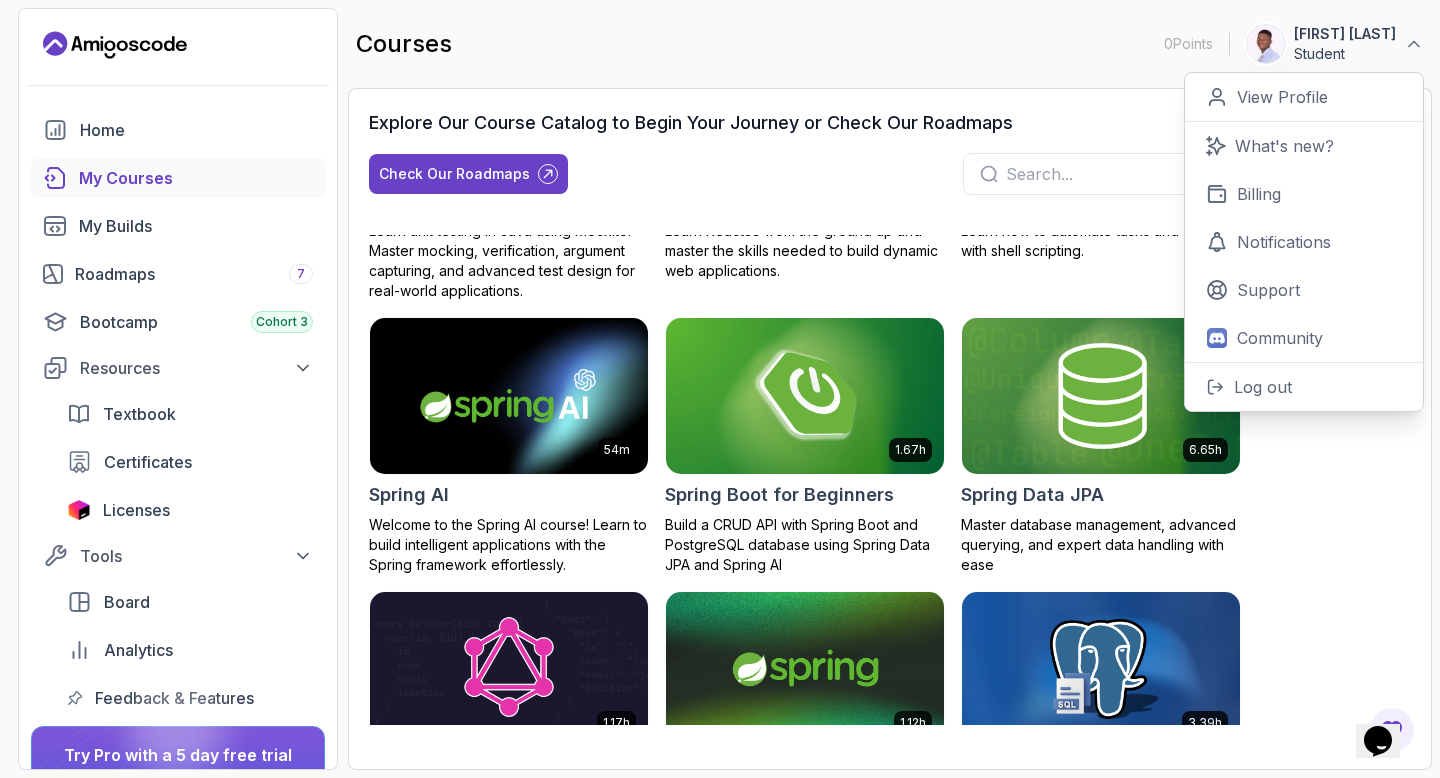 scroll, scrollTop: 3166, scrollLeft: 0, axis: vertical 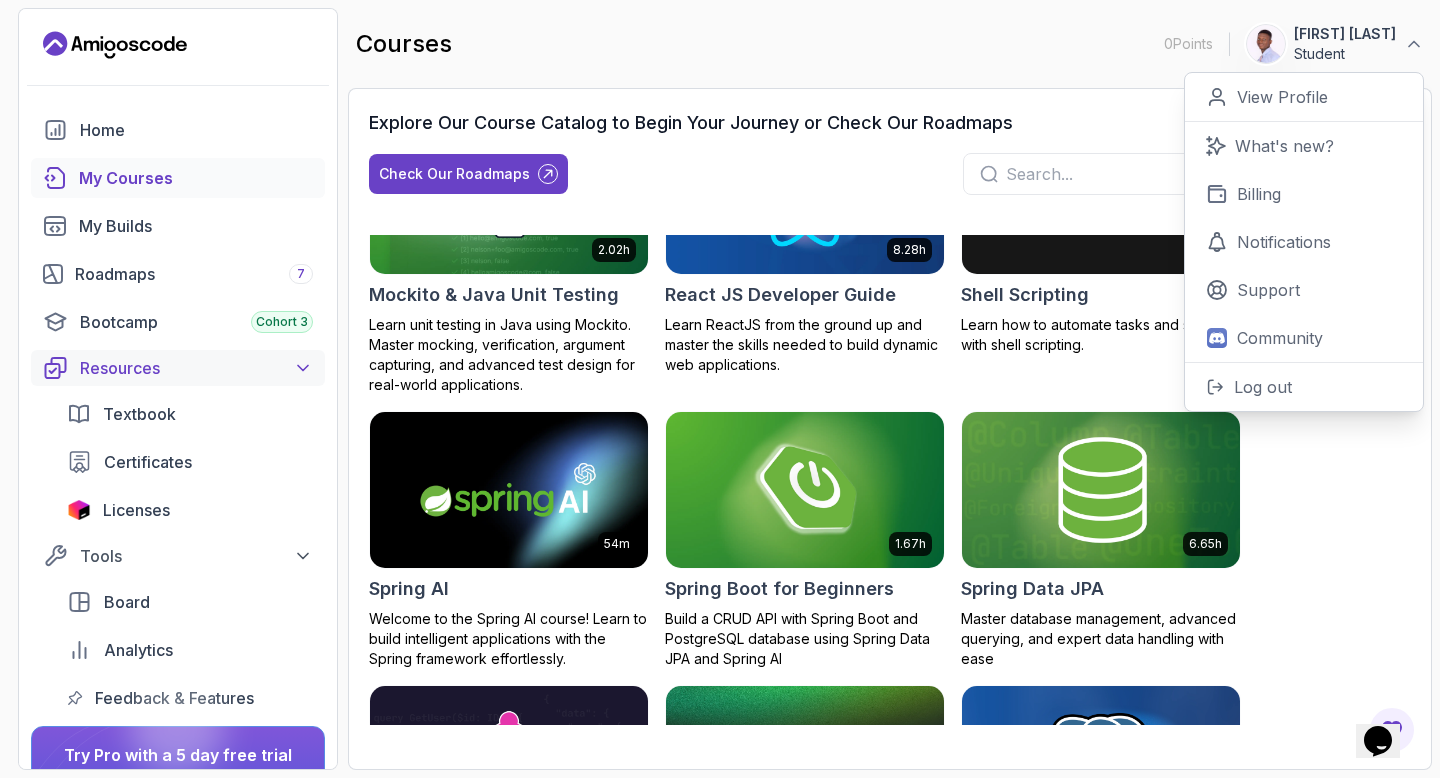 click 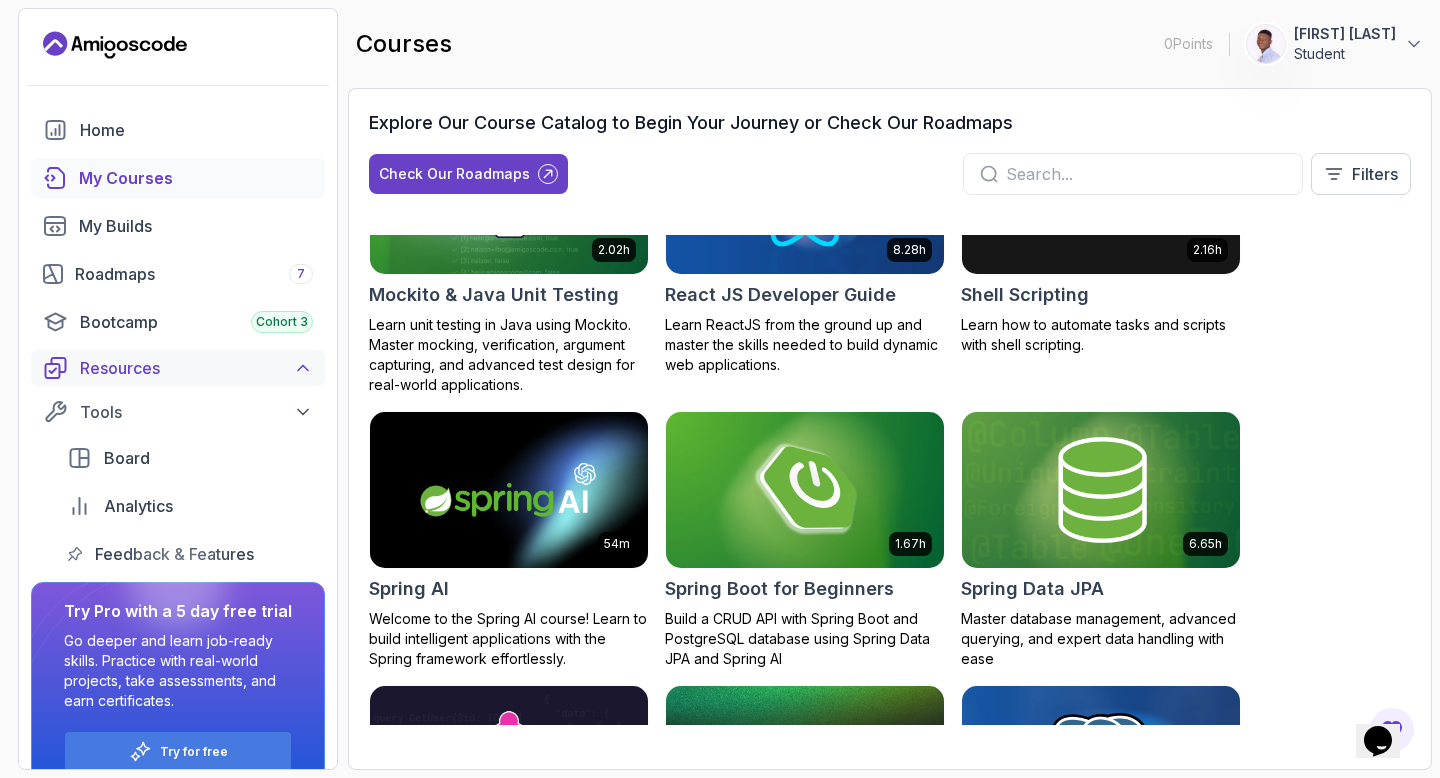 click 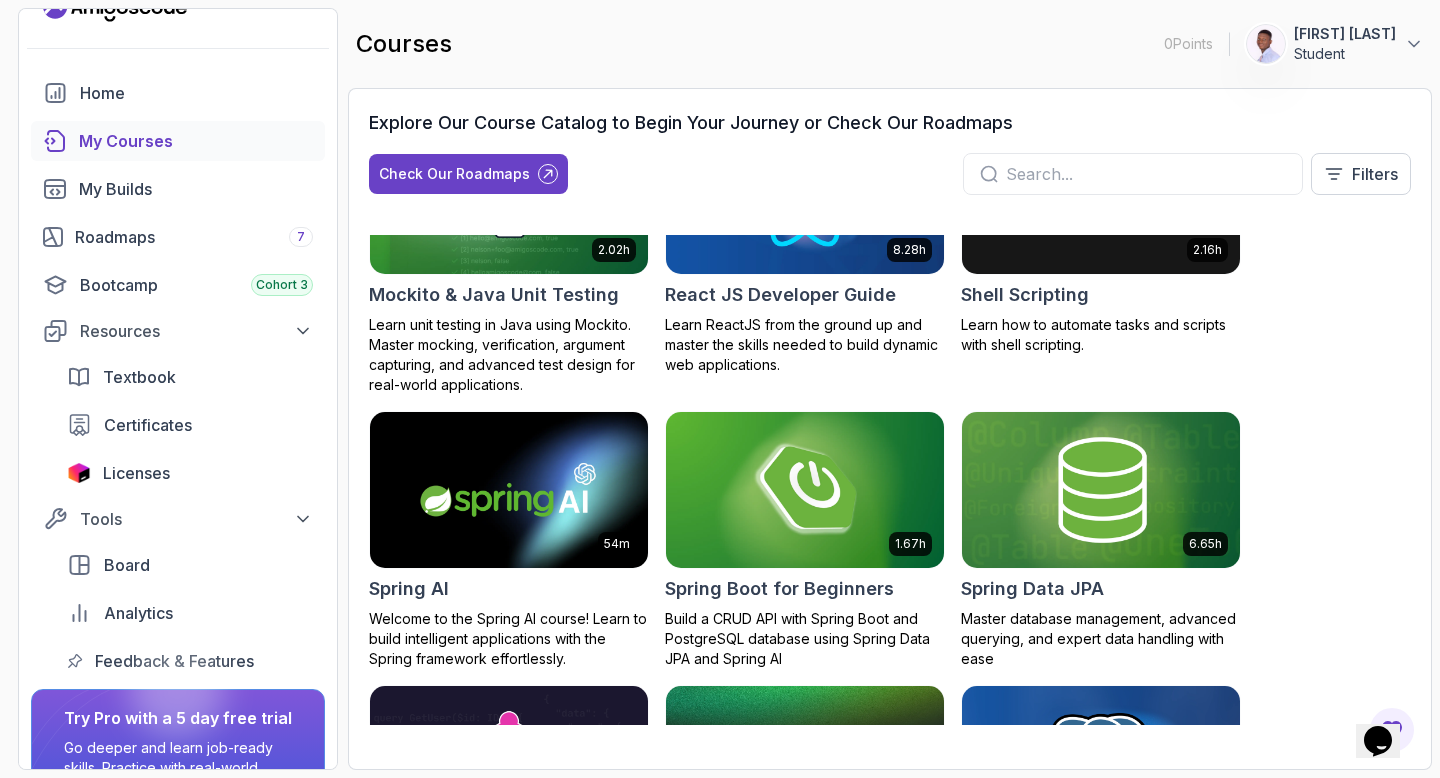 scroll, scrollTop: 0, scrollLeft: 0, axis: both 